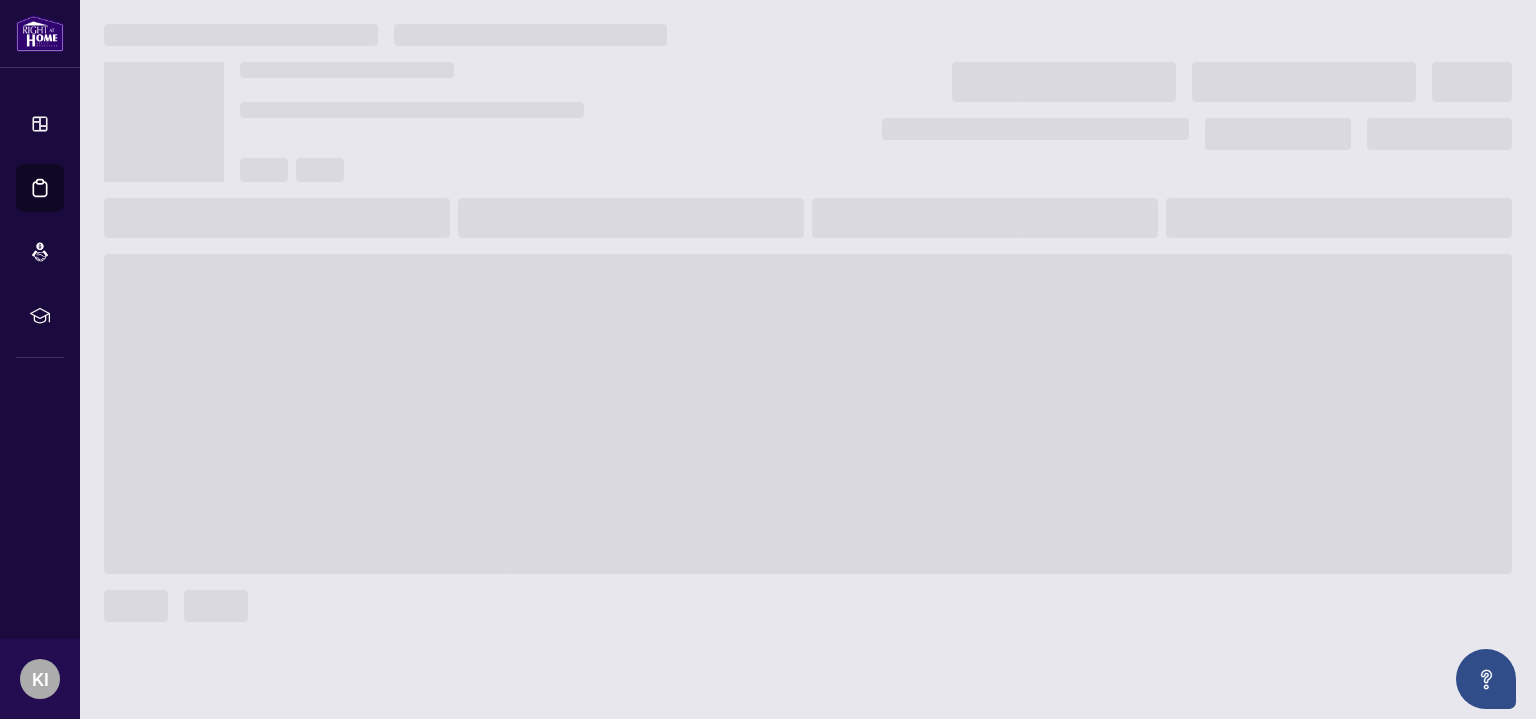 scroll, scrollTop: 0, scrollLeft: 0, axis: both 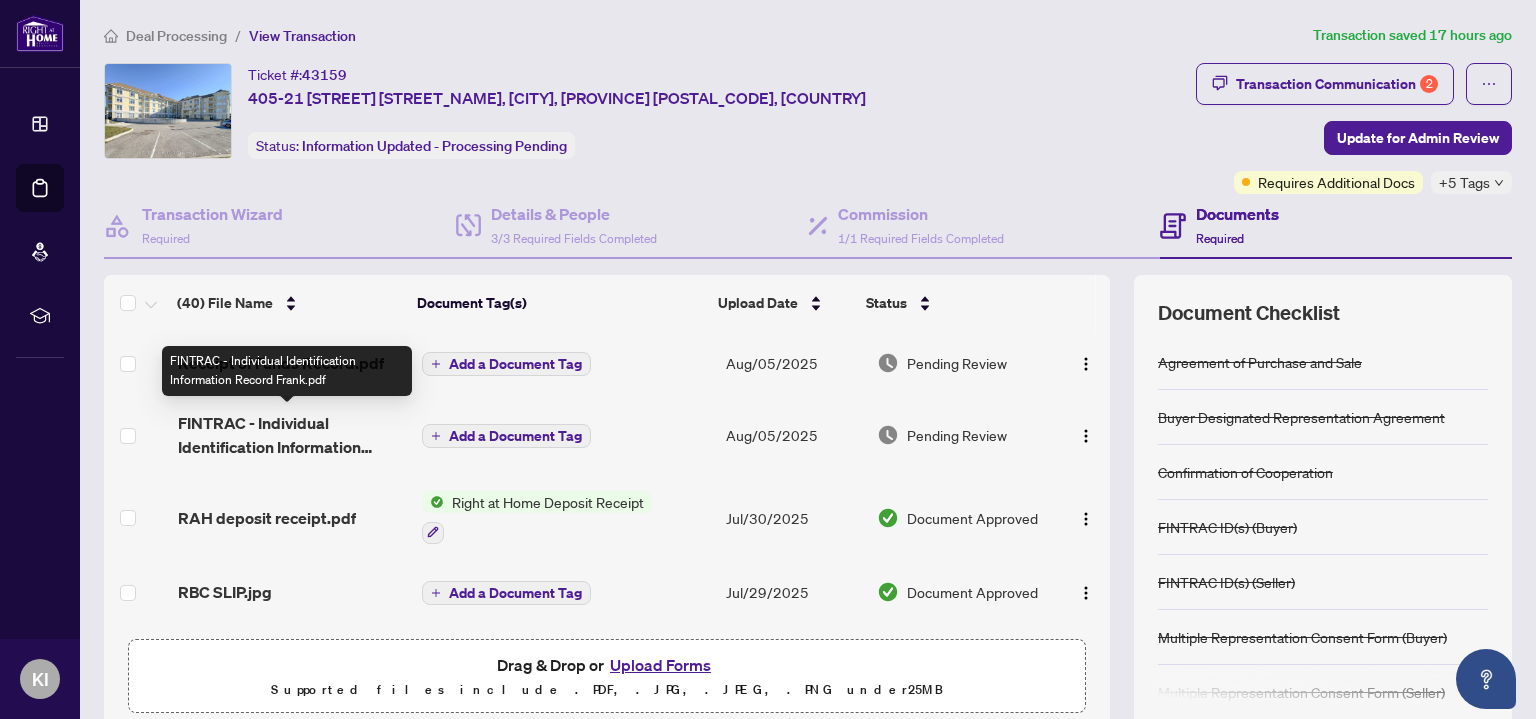 click on "FINTRAC - Individual Identification Information Record Frank.pdf" at bounding box center [291, 435] 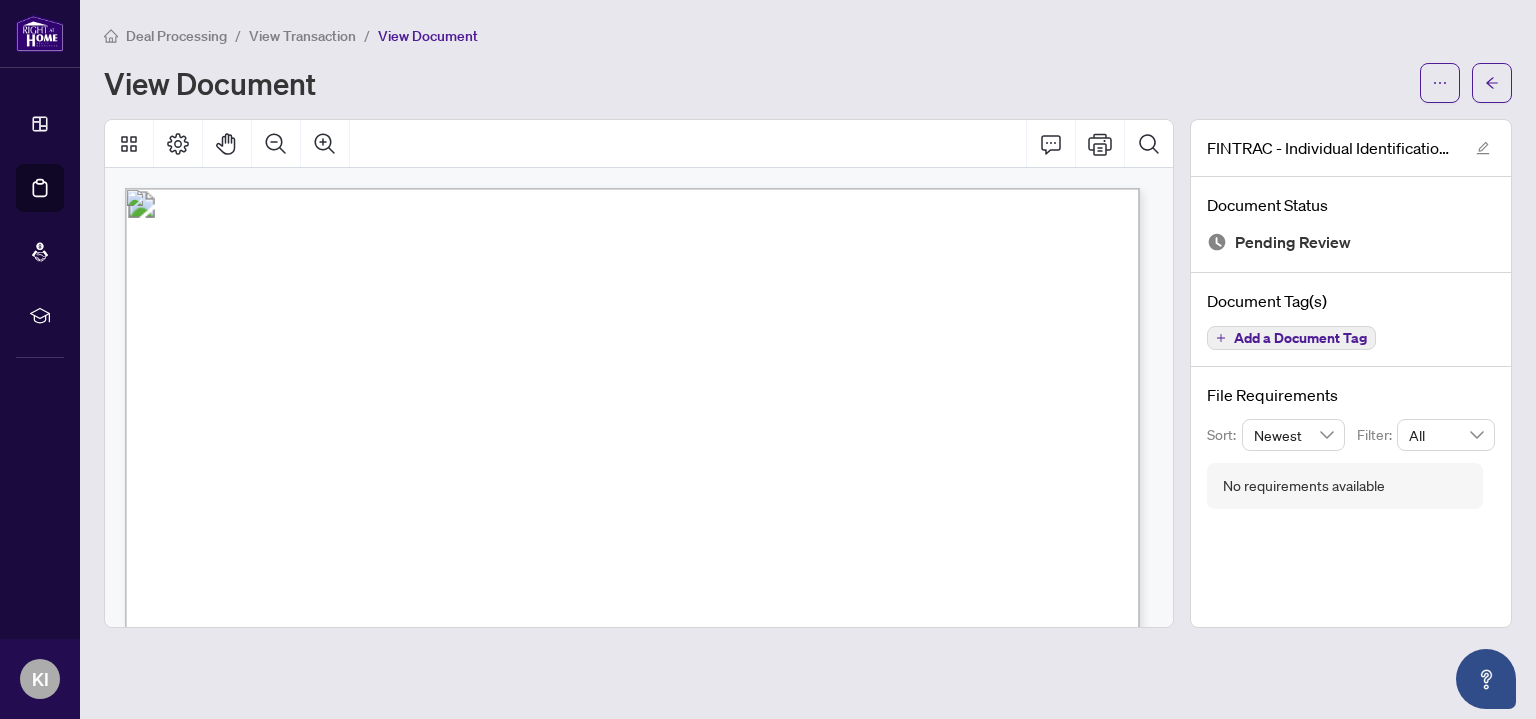 scroll, scrollTop: 259, scrollLeft: 0, axis: vertical 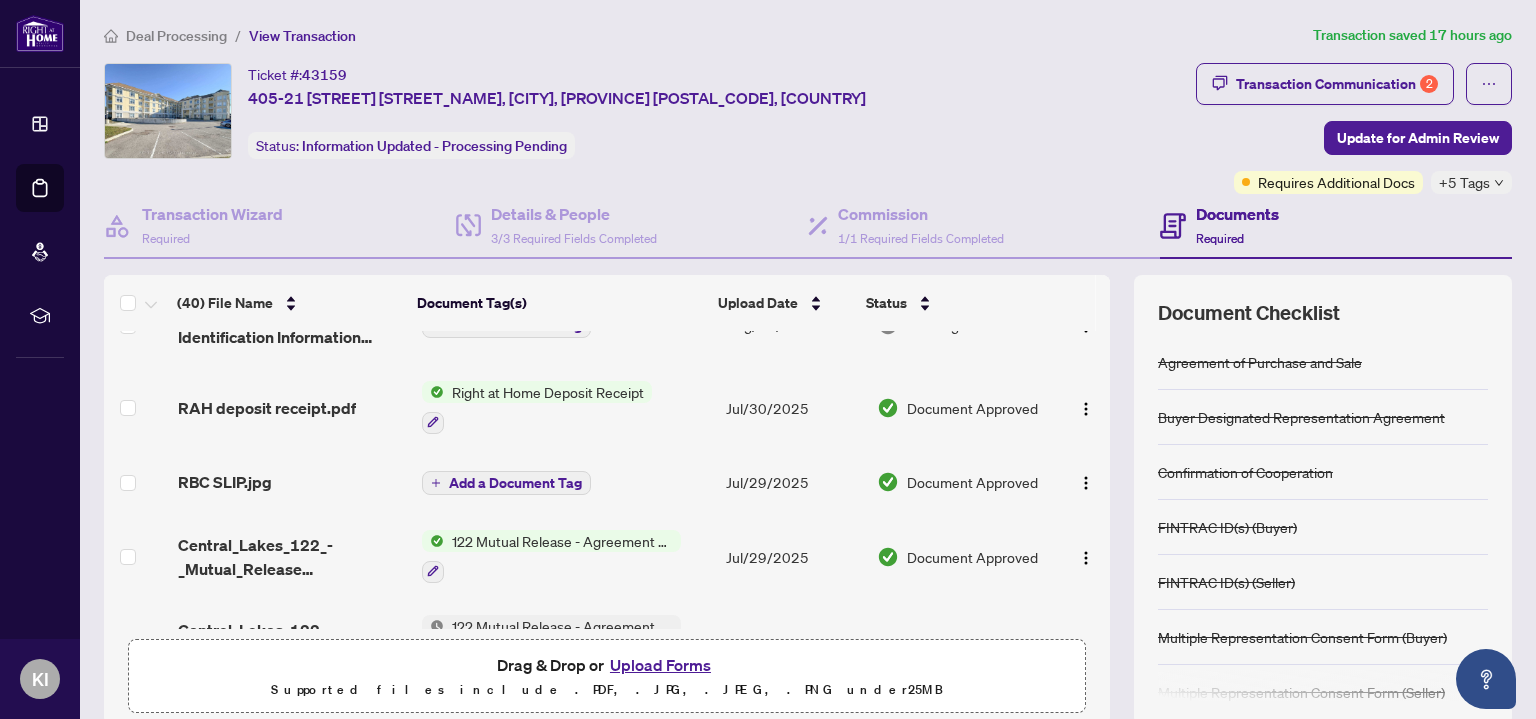 click on "Deal Processing" at bounding box center [176, 36] 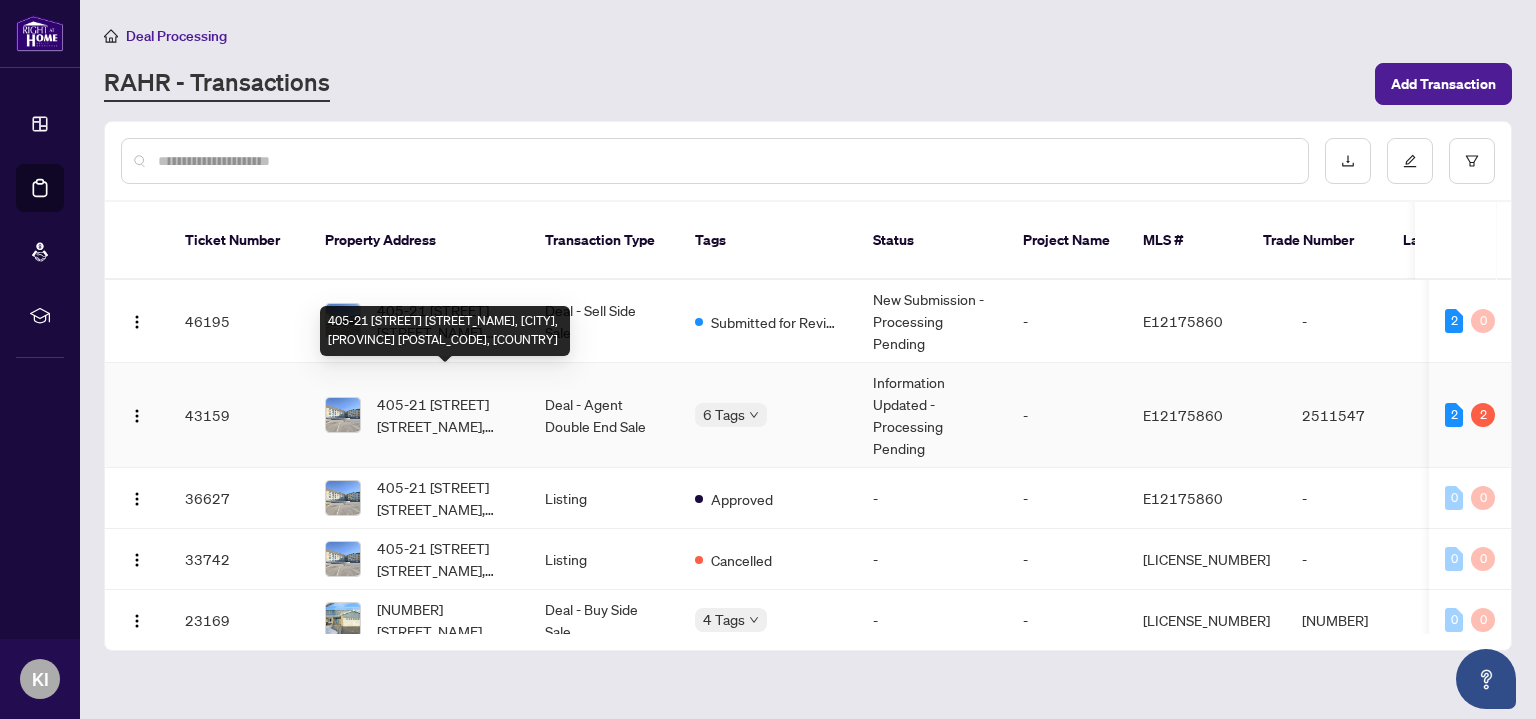 click on "405-21 [STREET] [STREET_NAME], [CITY], [PROVINCE] [POSTAL_CODE], [COUNTRY]" at bounding box center [445, 415] 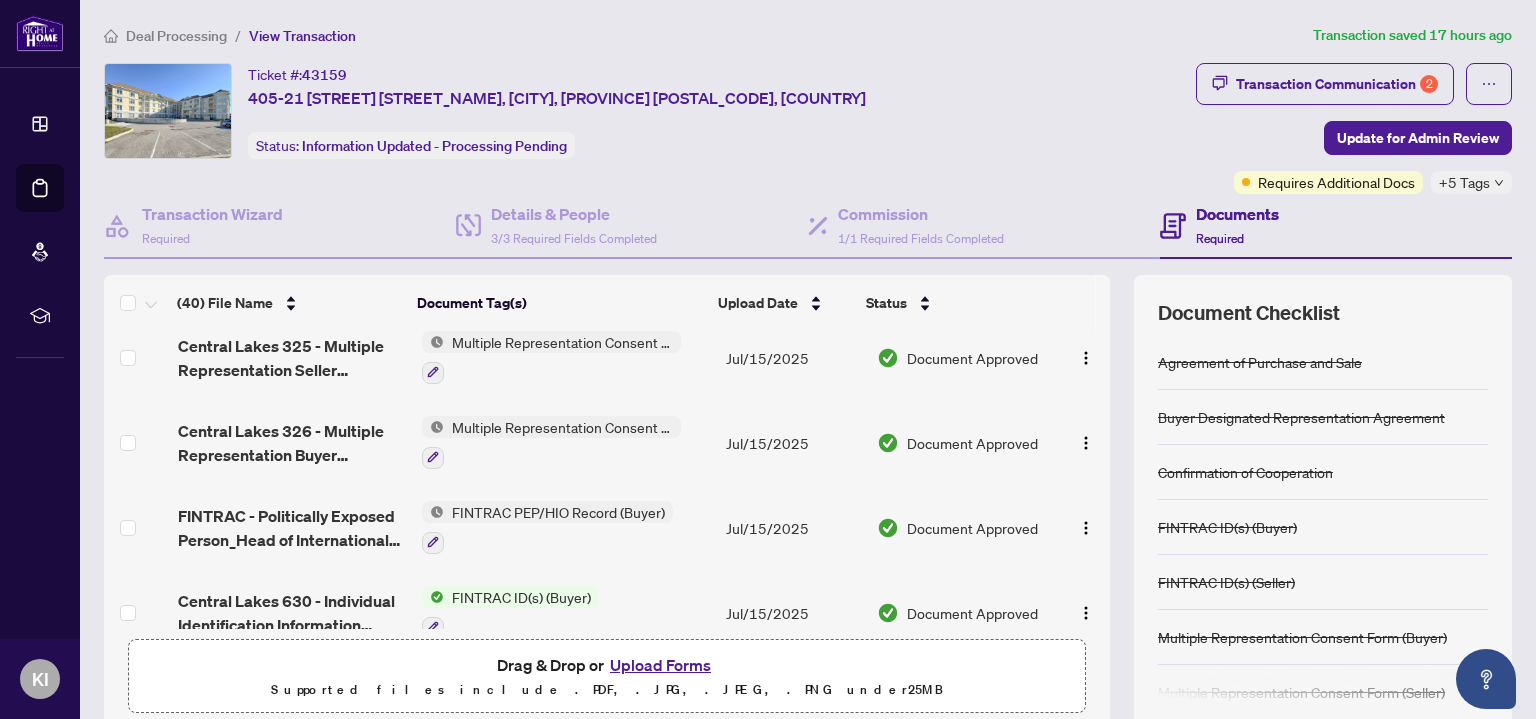 scroll, scrollTop: 662, scrollLeft: 0, axis: vertical 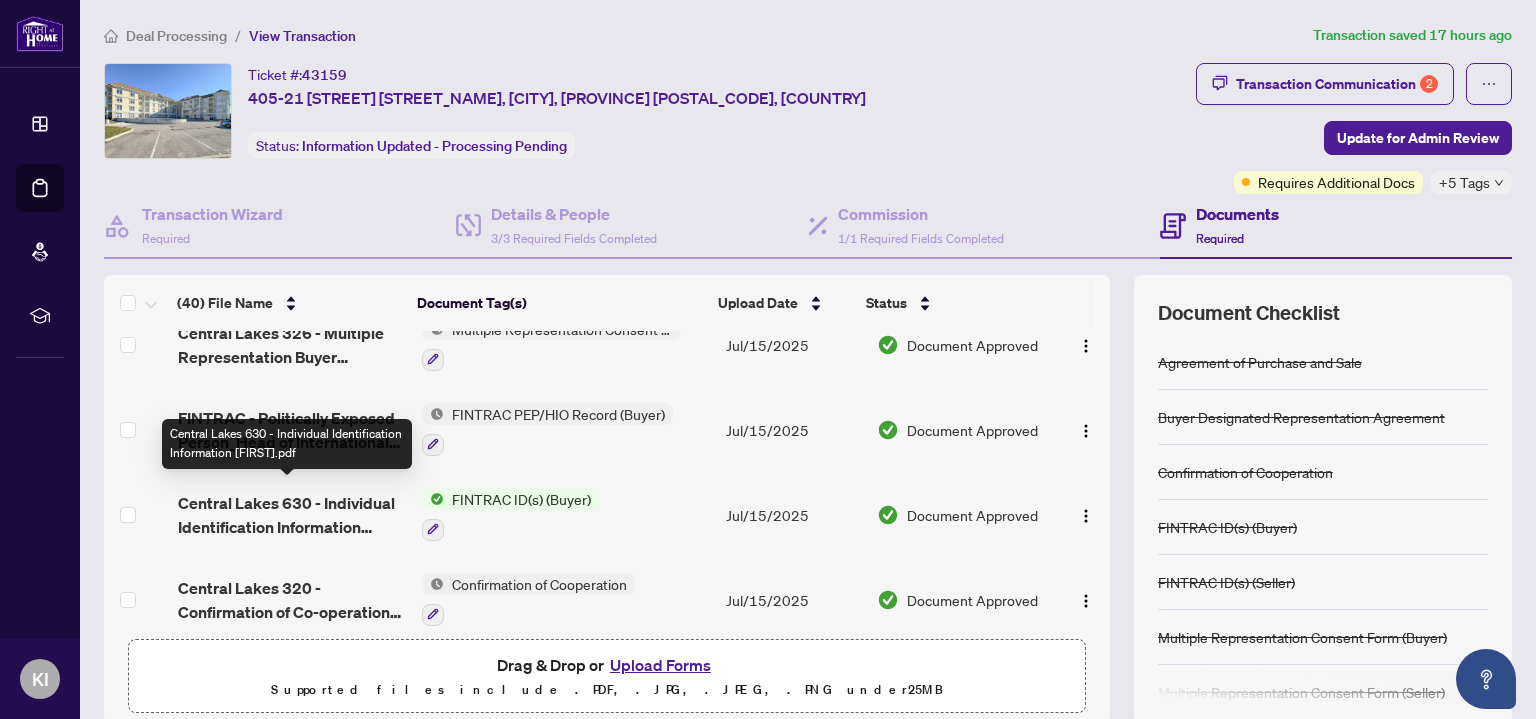 click on "Central Lakes 630 - Individual Identification Information [FIRST].pdf" at bounding box center (291, 515) 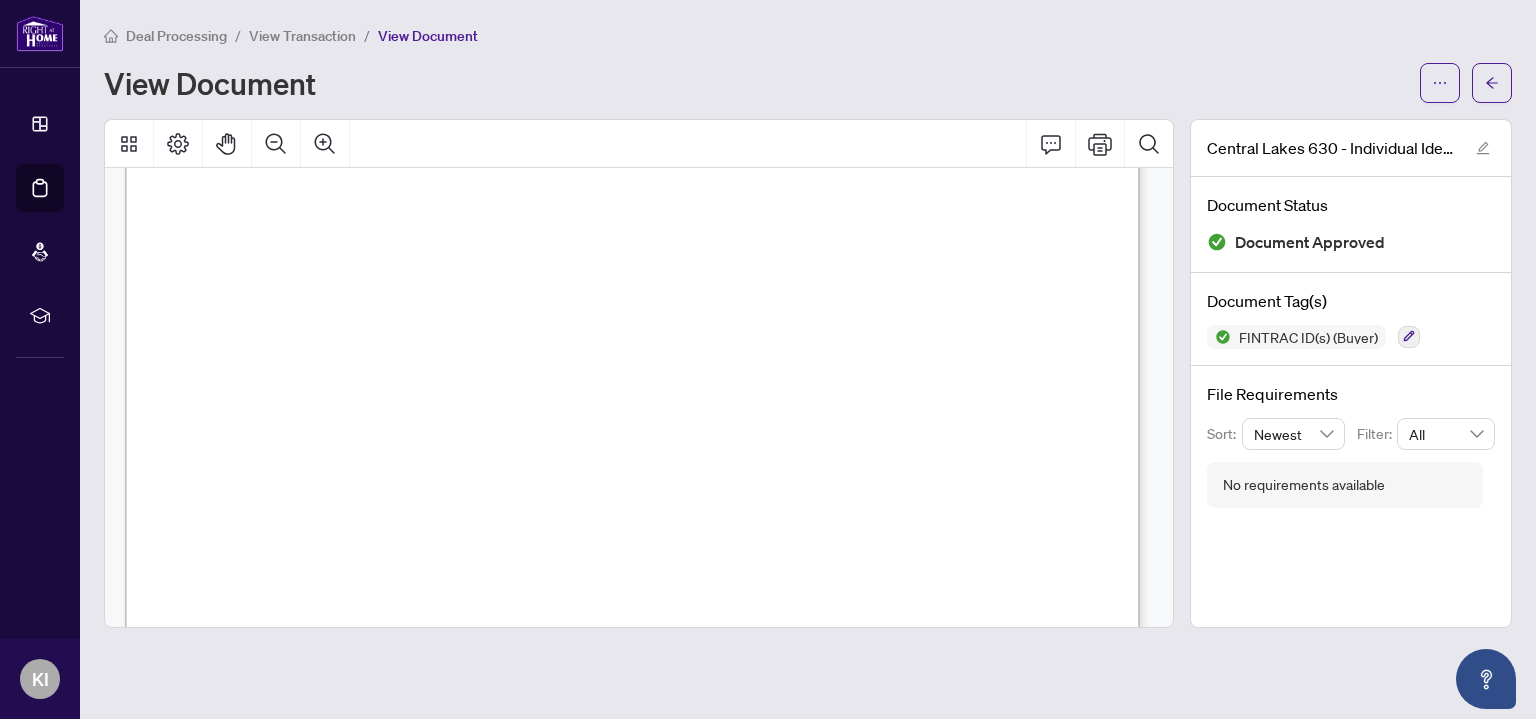 scroll, scrollTop: 0, scrollLeft: 0, axis: both 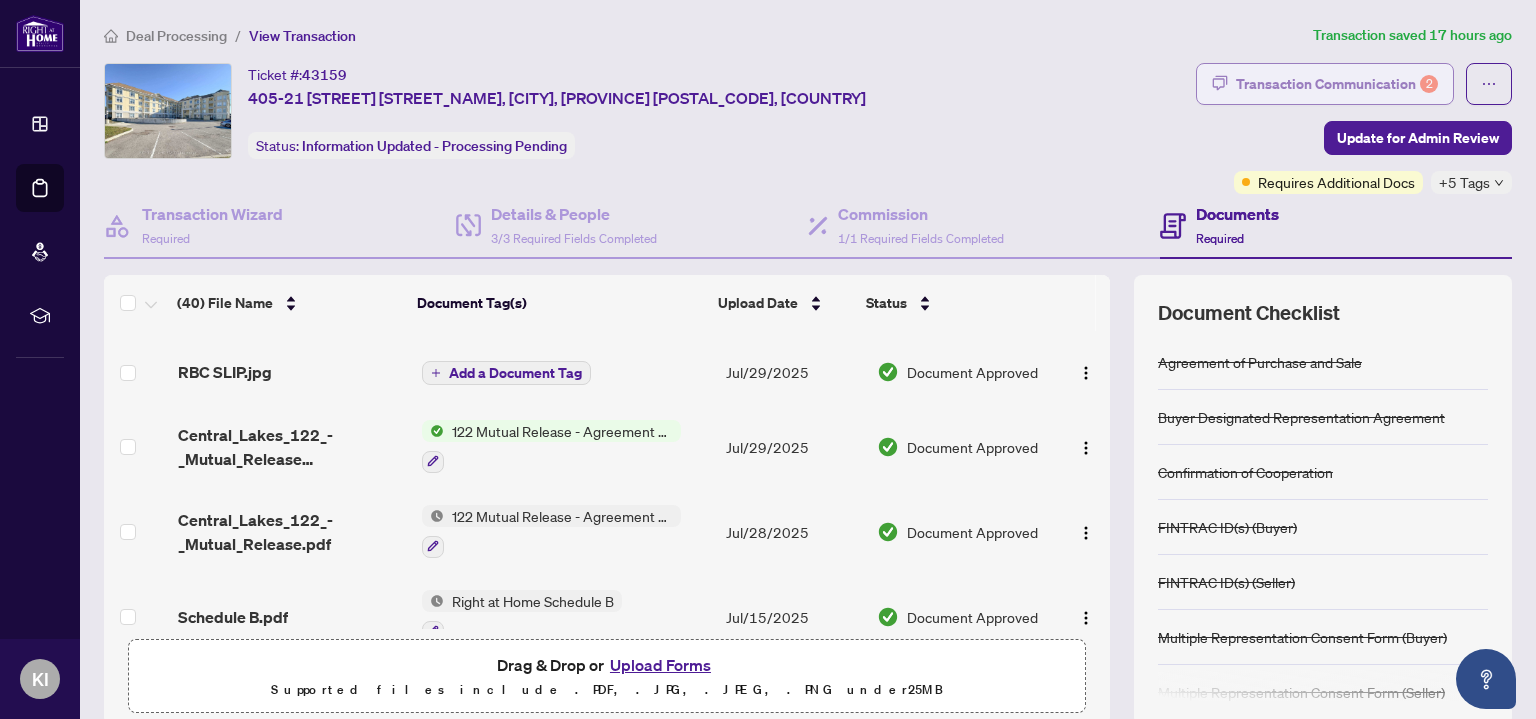 click on "Transaction Communication 2" at bounding box center [1337, 84] 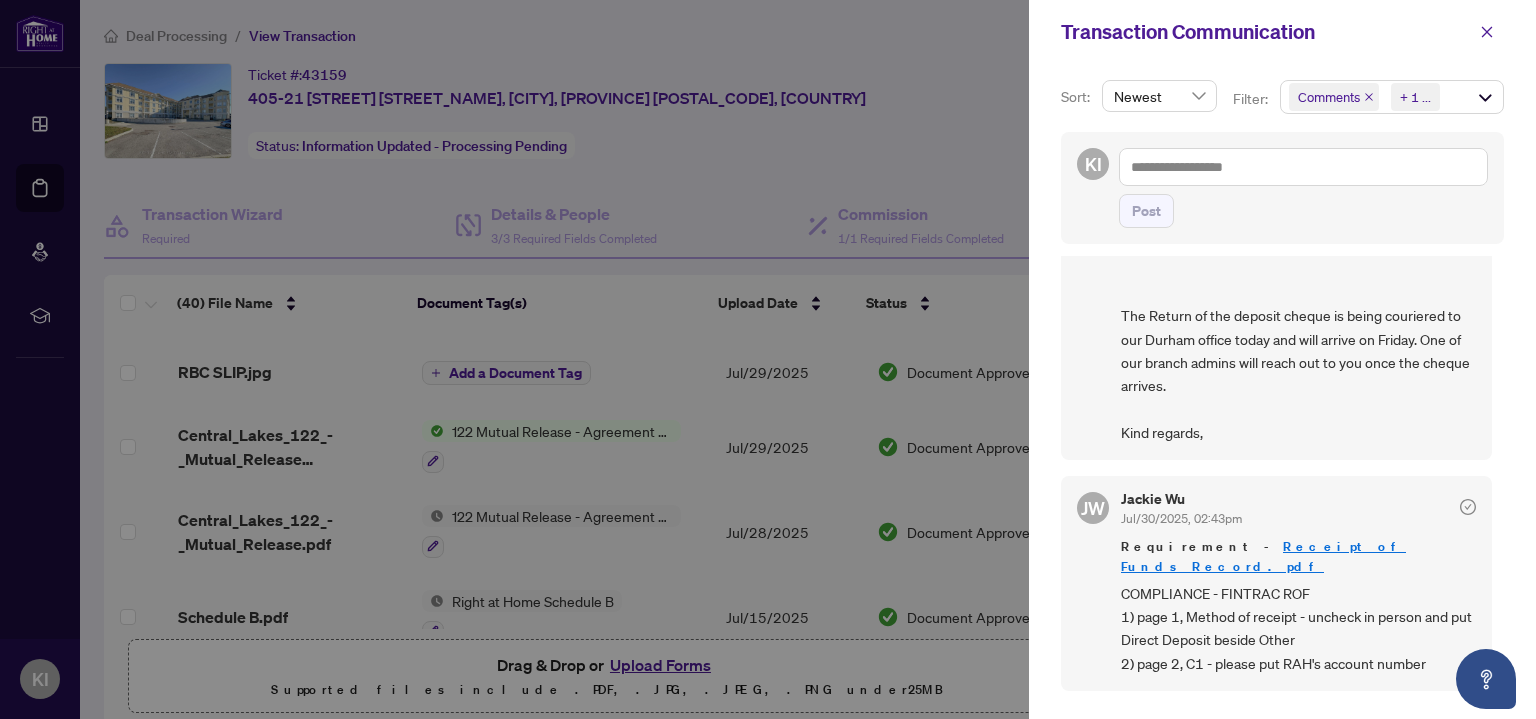 scroll, scrollTop: 0, scrollLeft: 0, axis: both 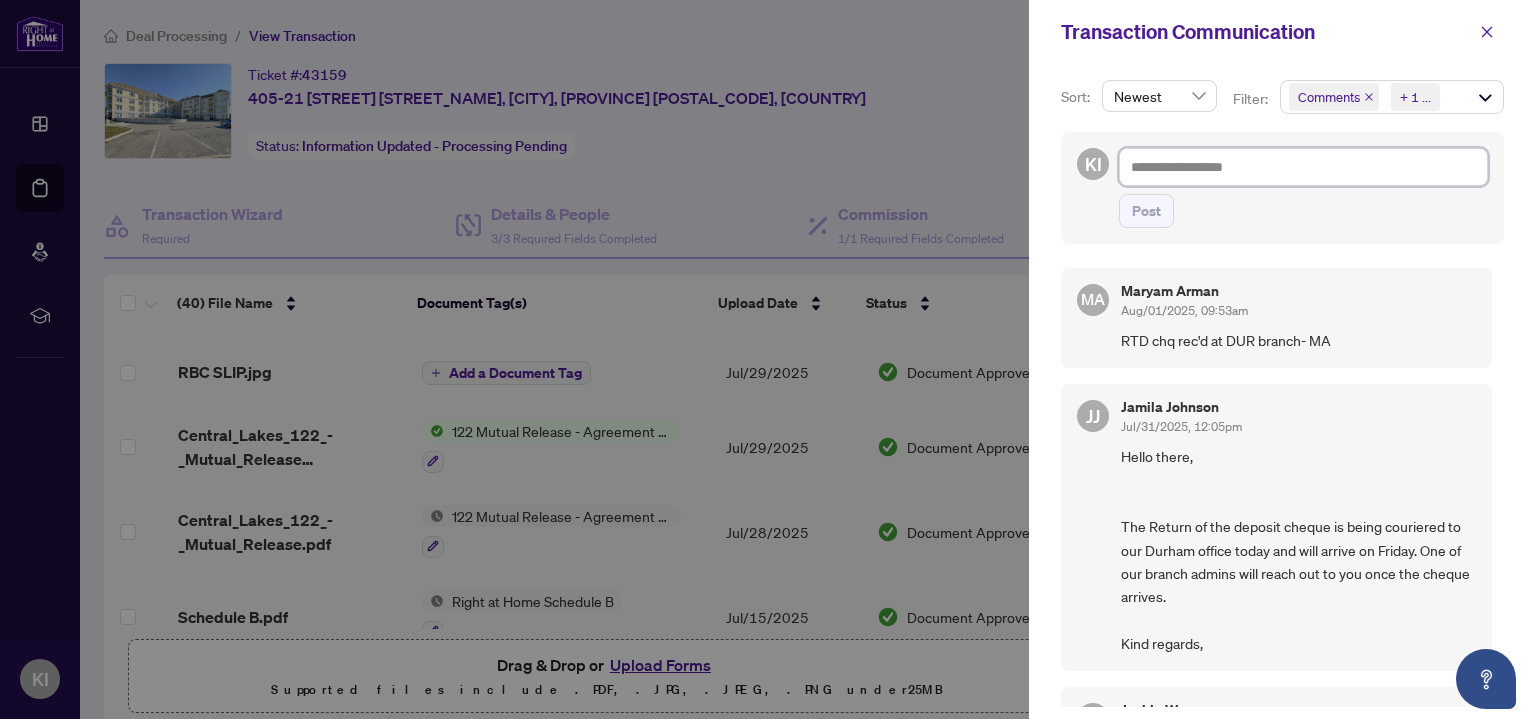 click at bounding box center (1303, 167) 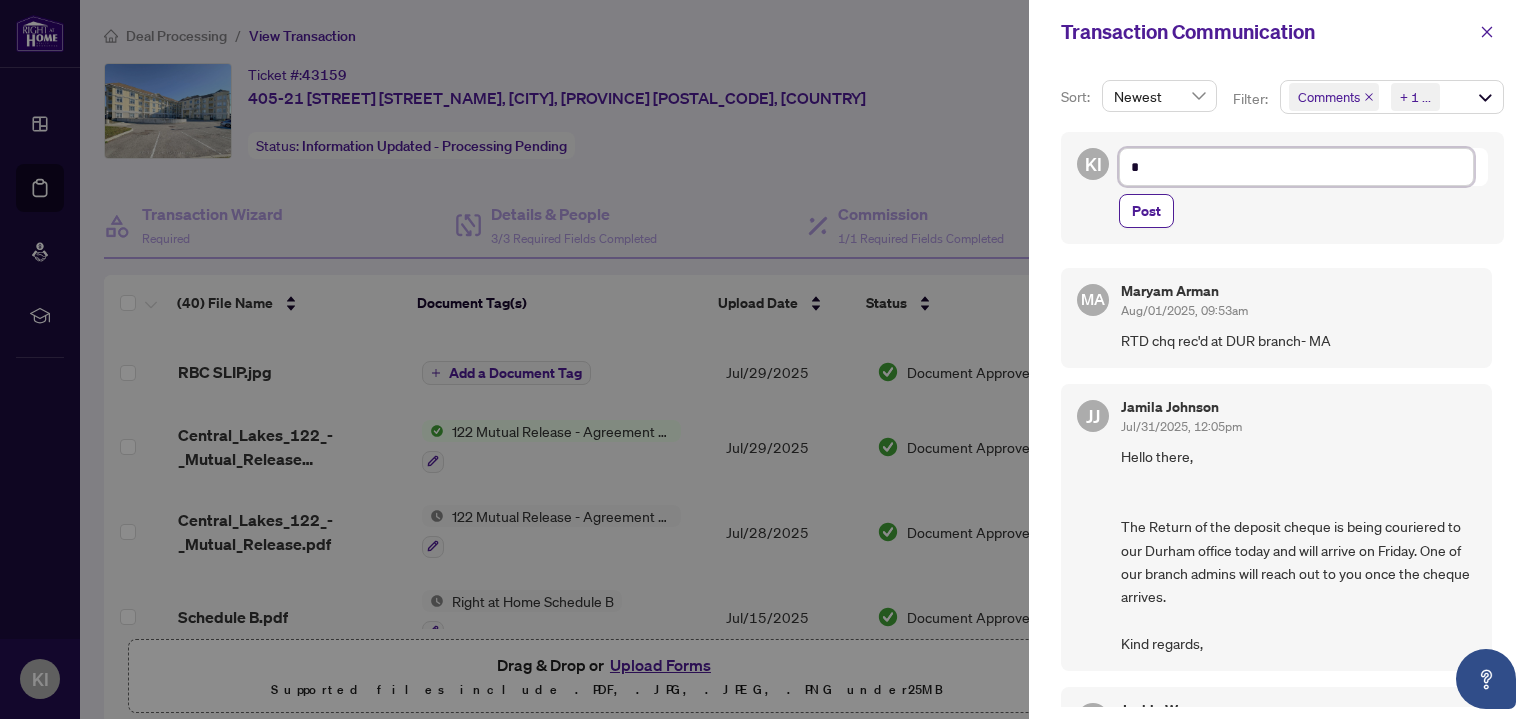 type on "**" 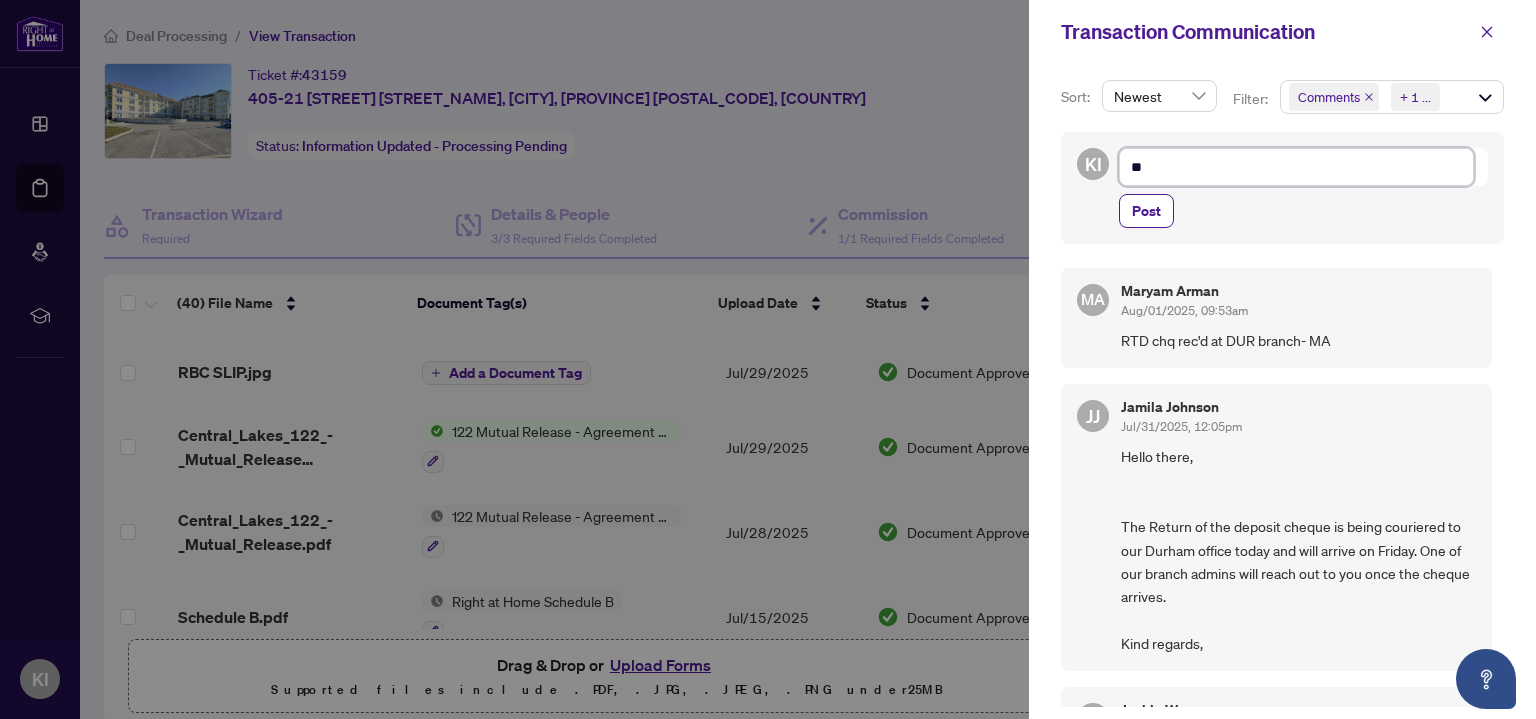 type on "***" 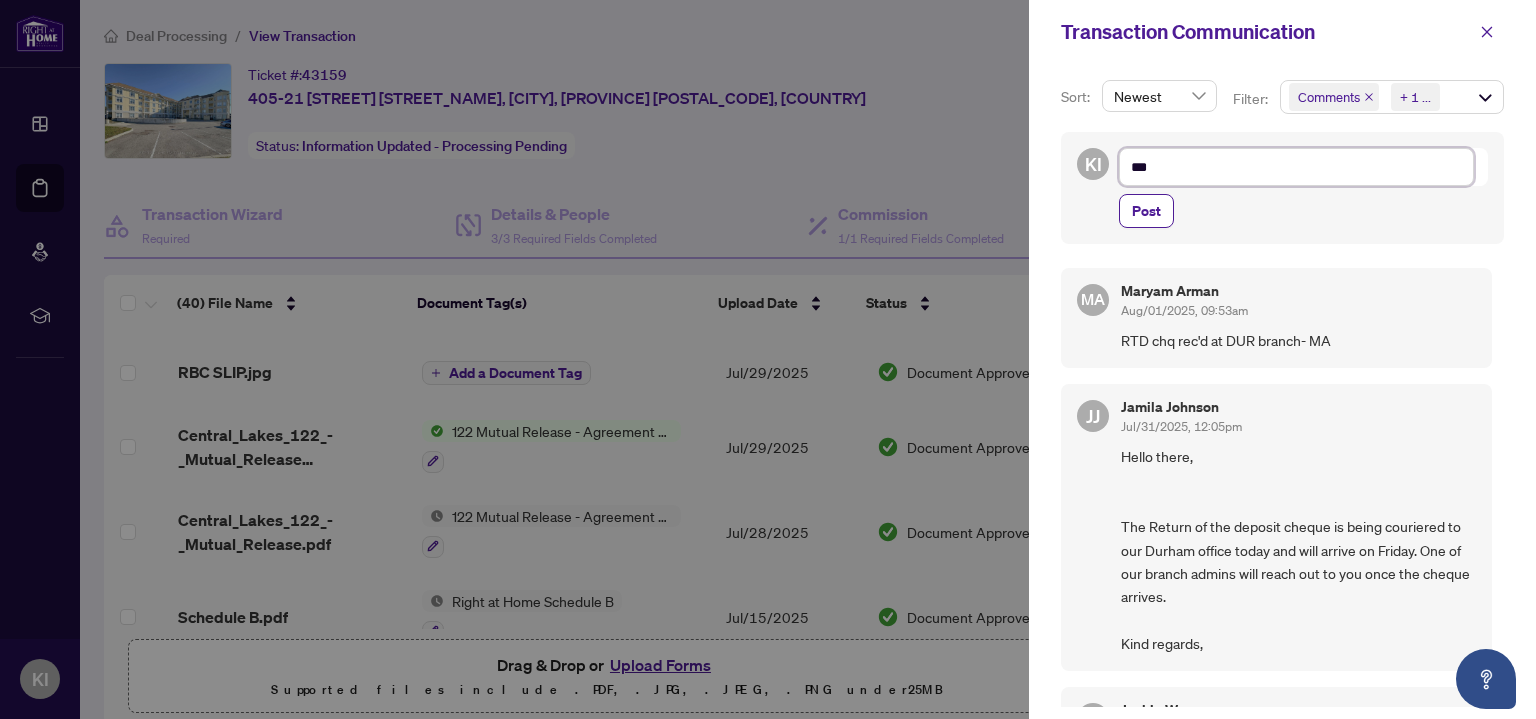 type on "***" 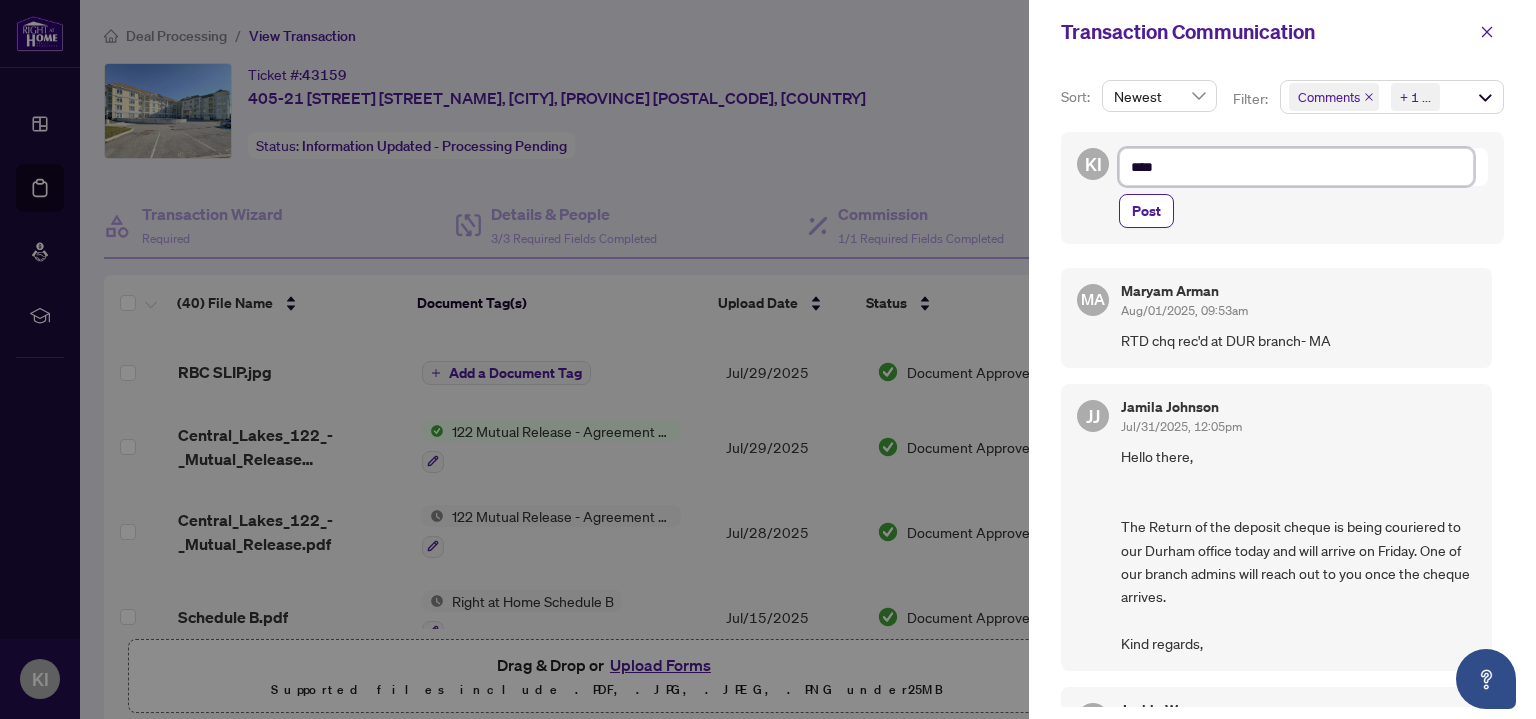 type on "*****" 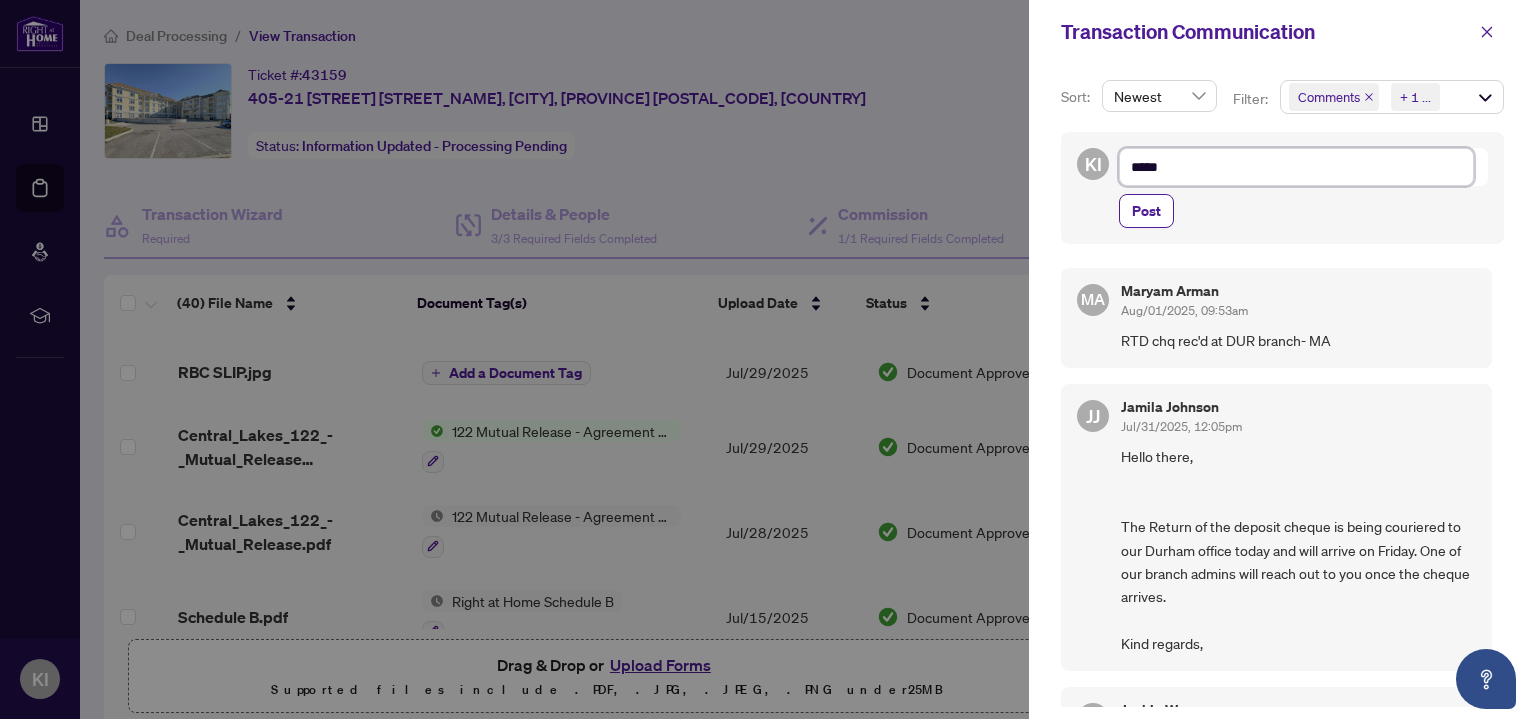 type on "******" 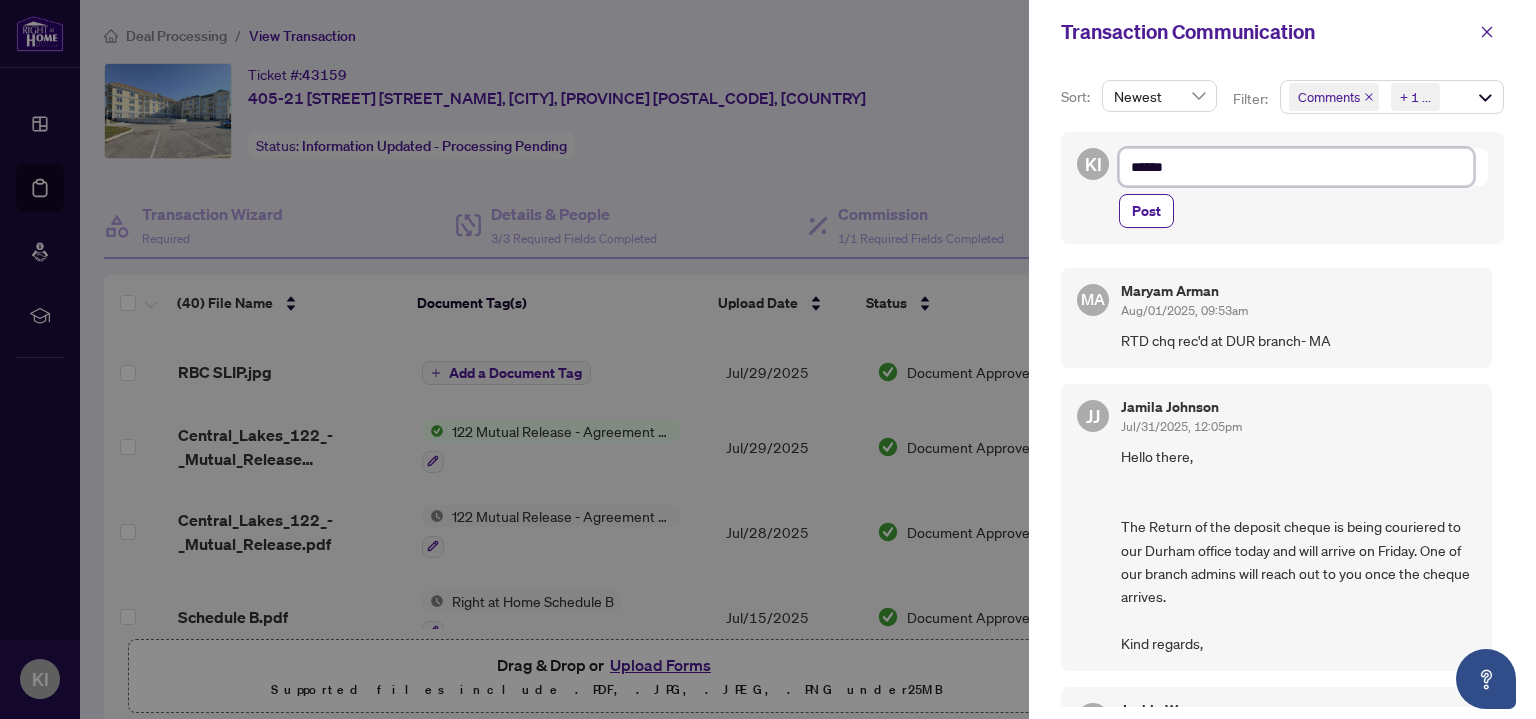 type on "*******" 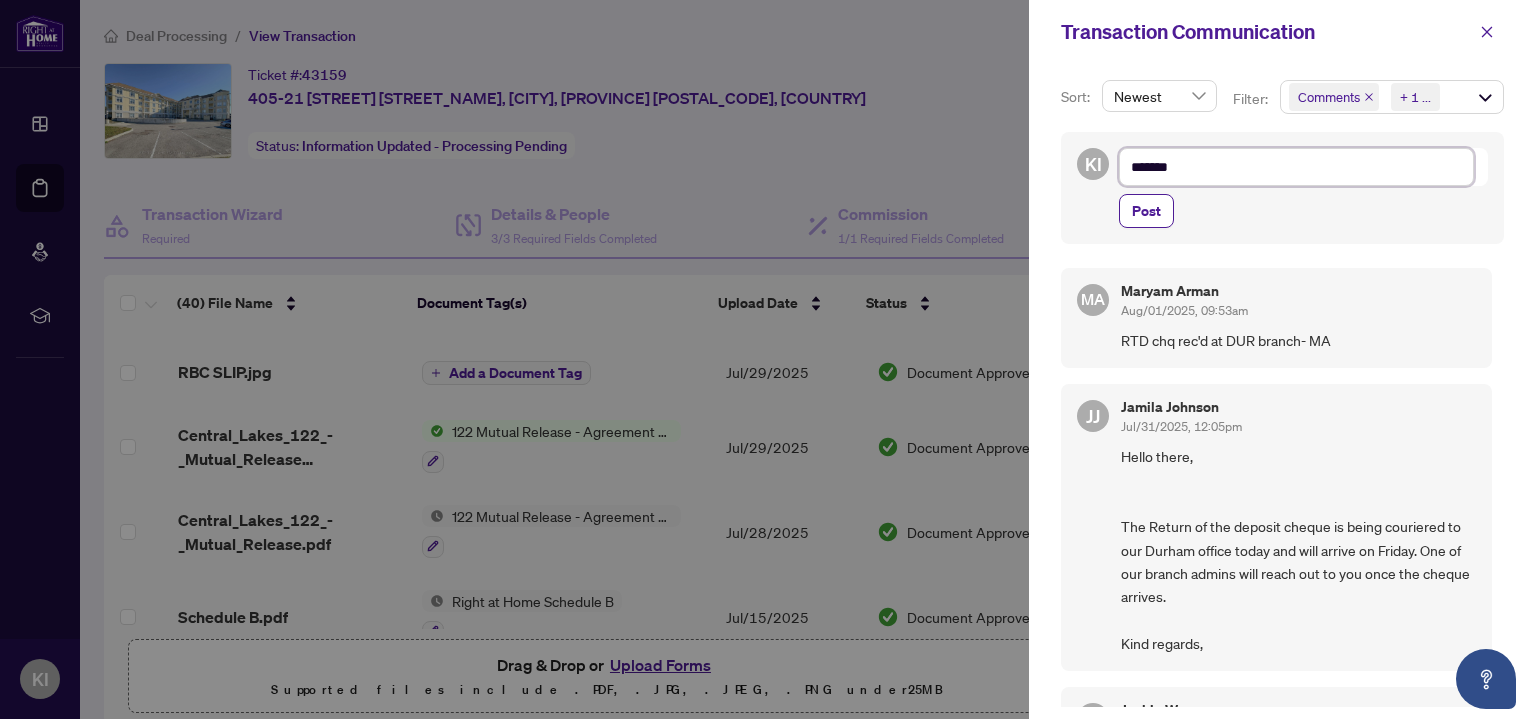 type on "********" 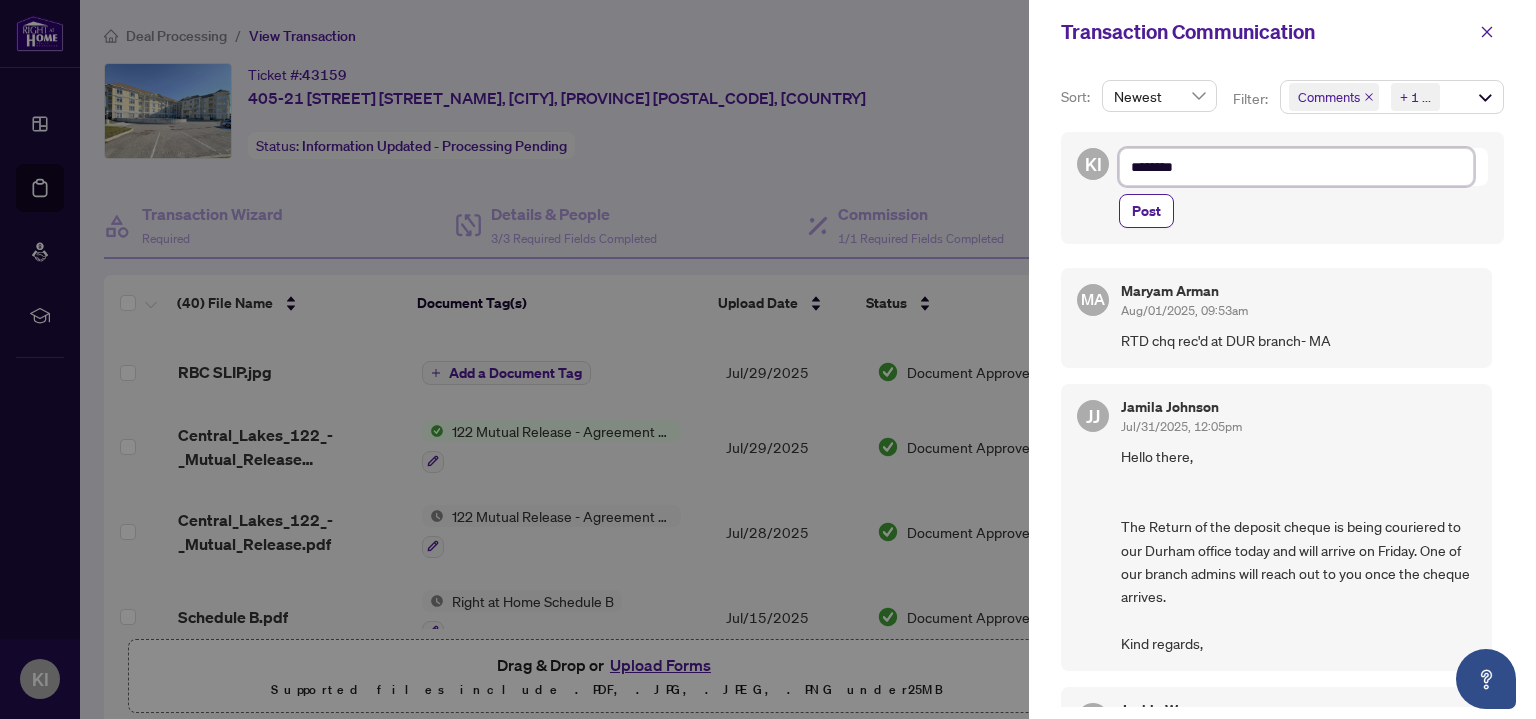 type on "*********" 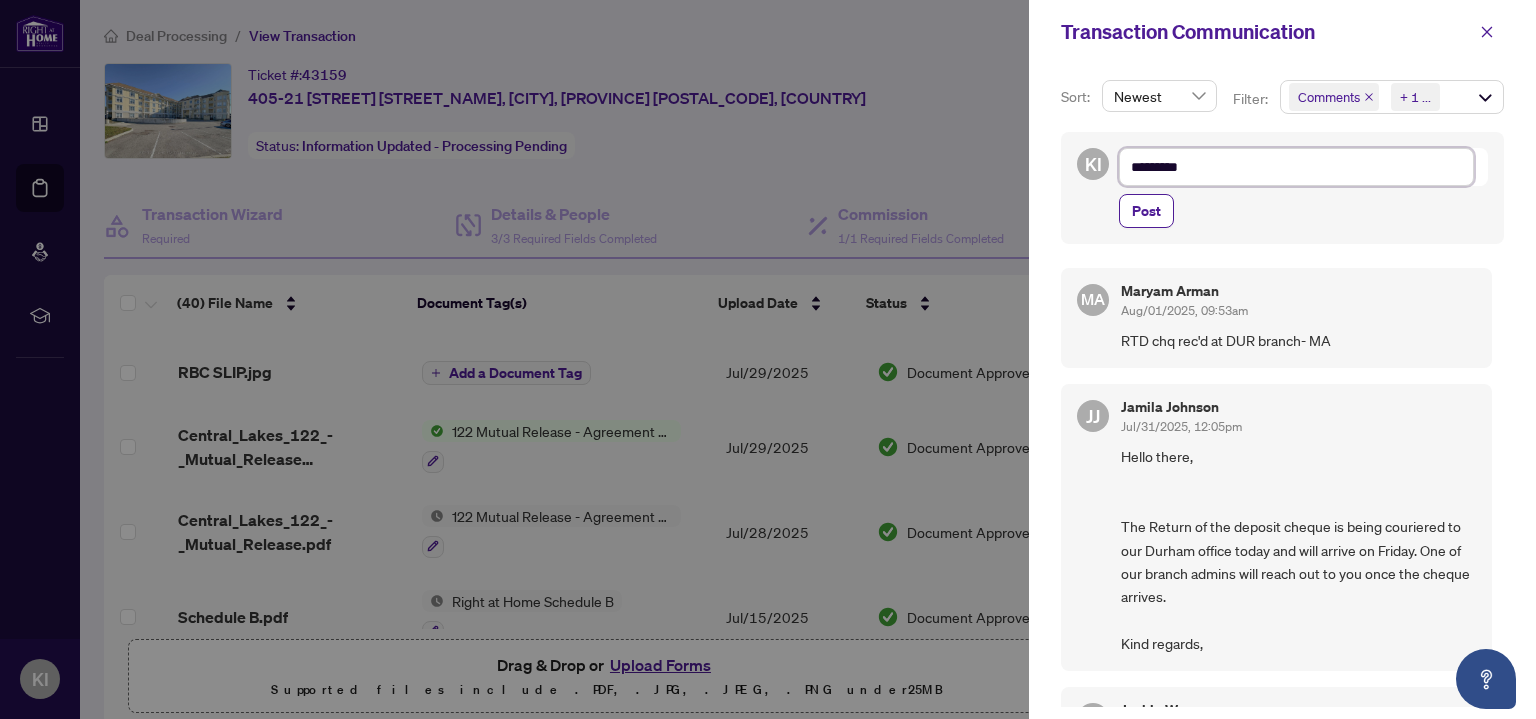 type on "**********" 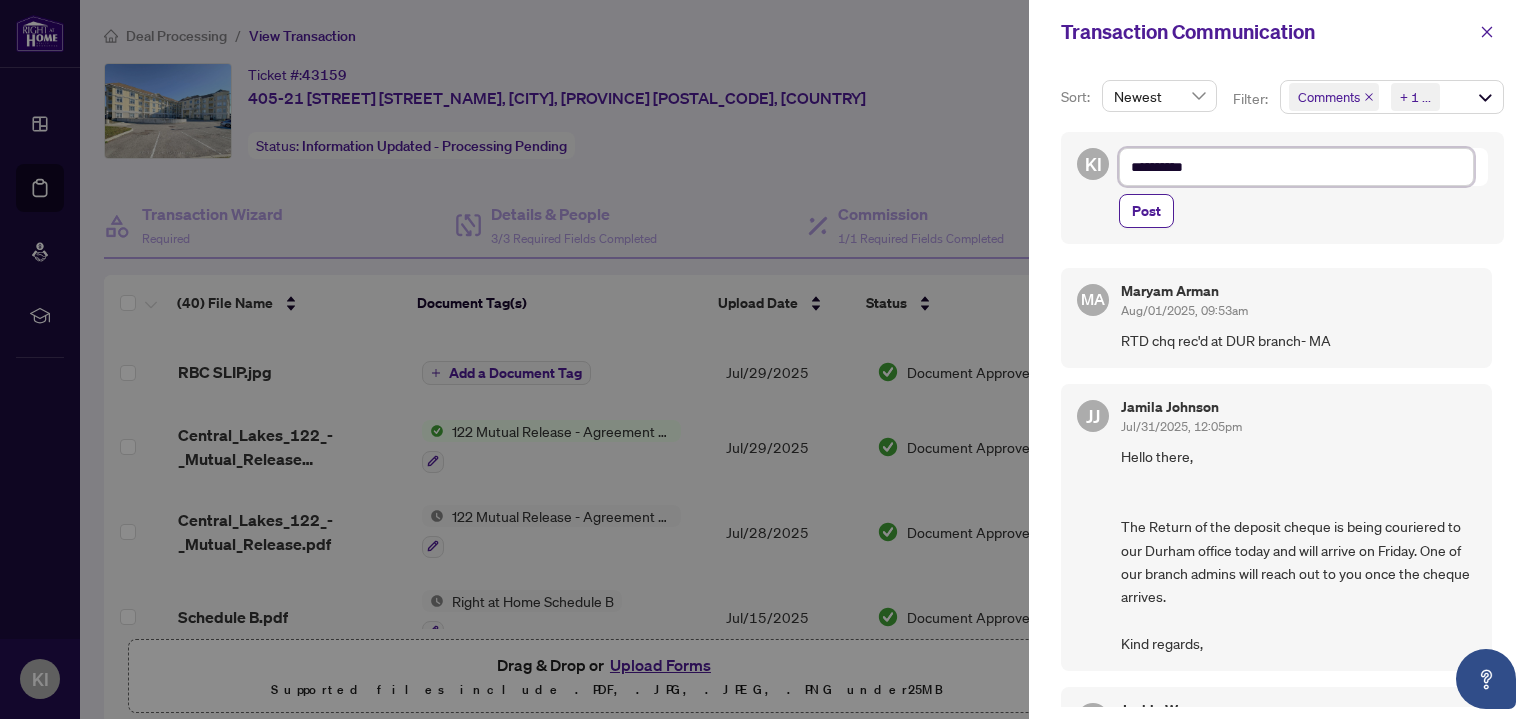 type on "**********" 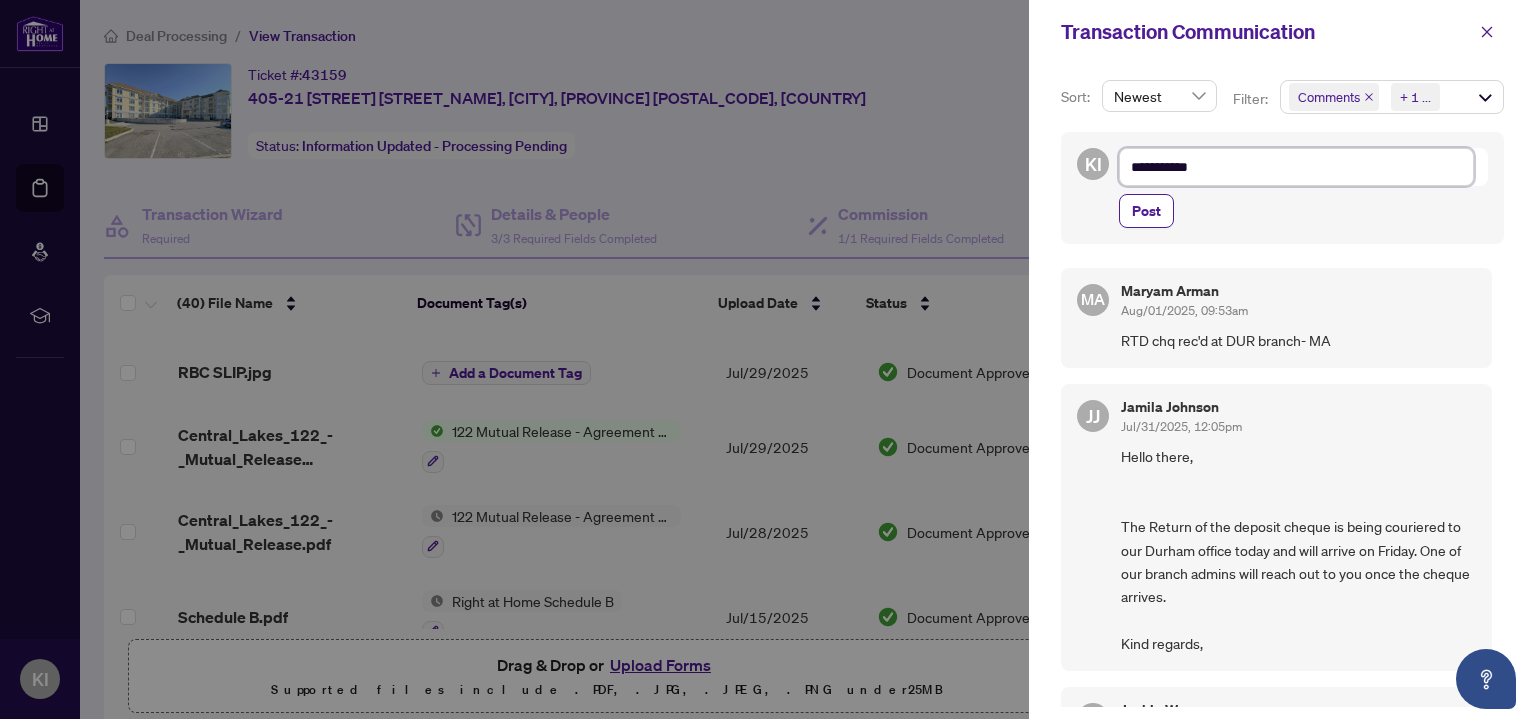 type on "**********" 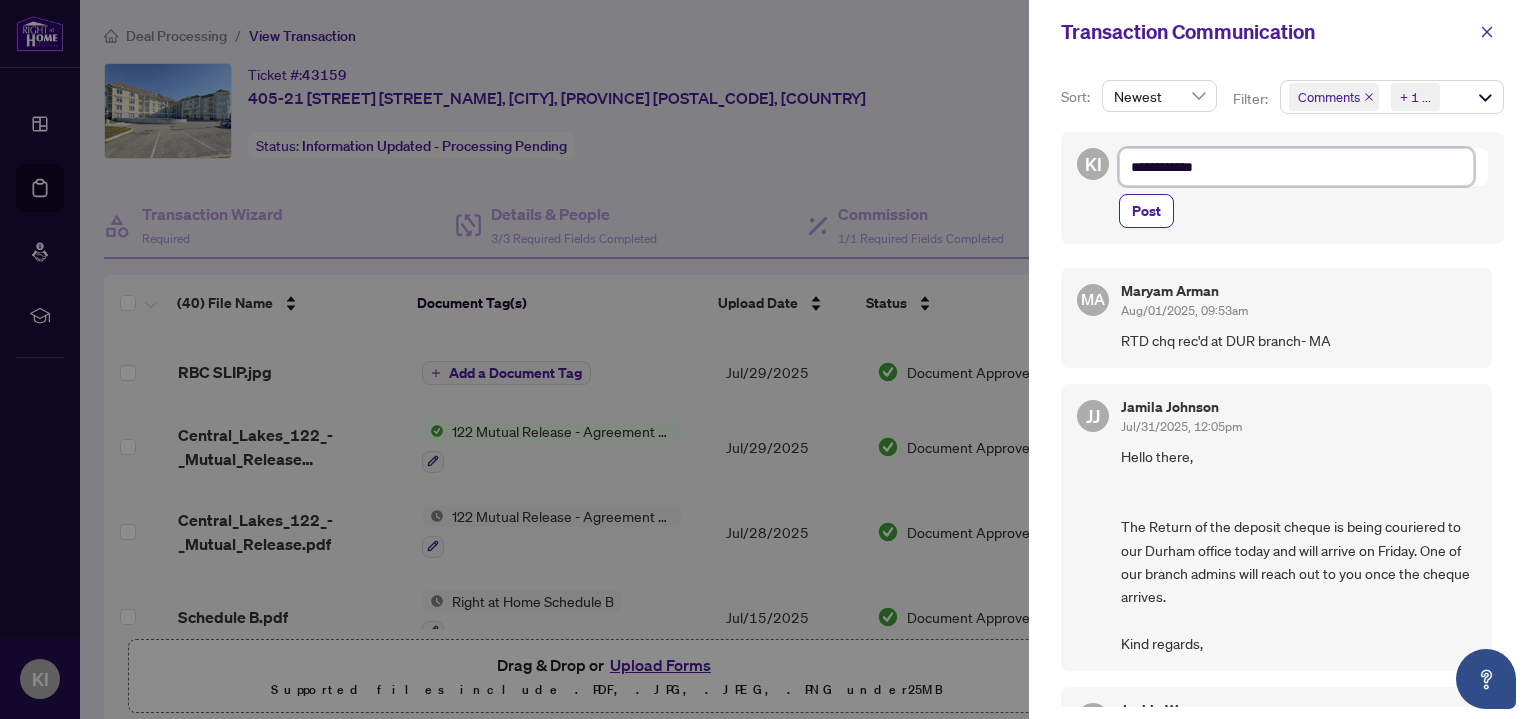 type on "**********" 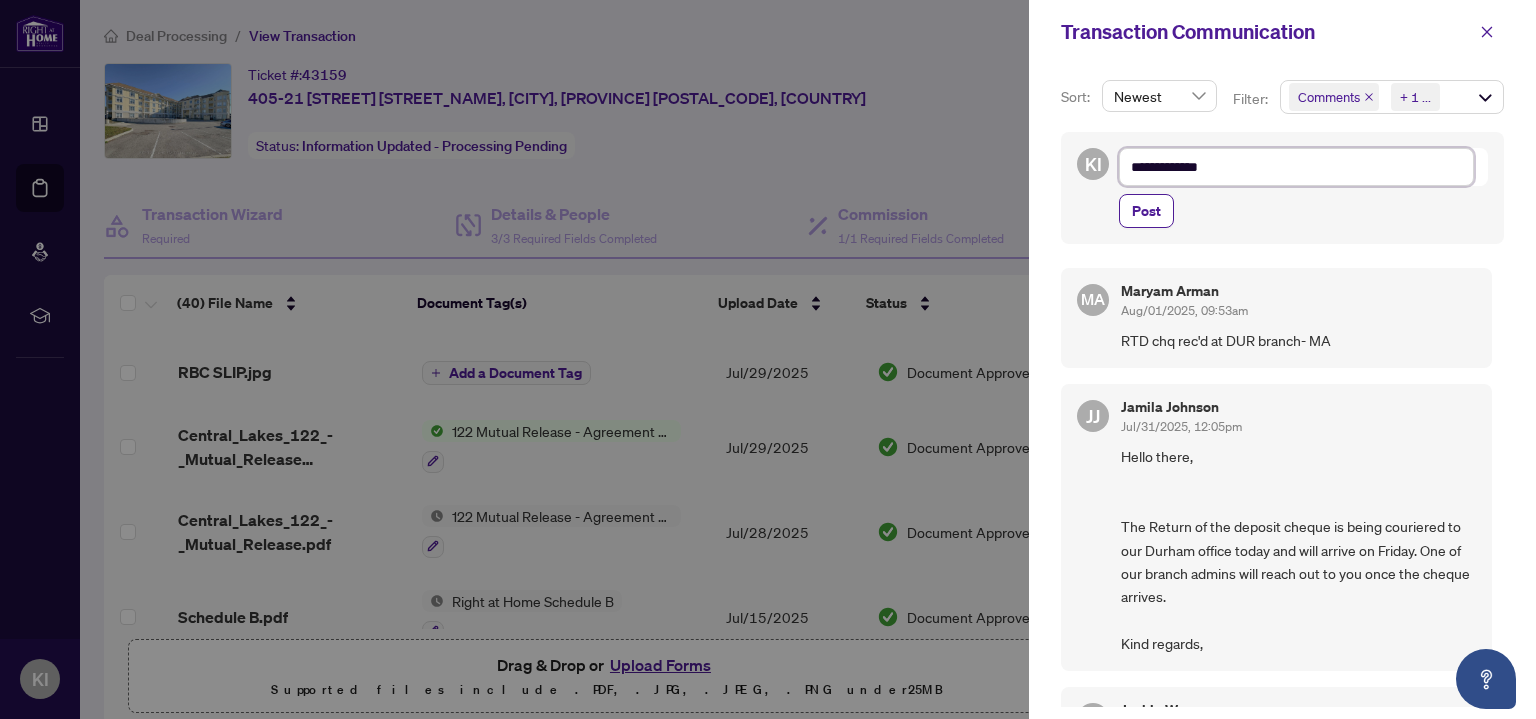 type on "**********" 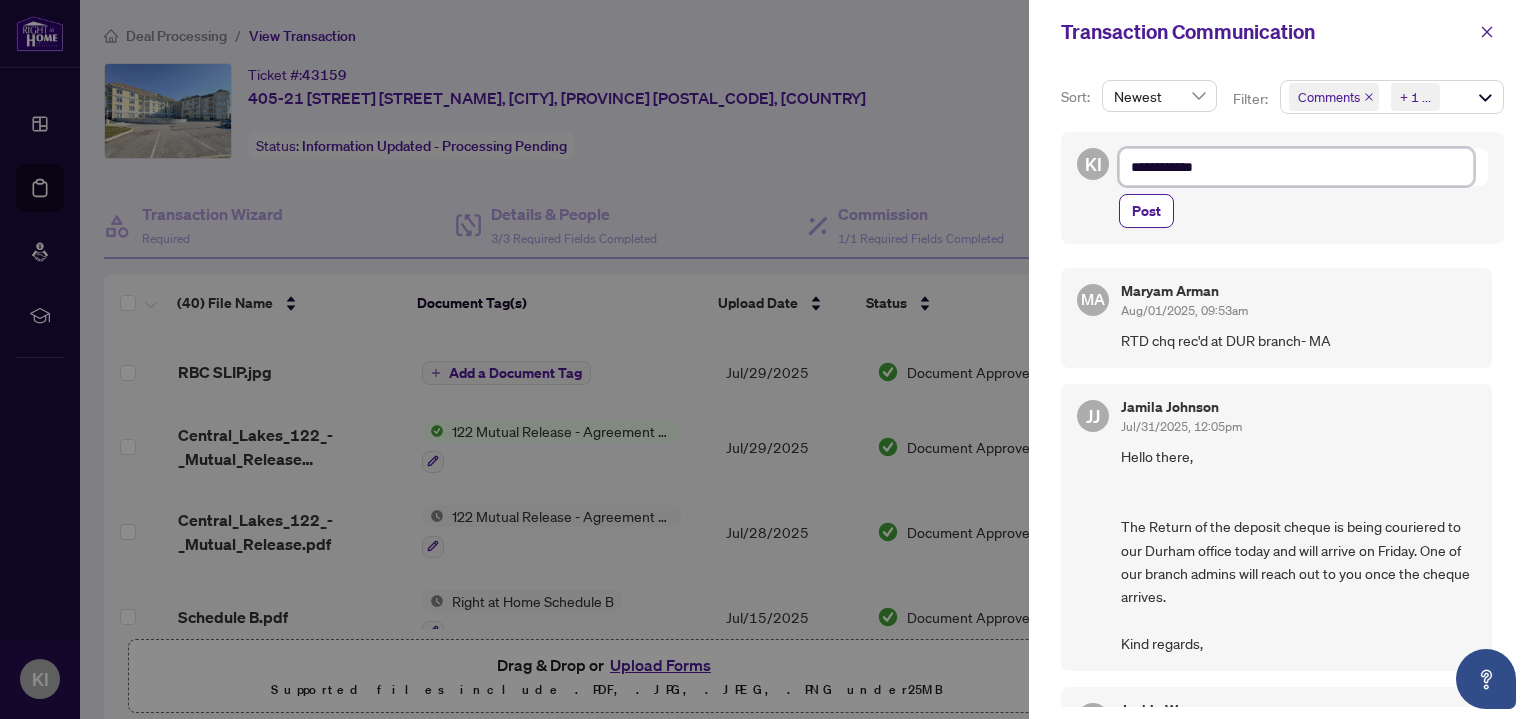 type on "**********" 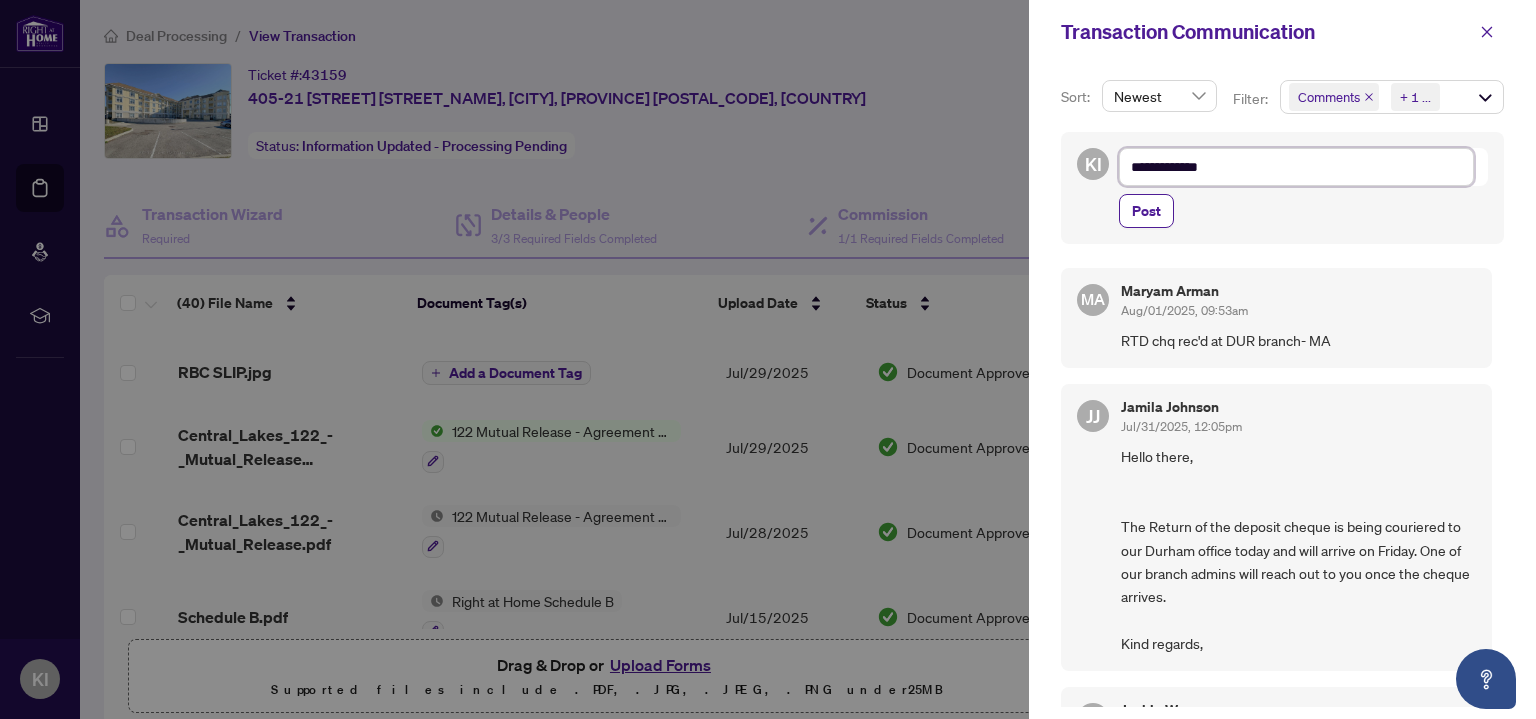 type on "**********" 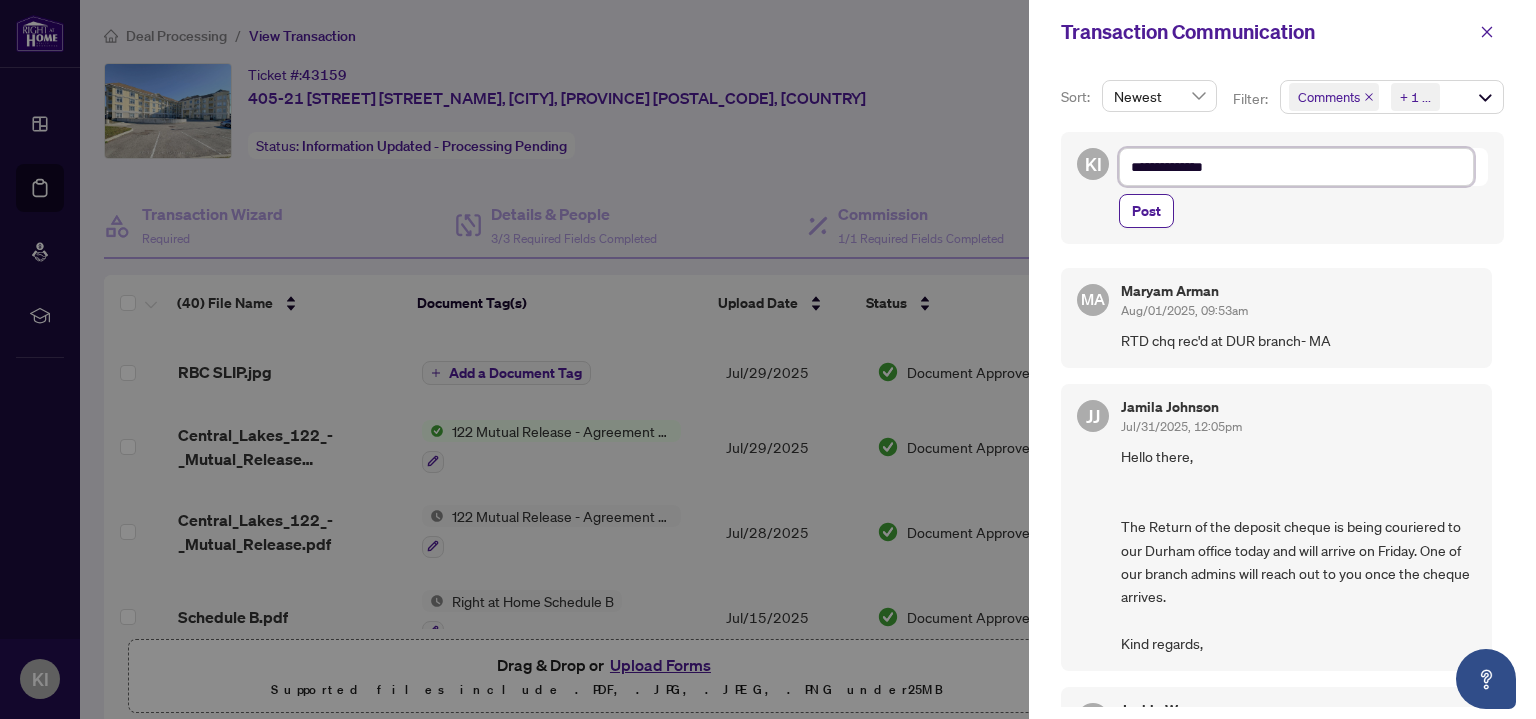 type on "**********" 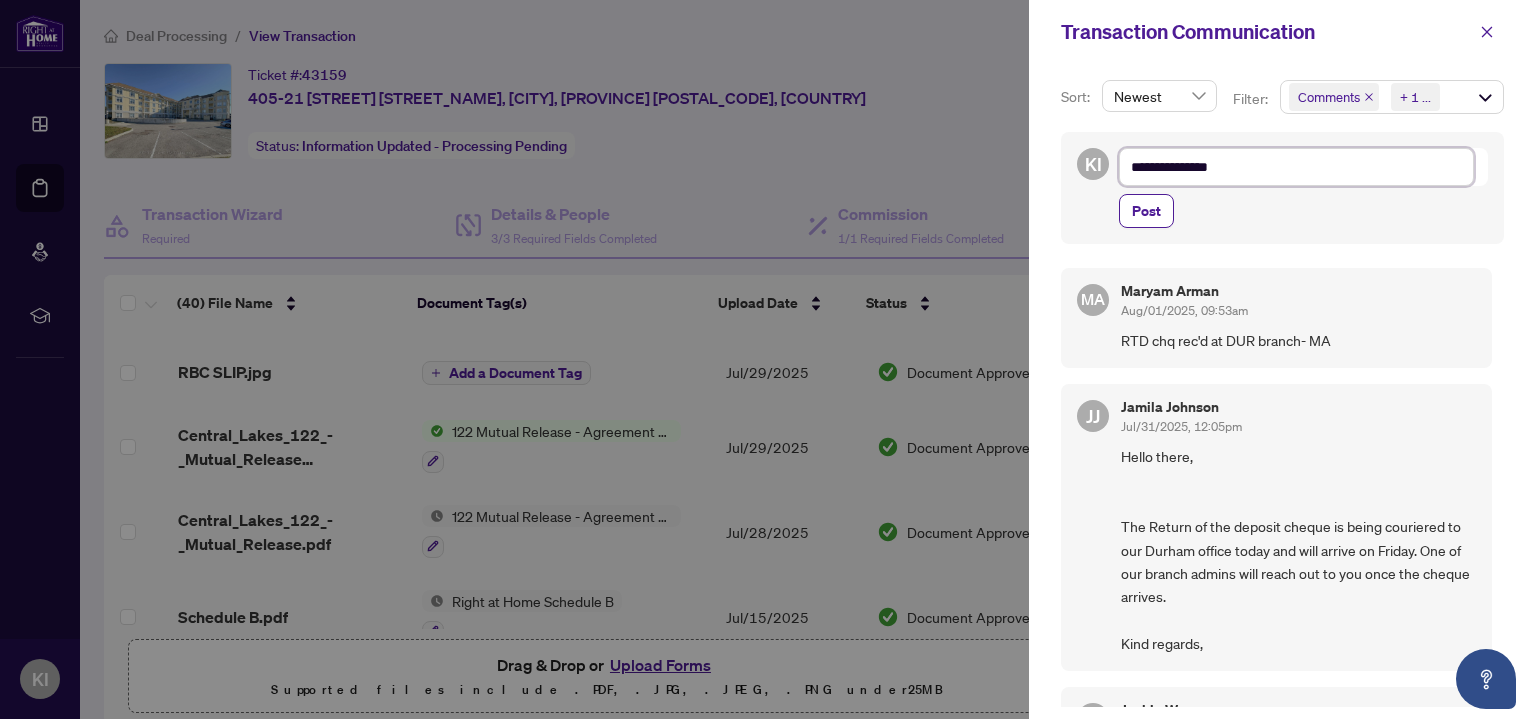 type on "**********" 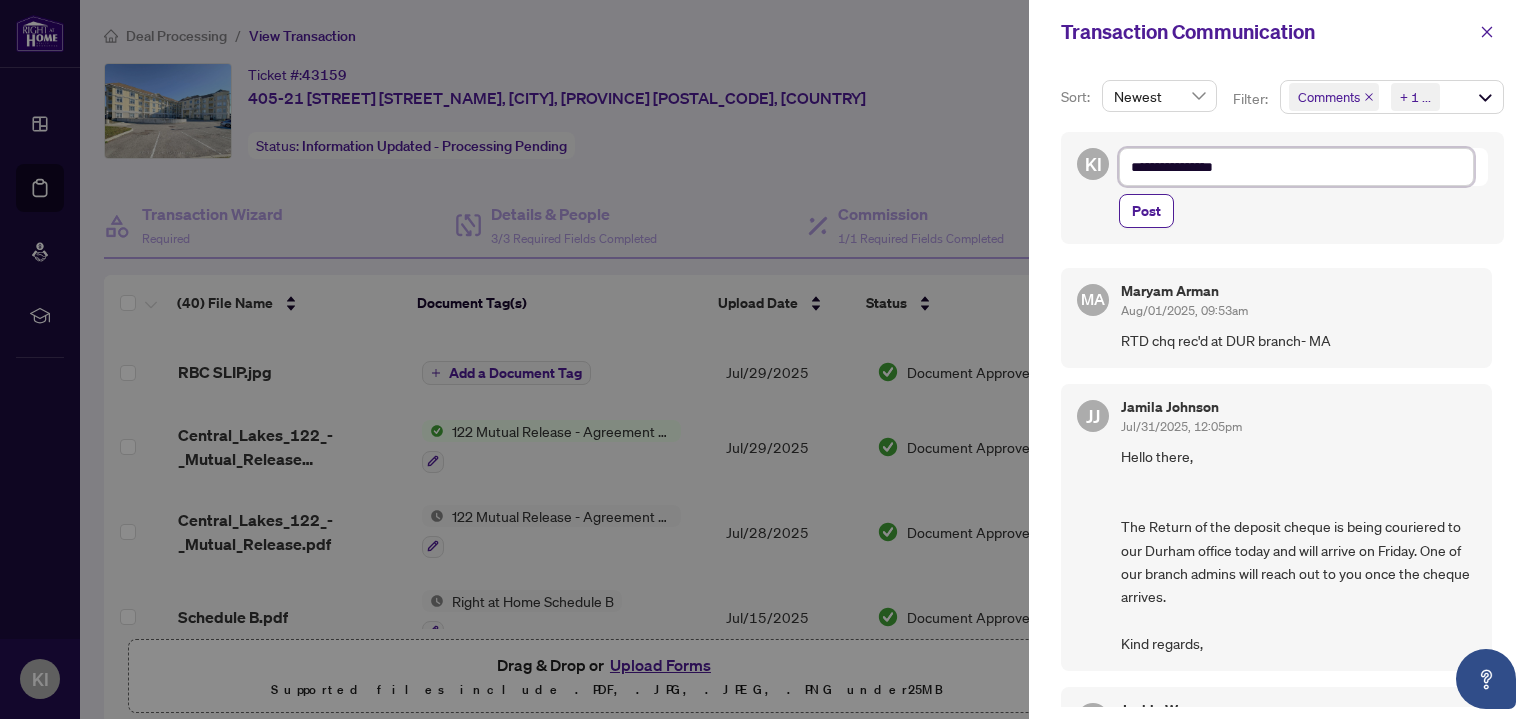type on "**********" 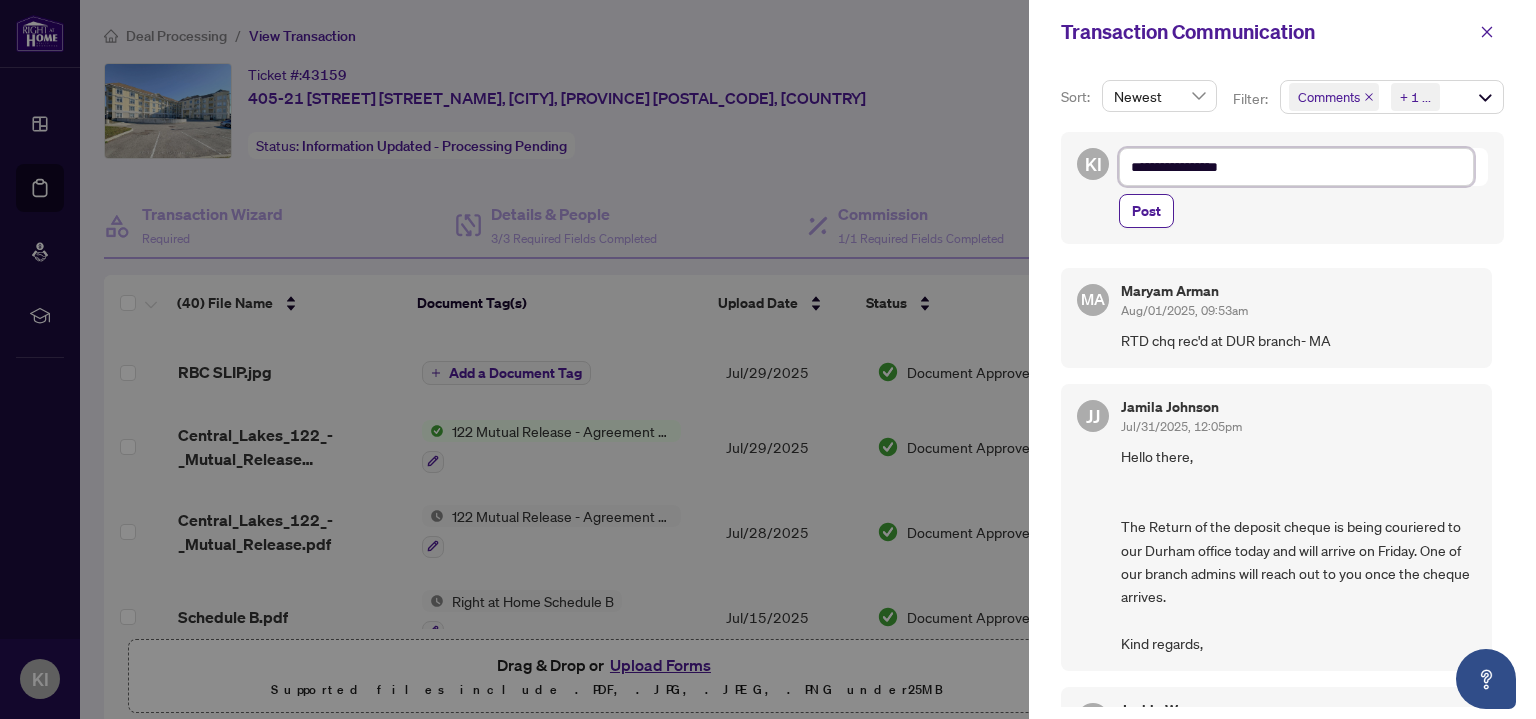 type on "**********" 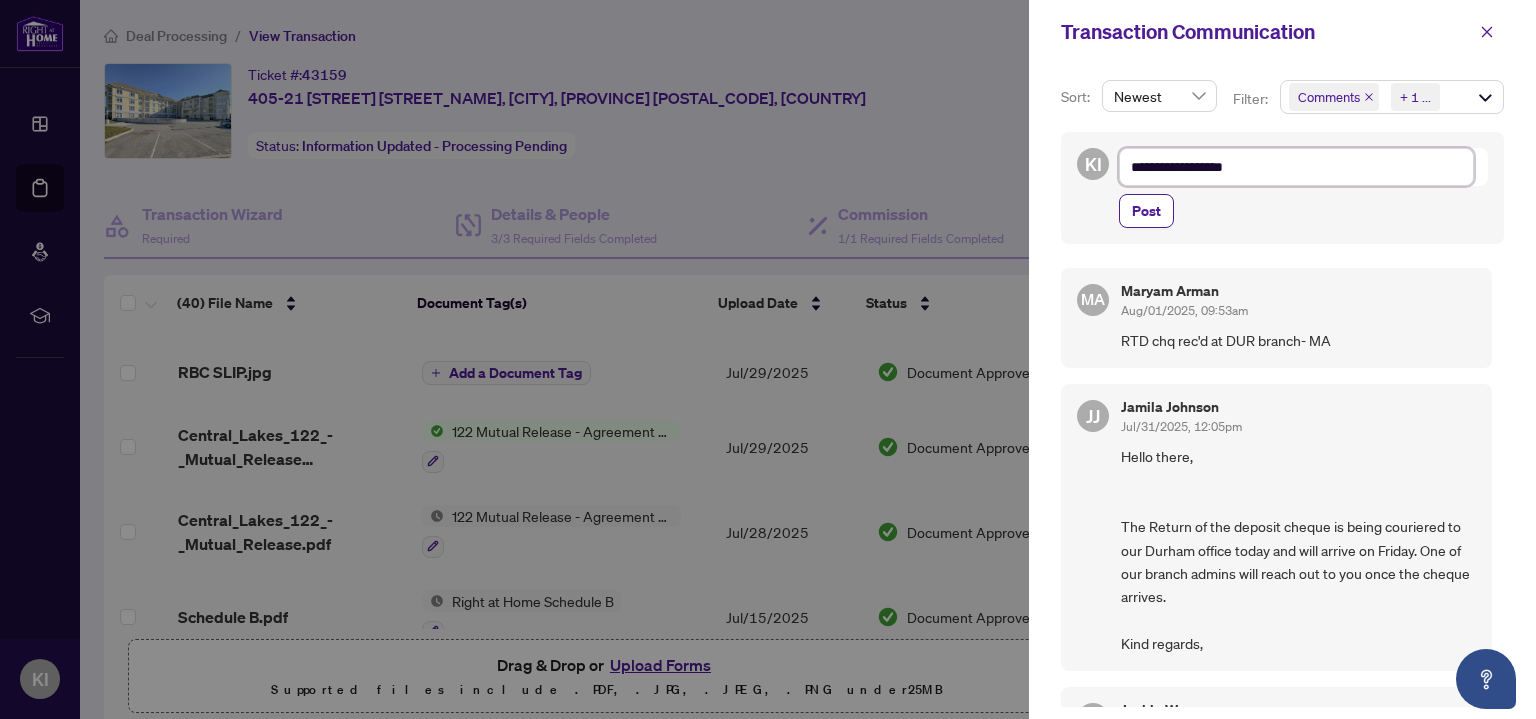 type on "**********" 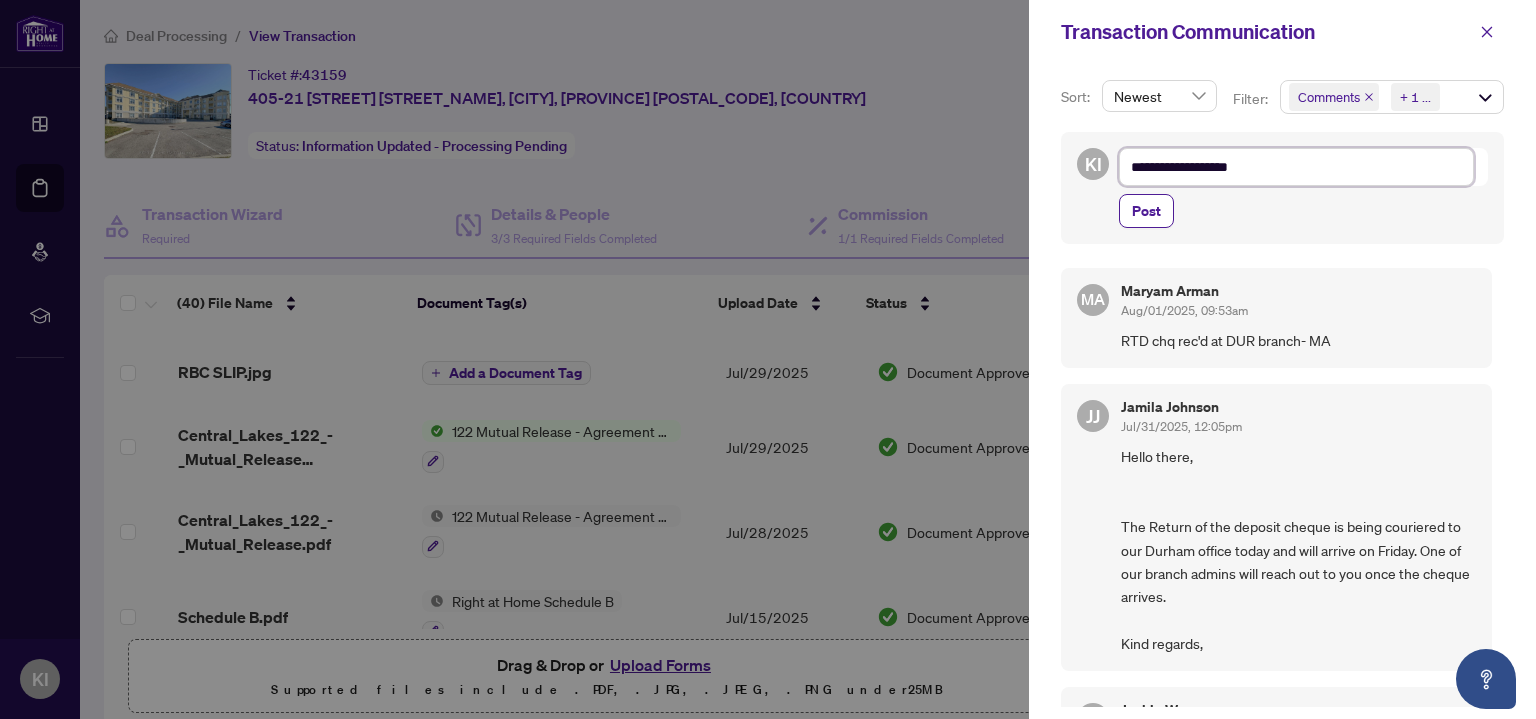 type on "**********" 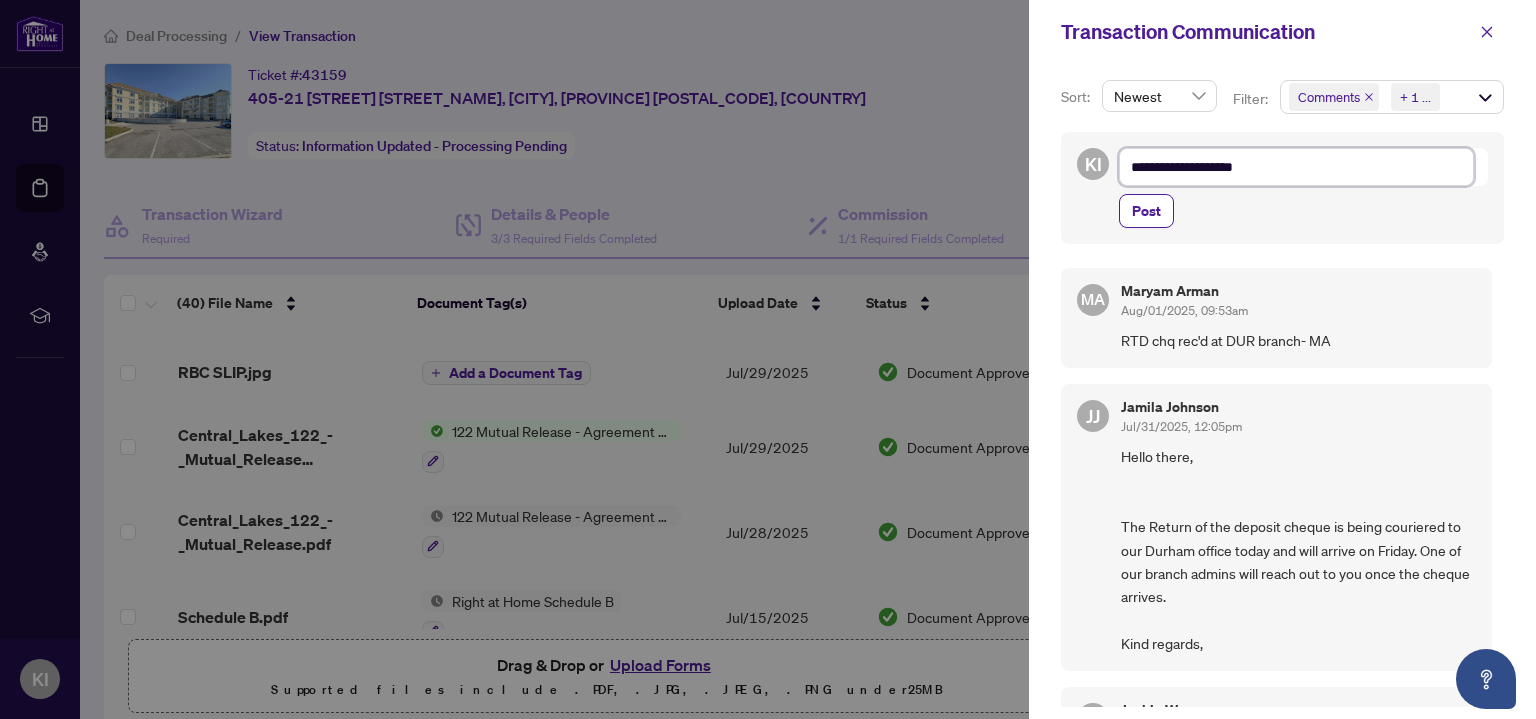 type on "**********" 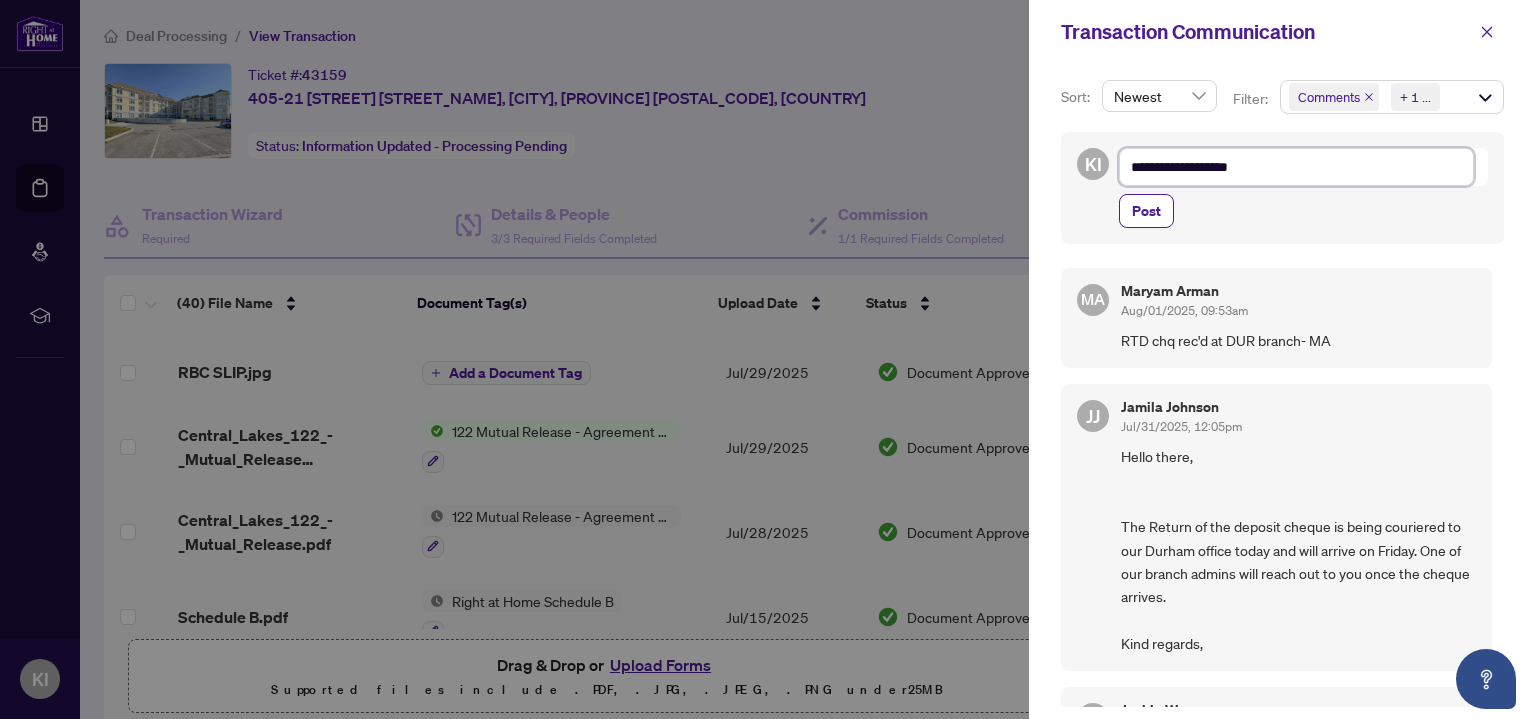type on "**********" 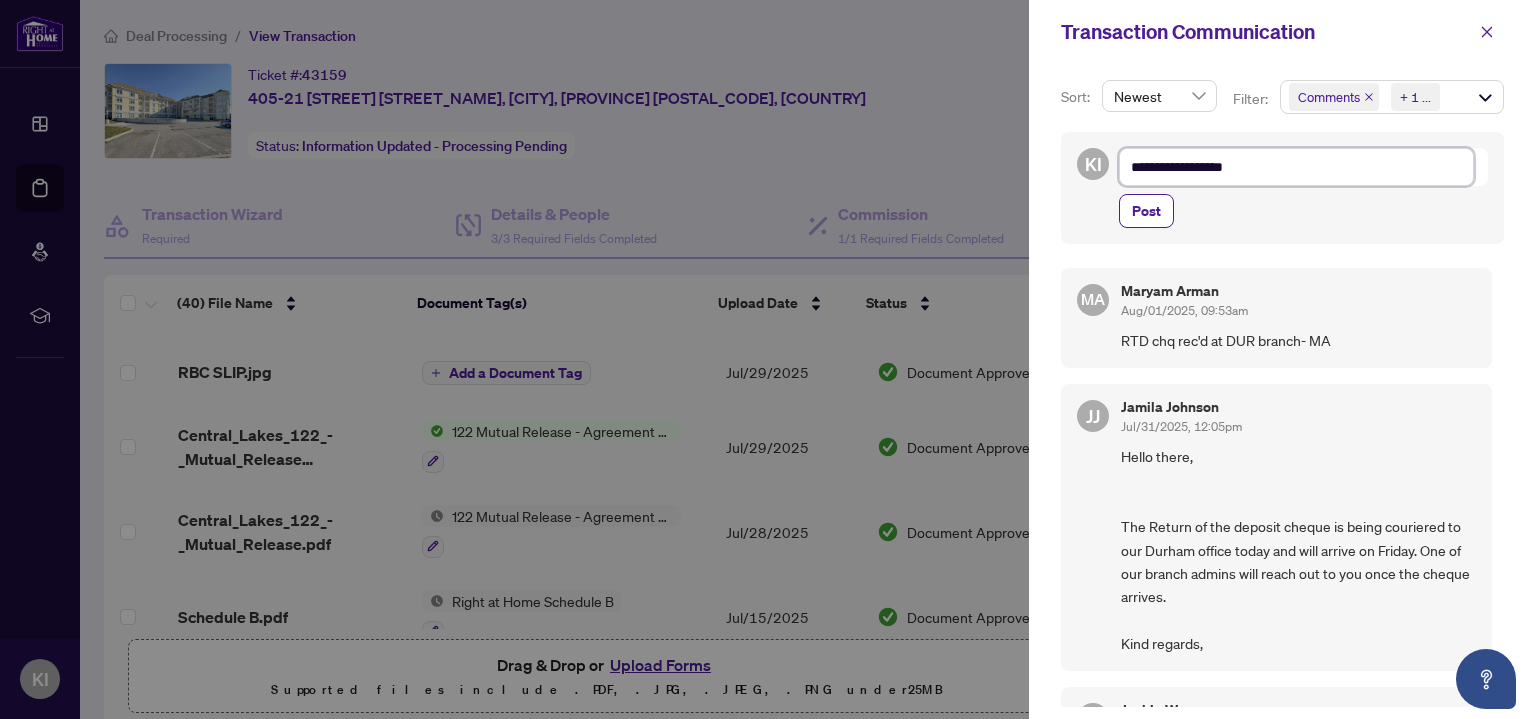 type on "**********" 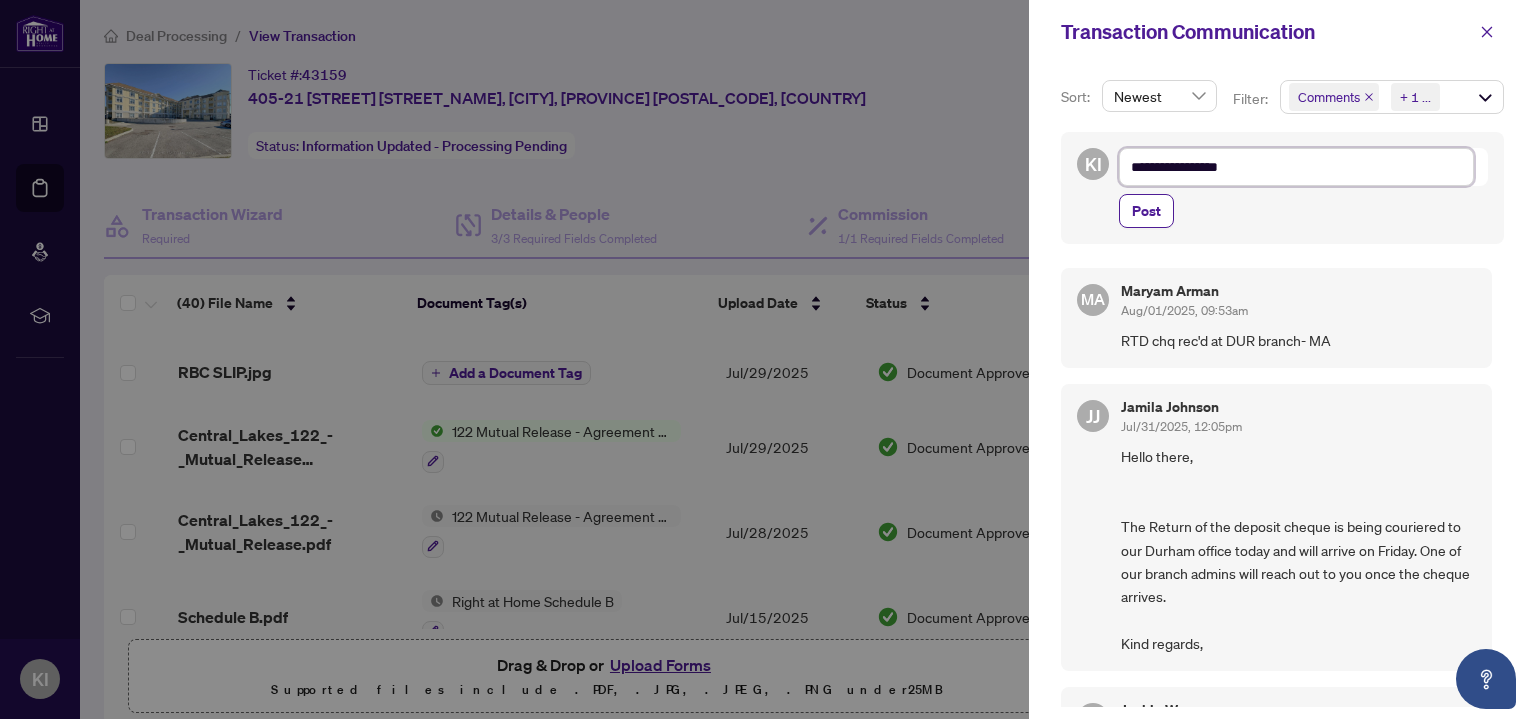 type on "**********" 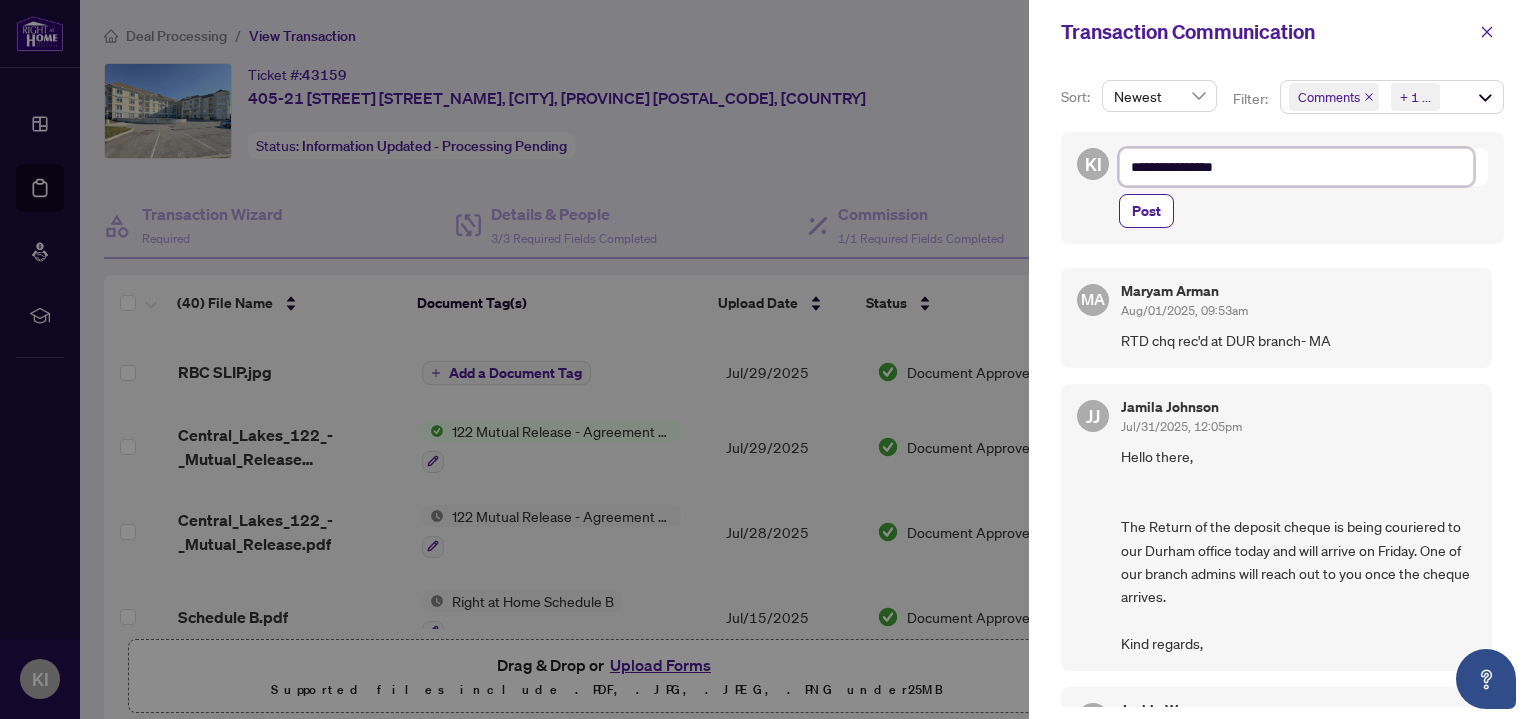 type on "**********" 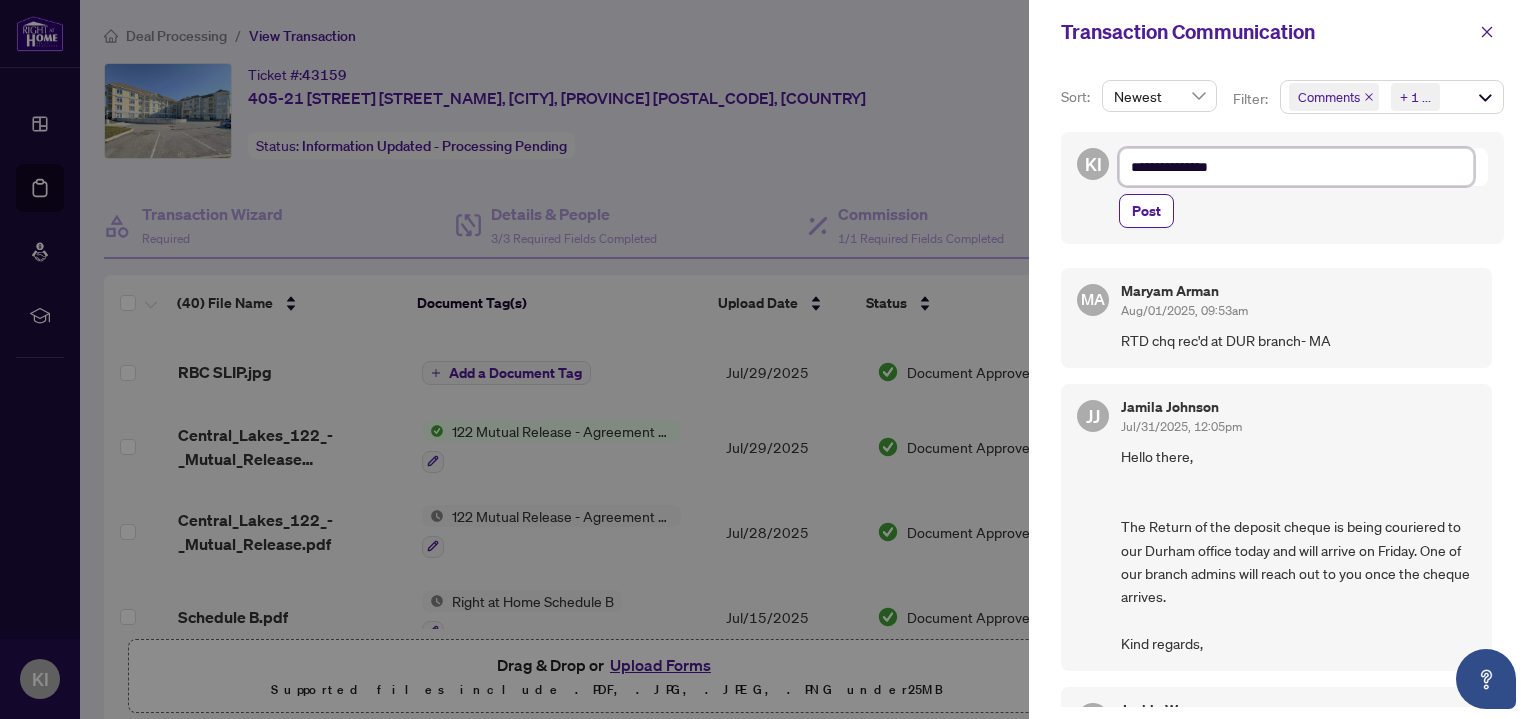 type on "**********" 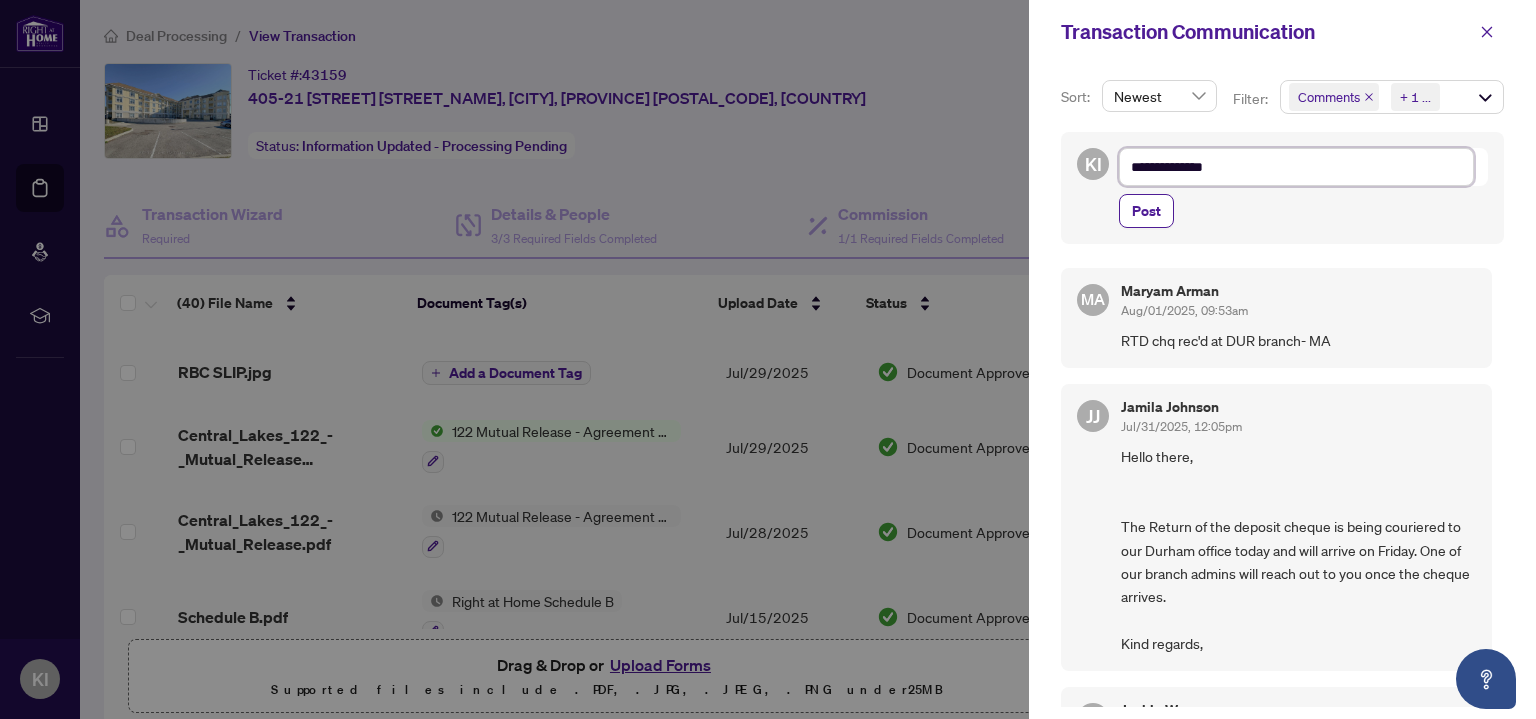 type on "**********" 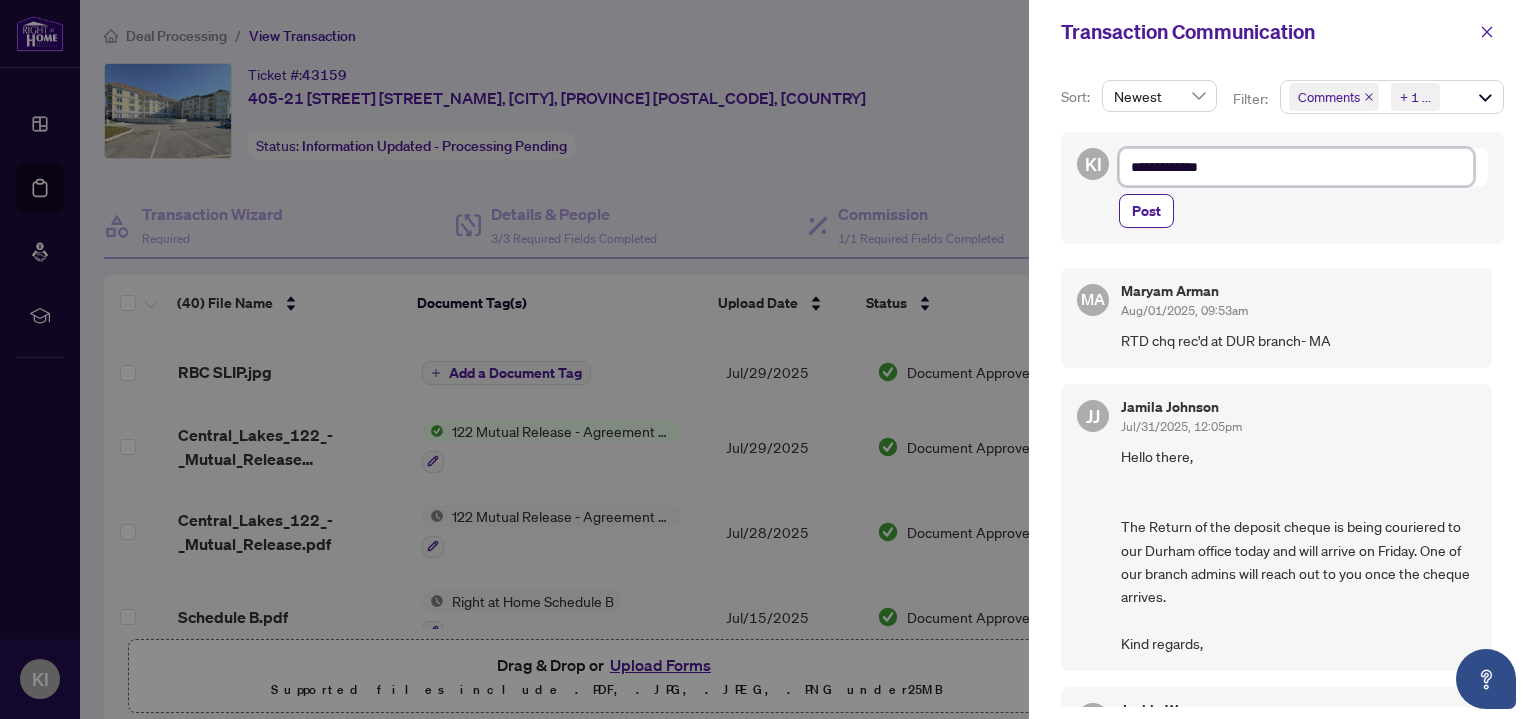 type on "**********" 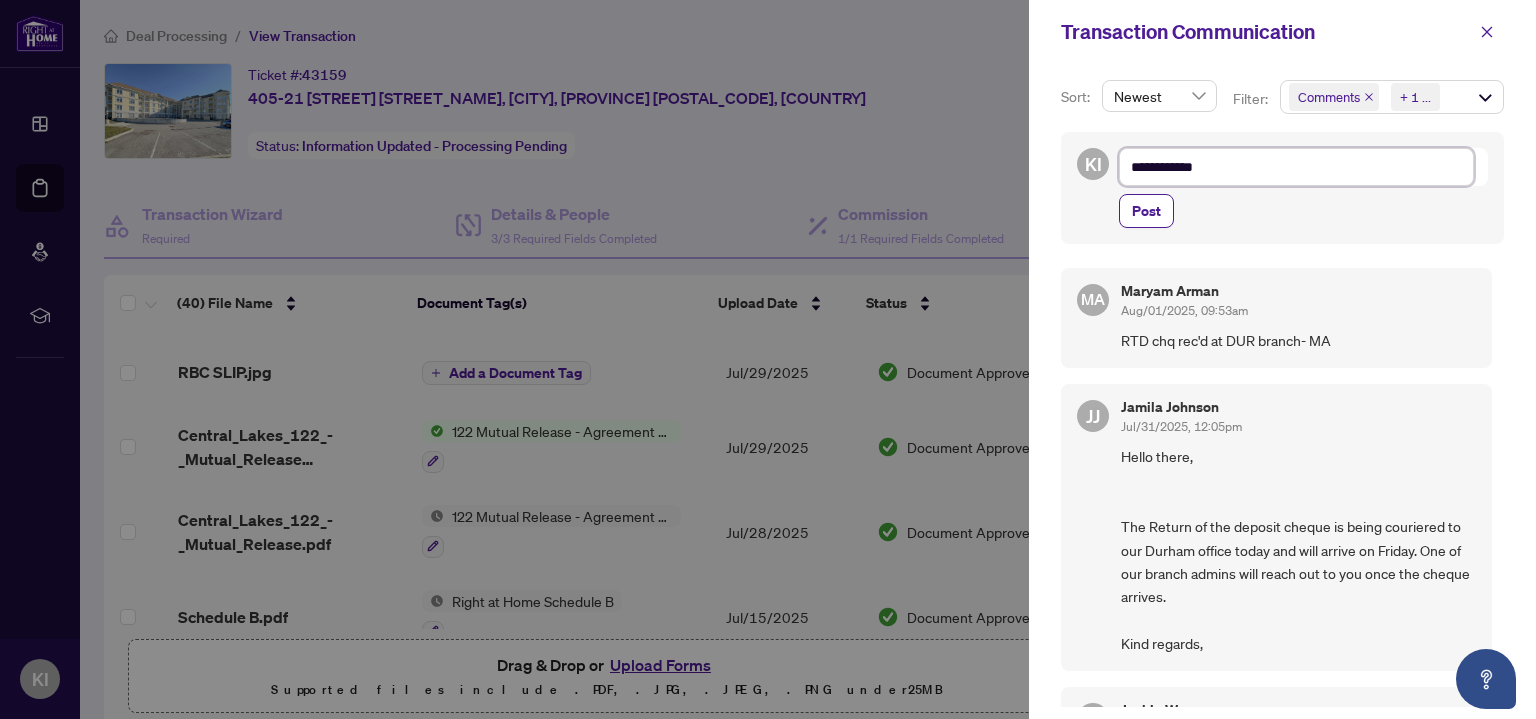 type on "**********" 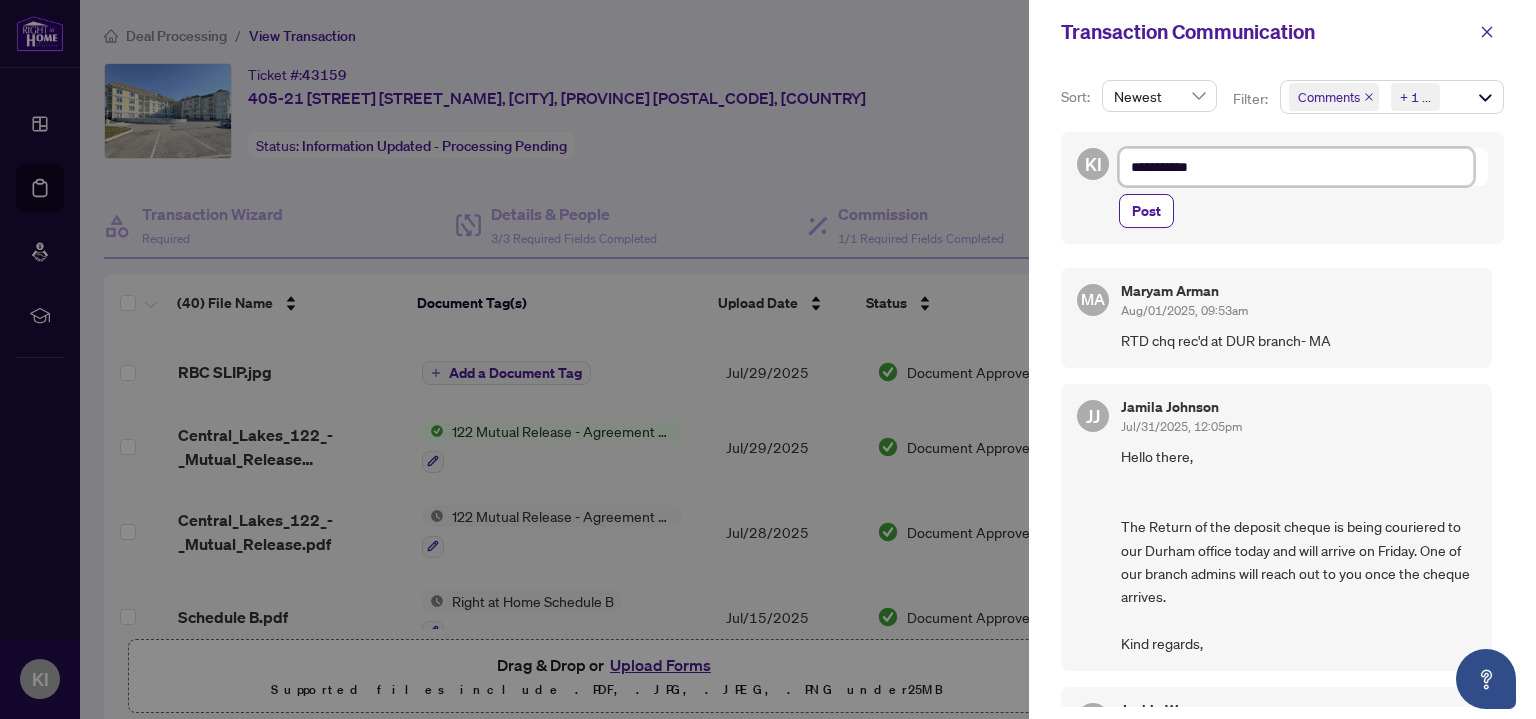 type on "**********" 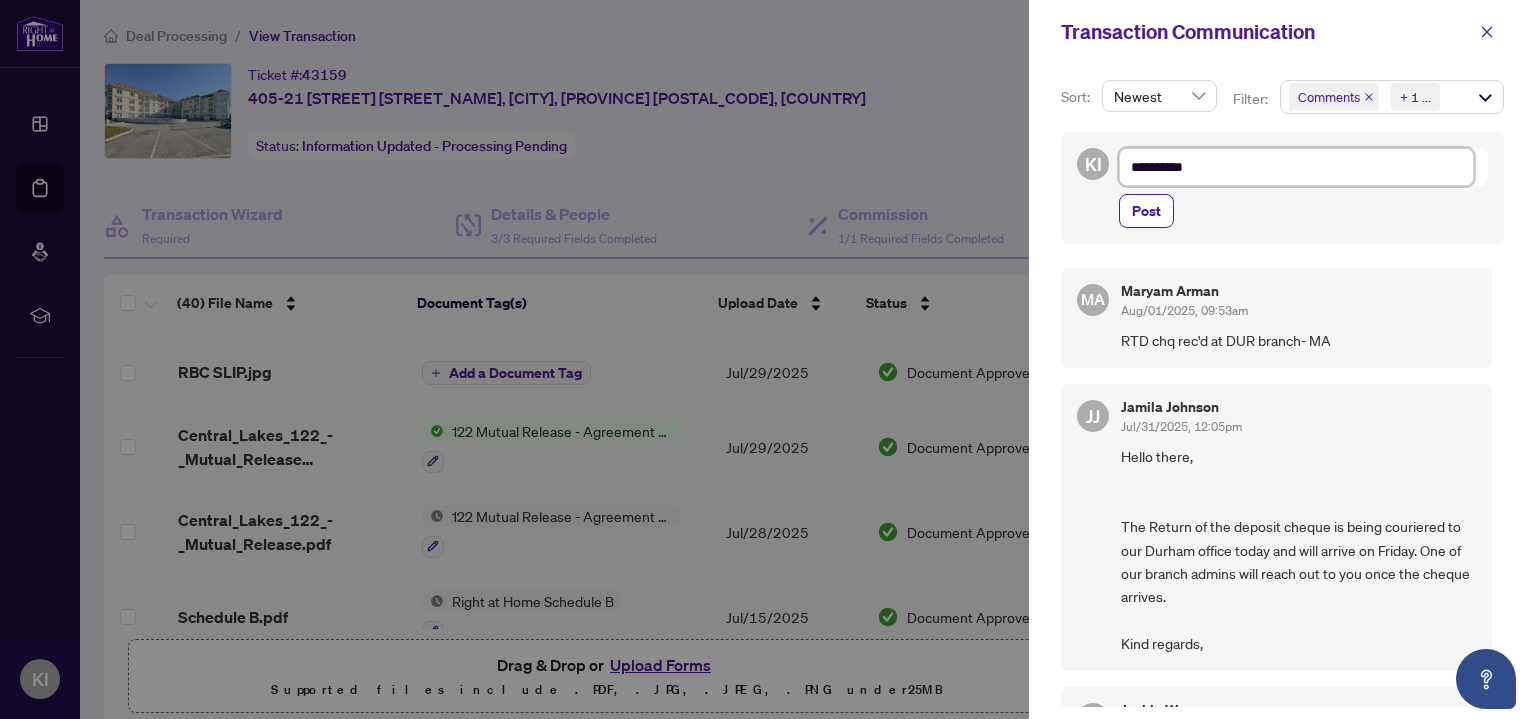type on "*********" 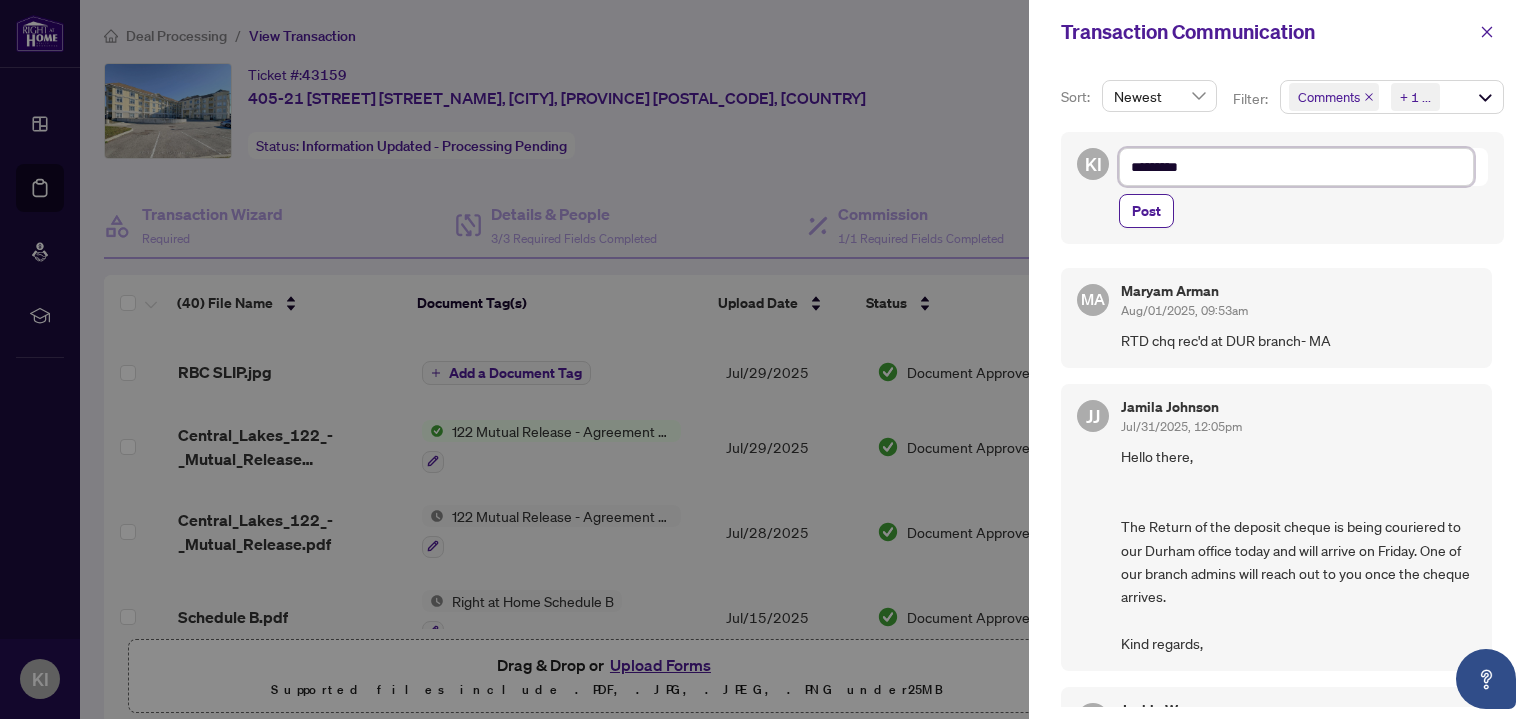 type on "********" 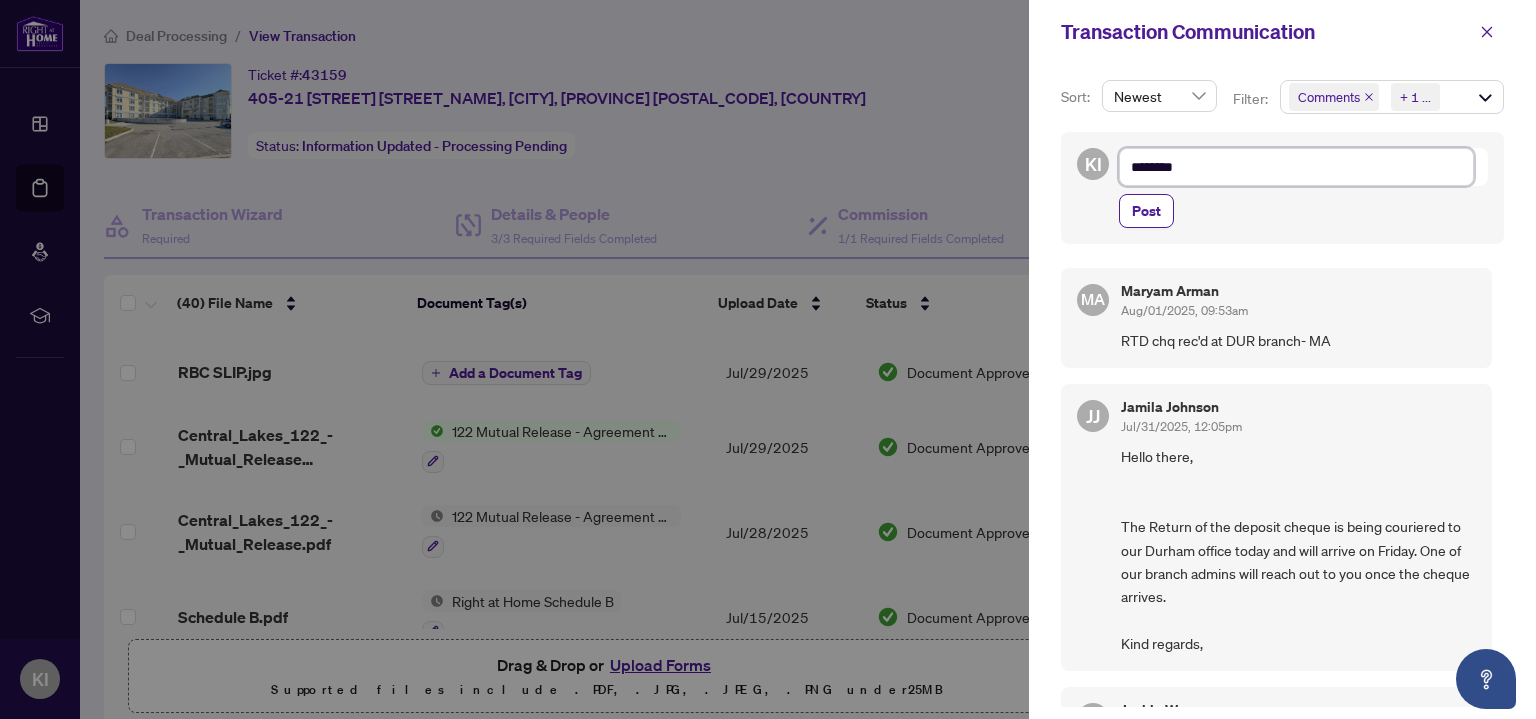 type on "*******" 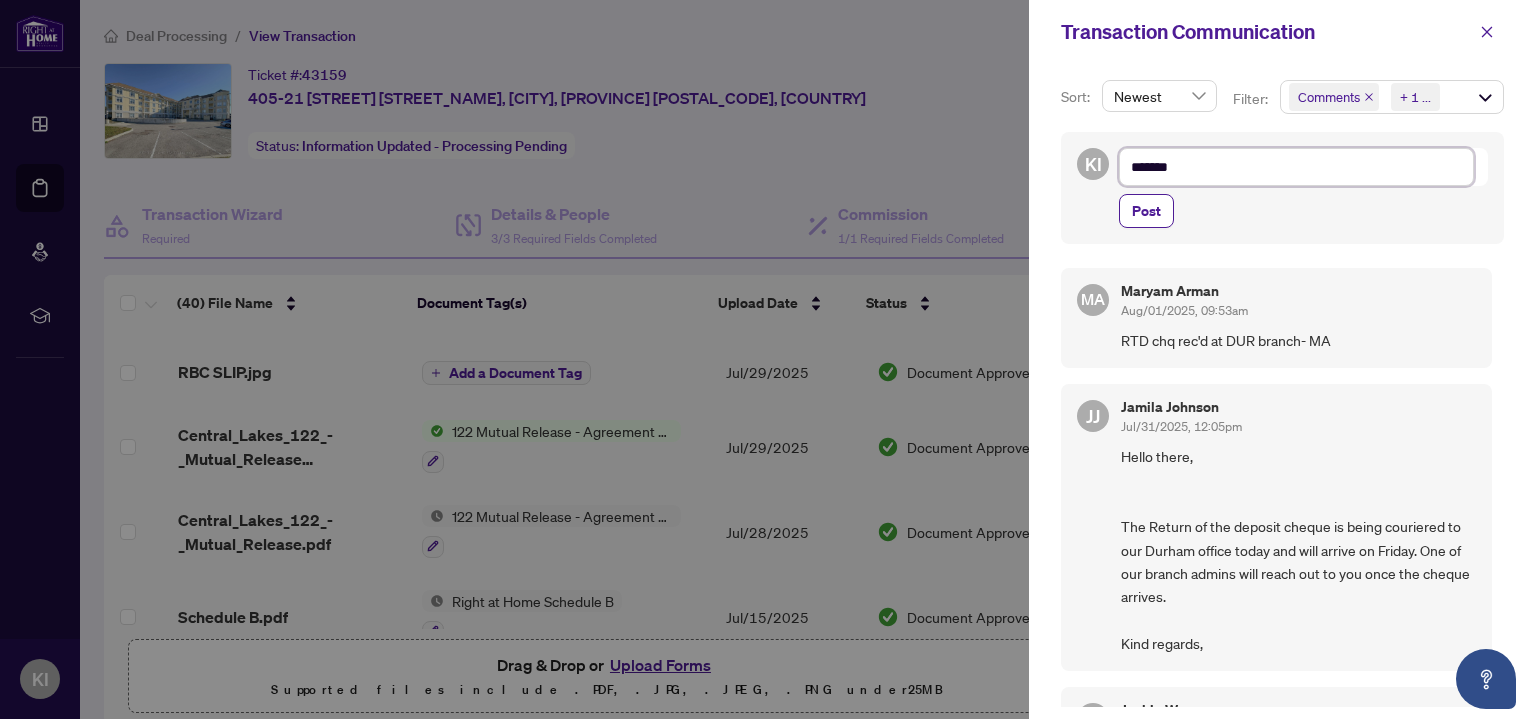 type on "******" 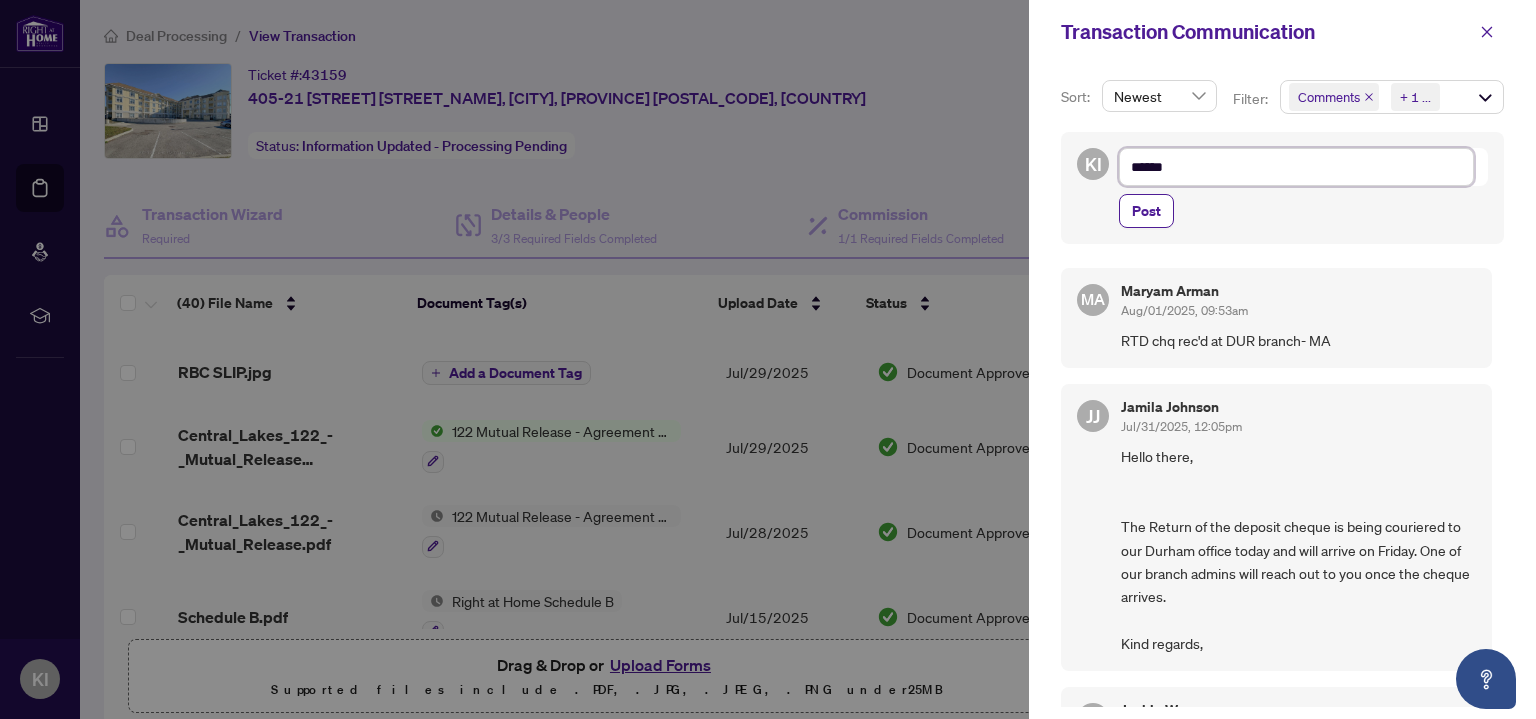 type on "*****" 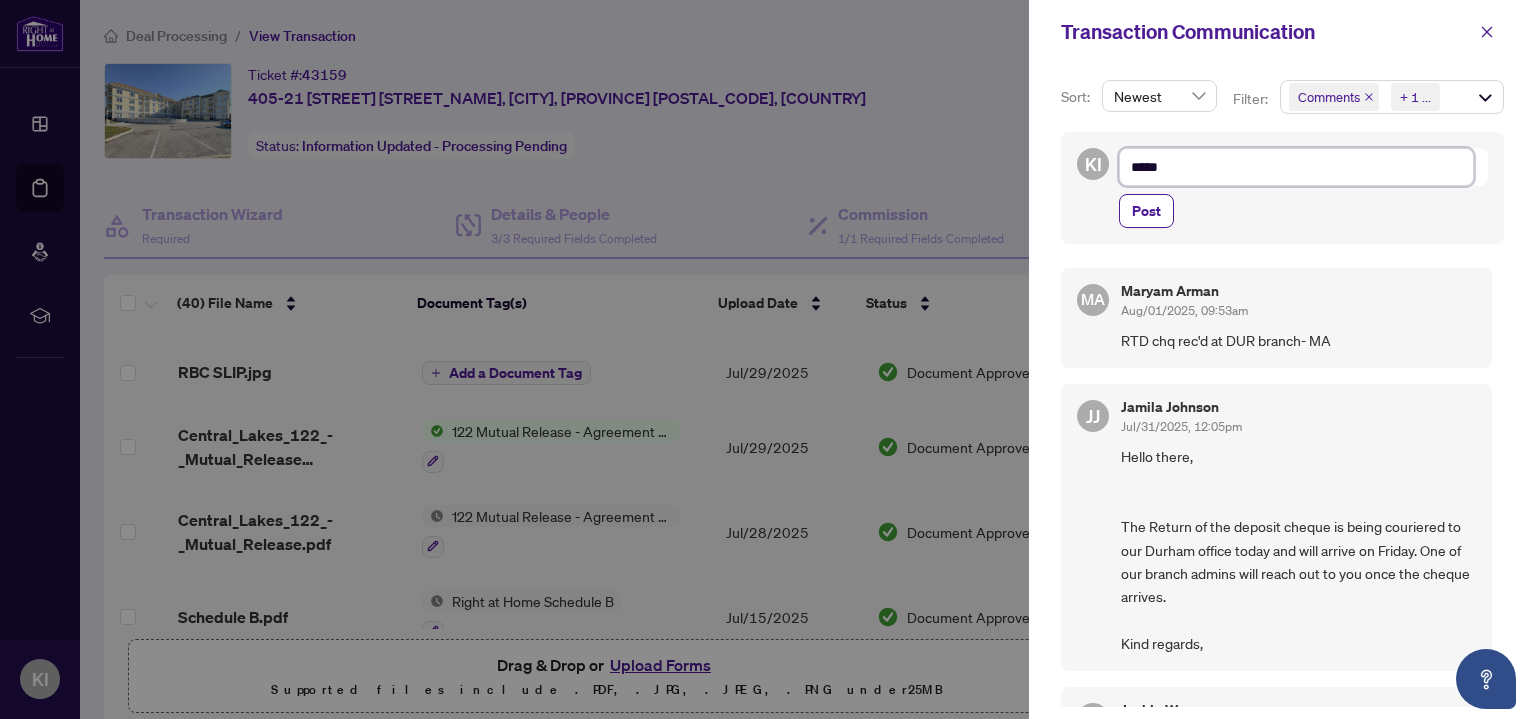 type on "***" 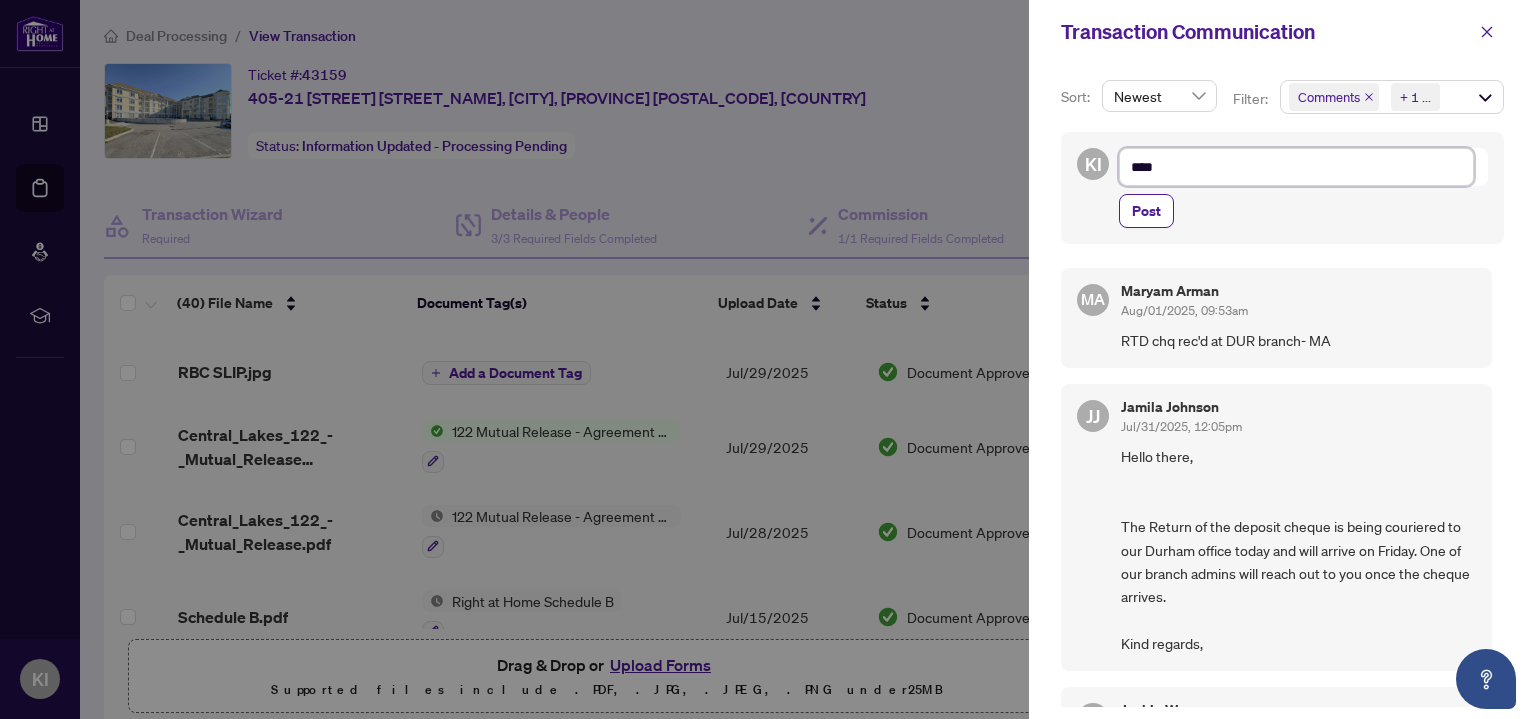 type on "***" 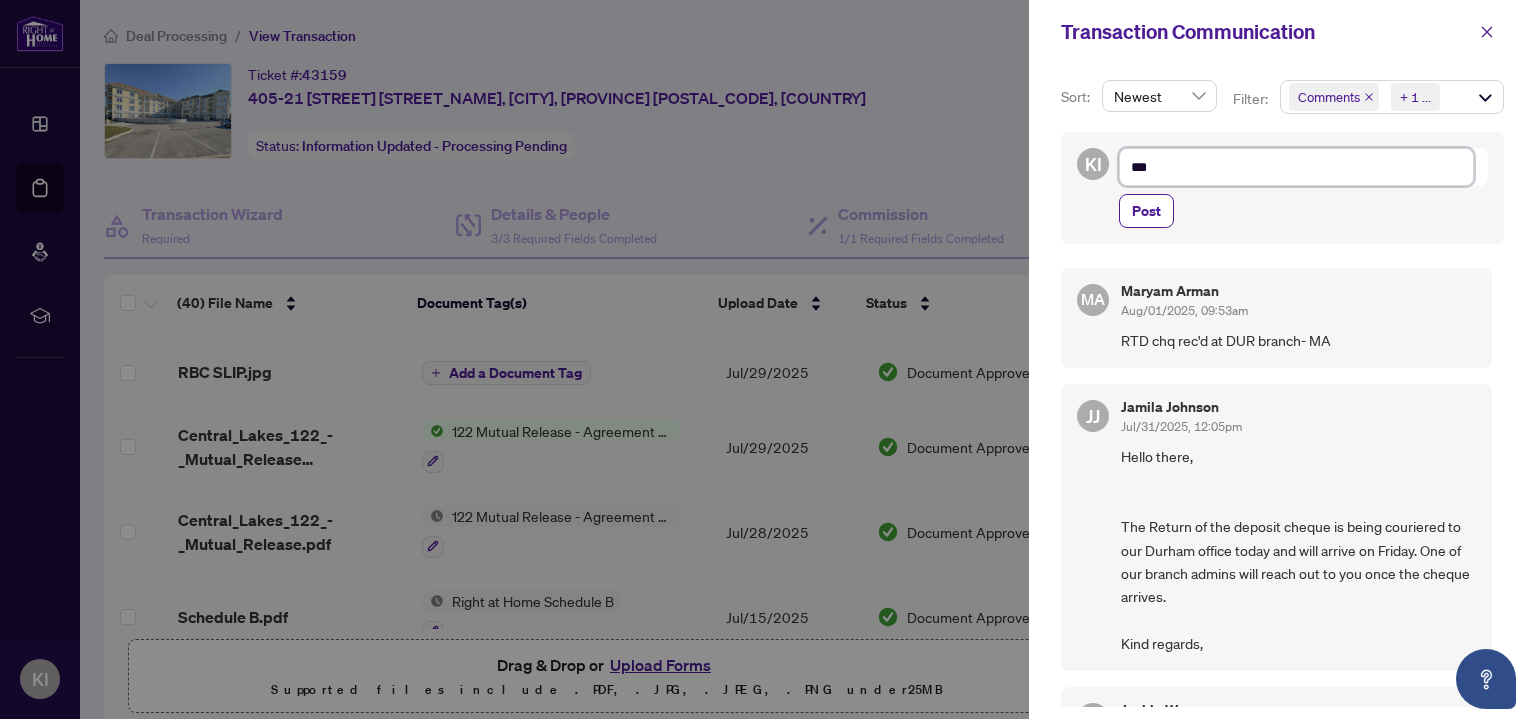type on "**" 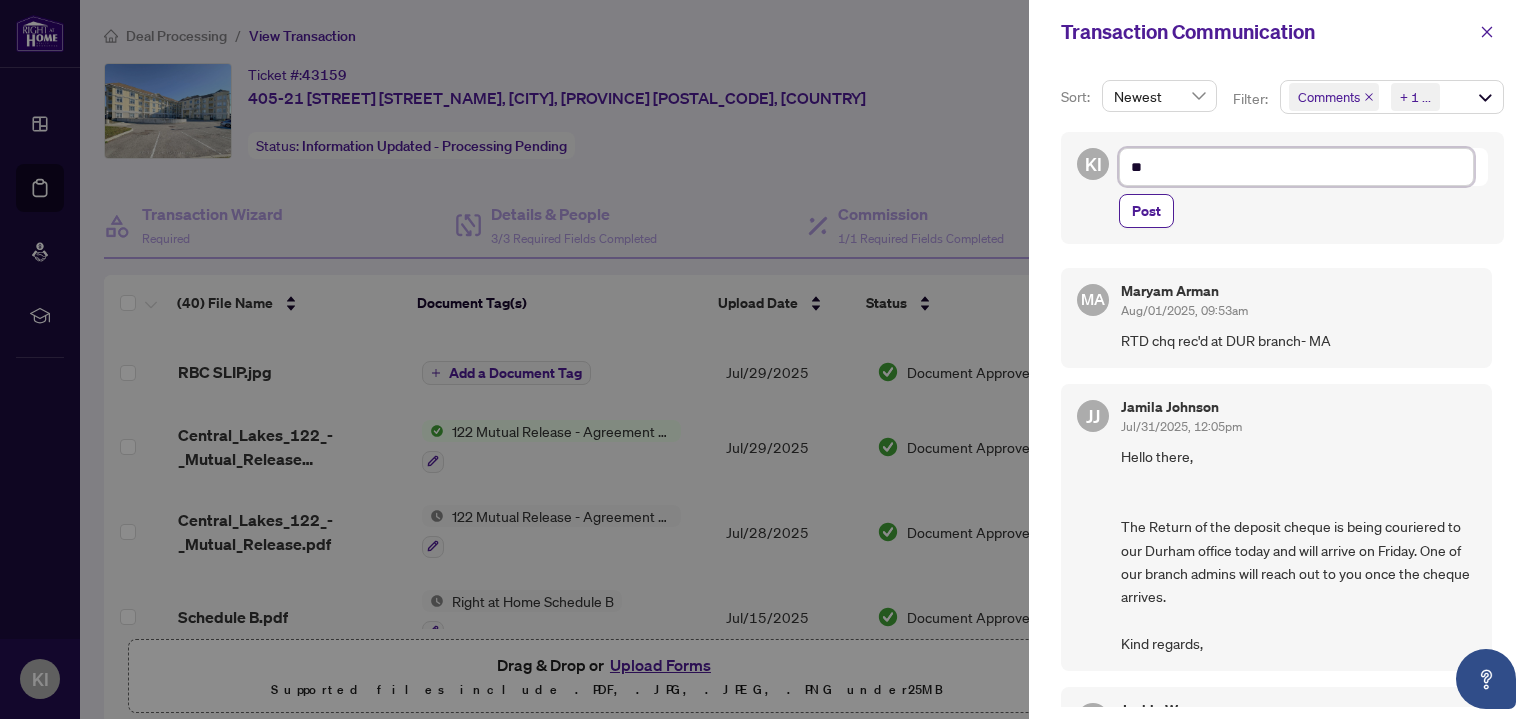 type on "***" 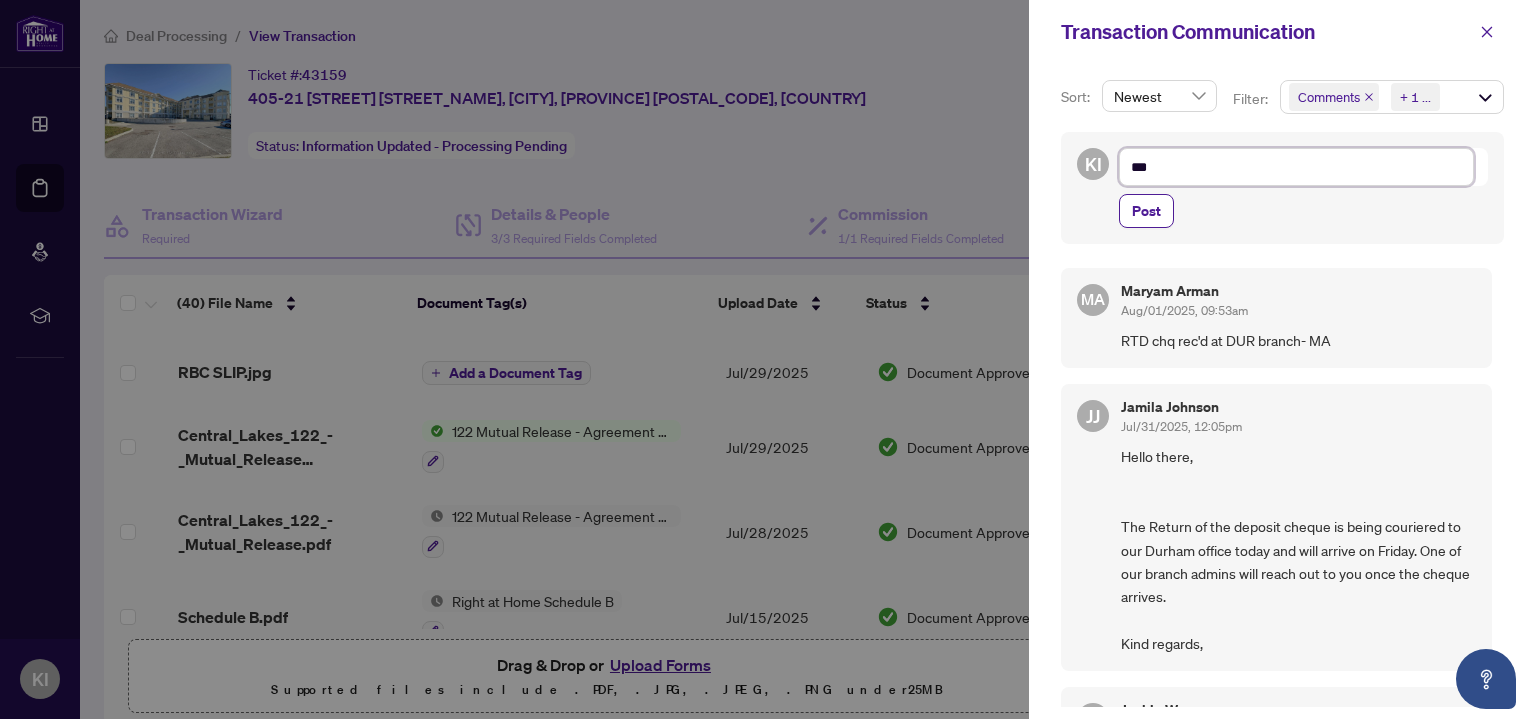 type on "****" 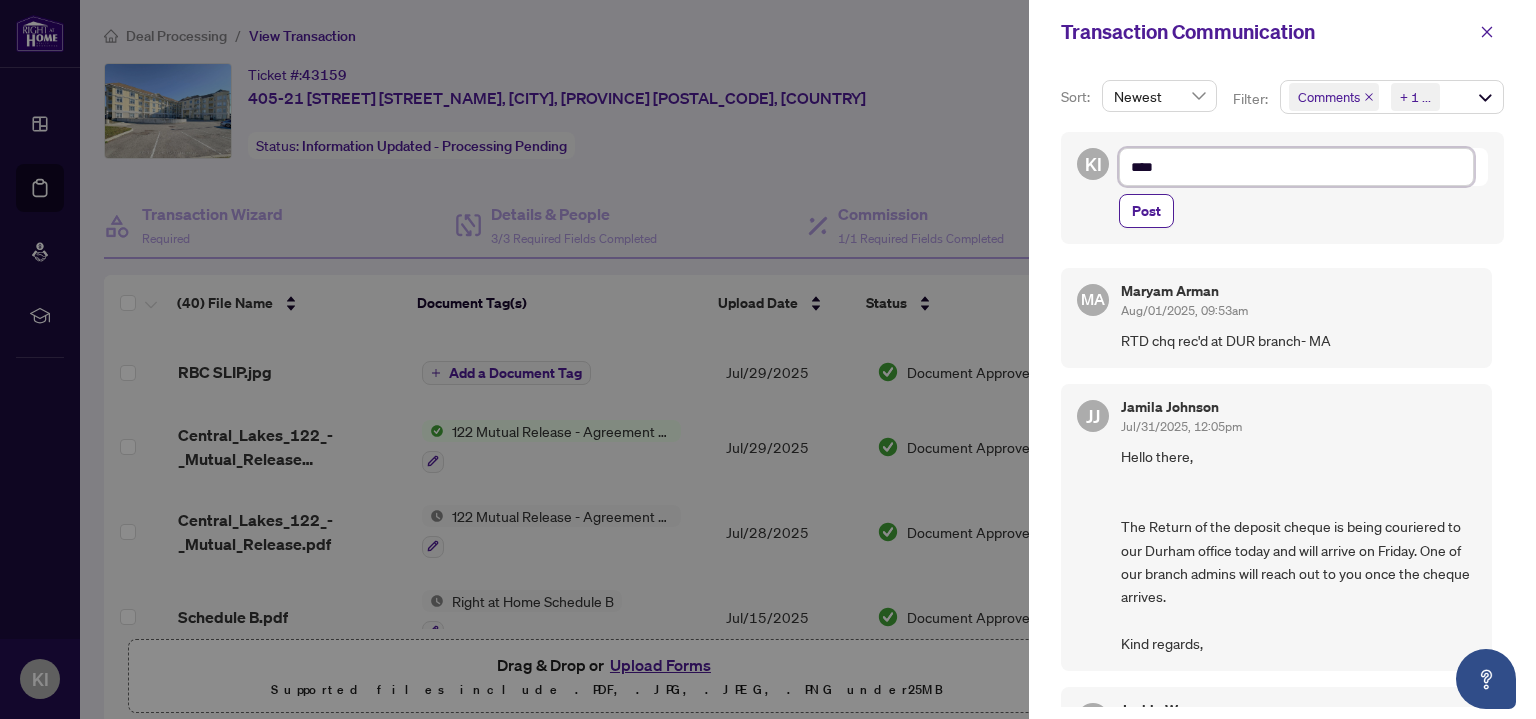 type on "****" 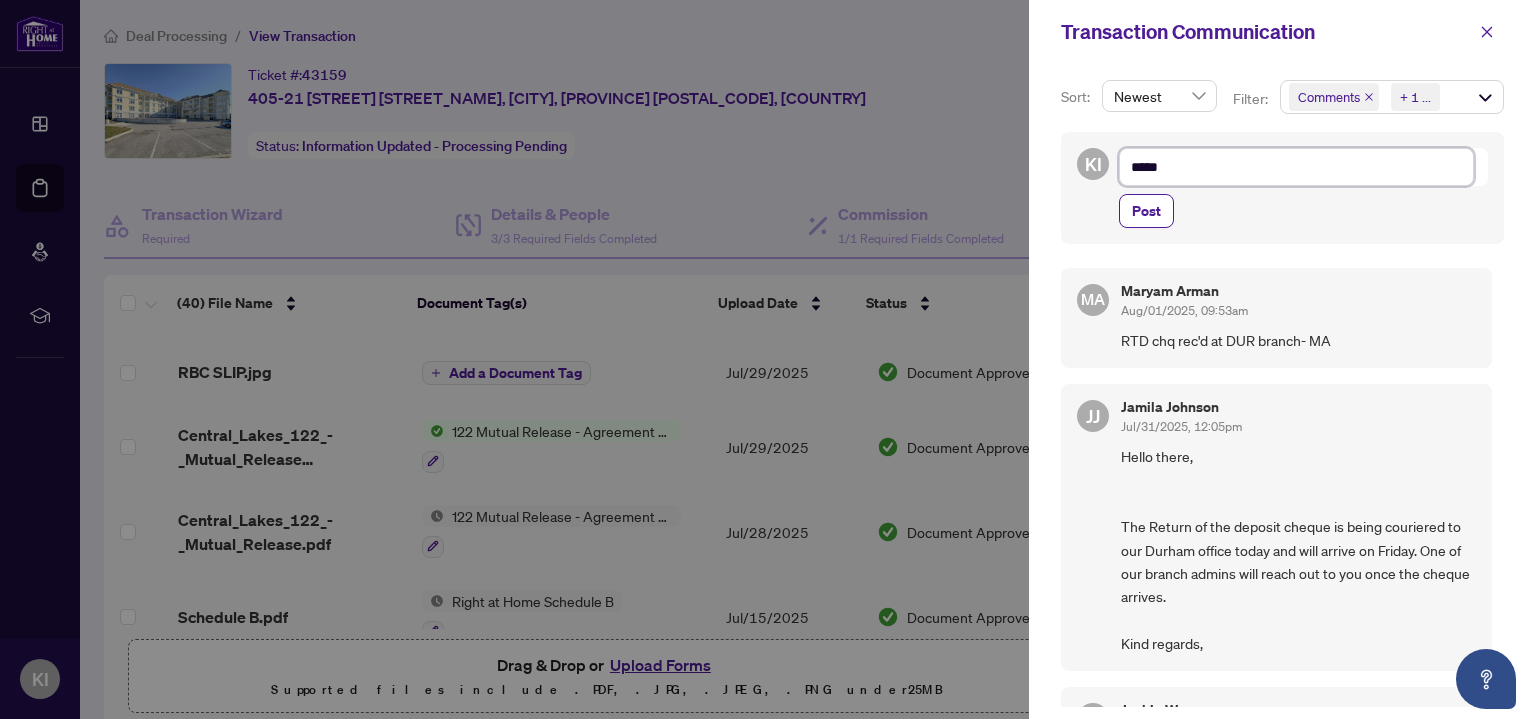 type on "******" 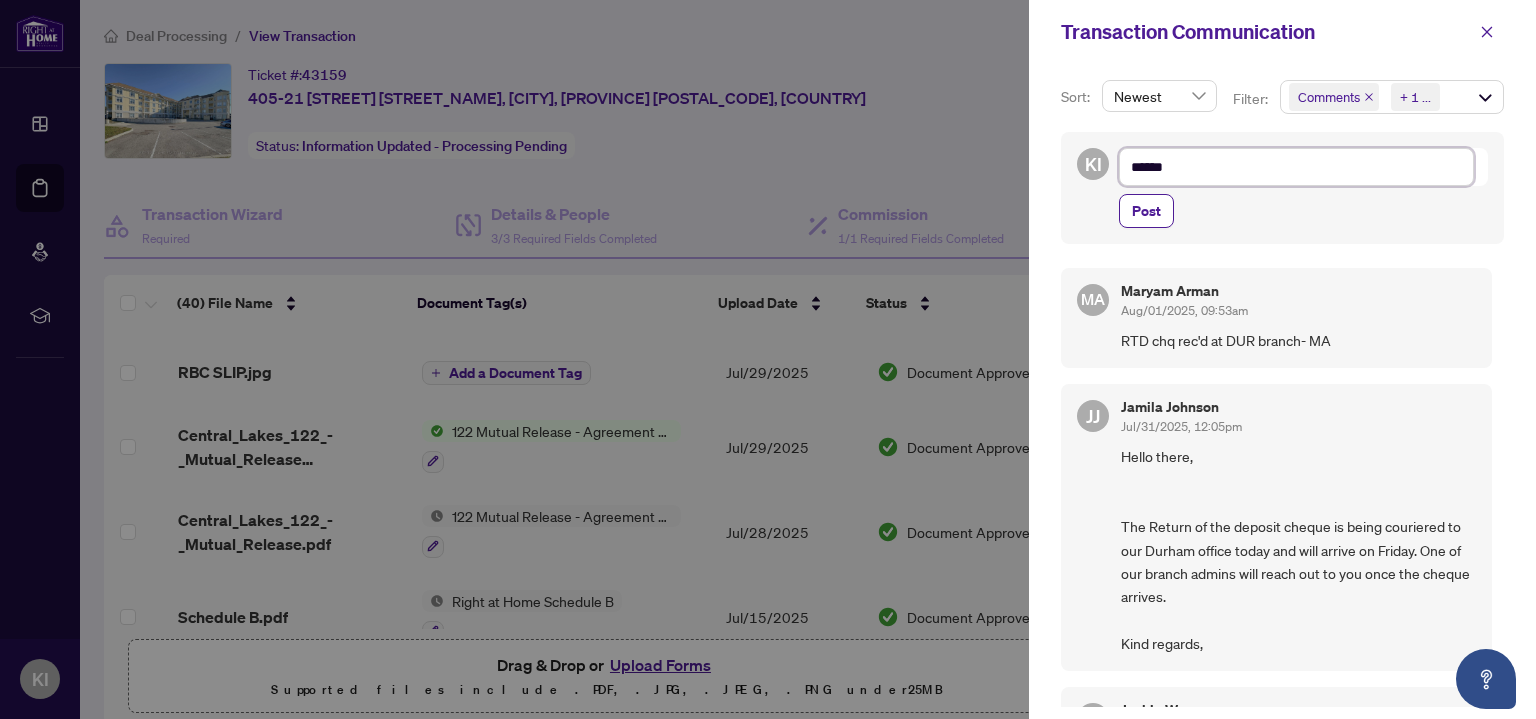type on "*******" 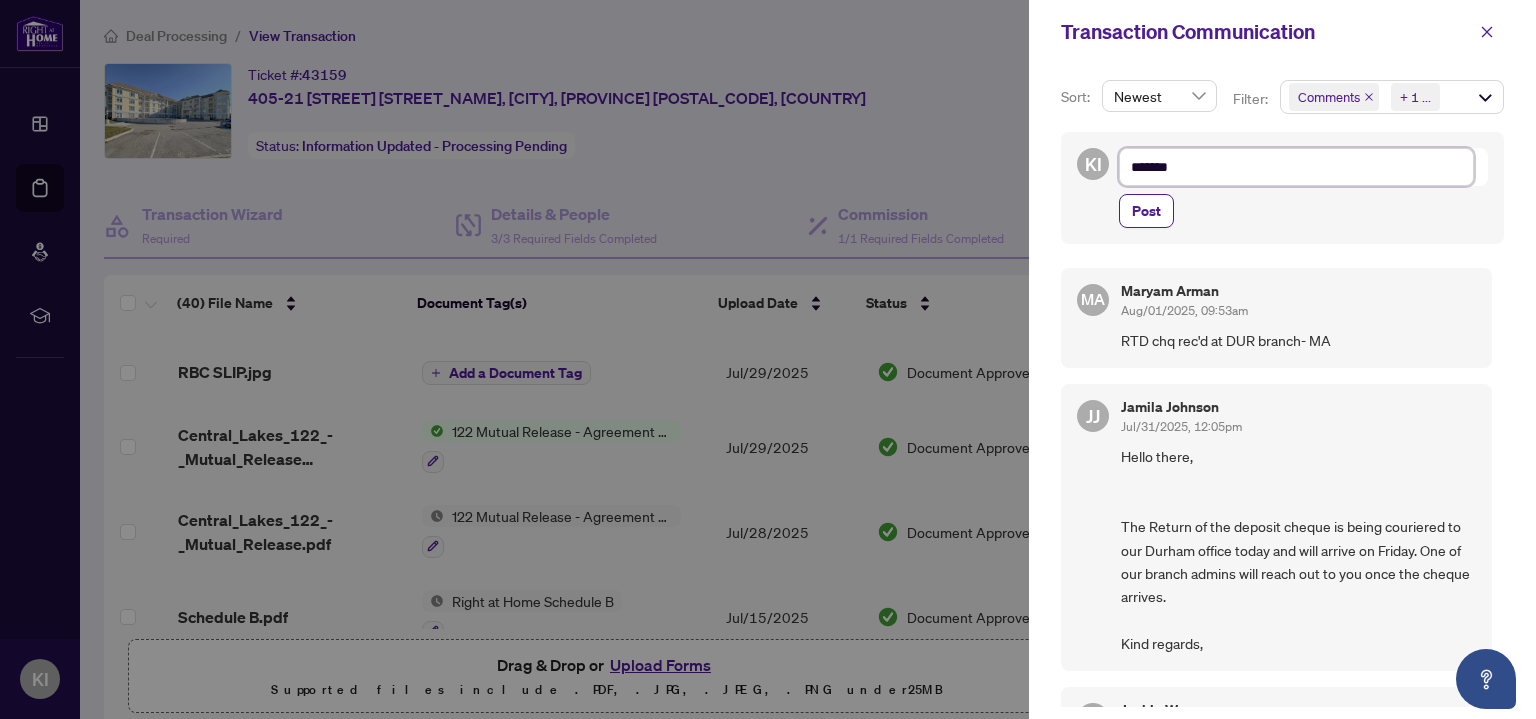 type on "*******" 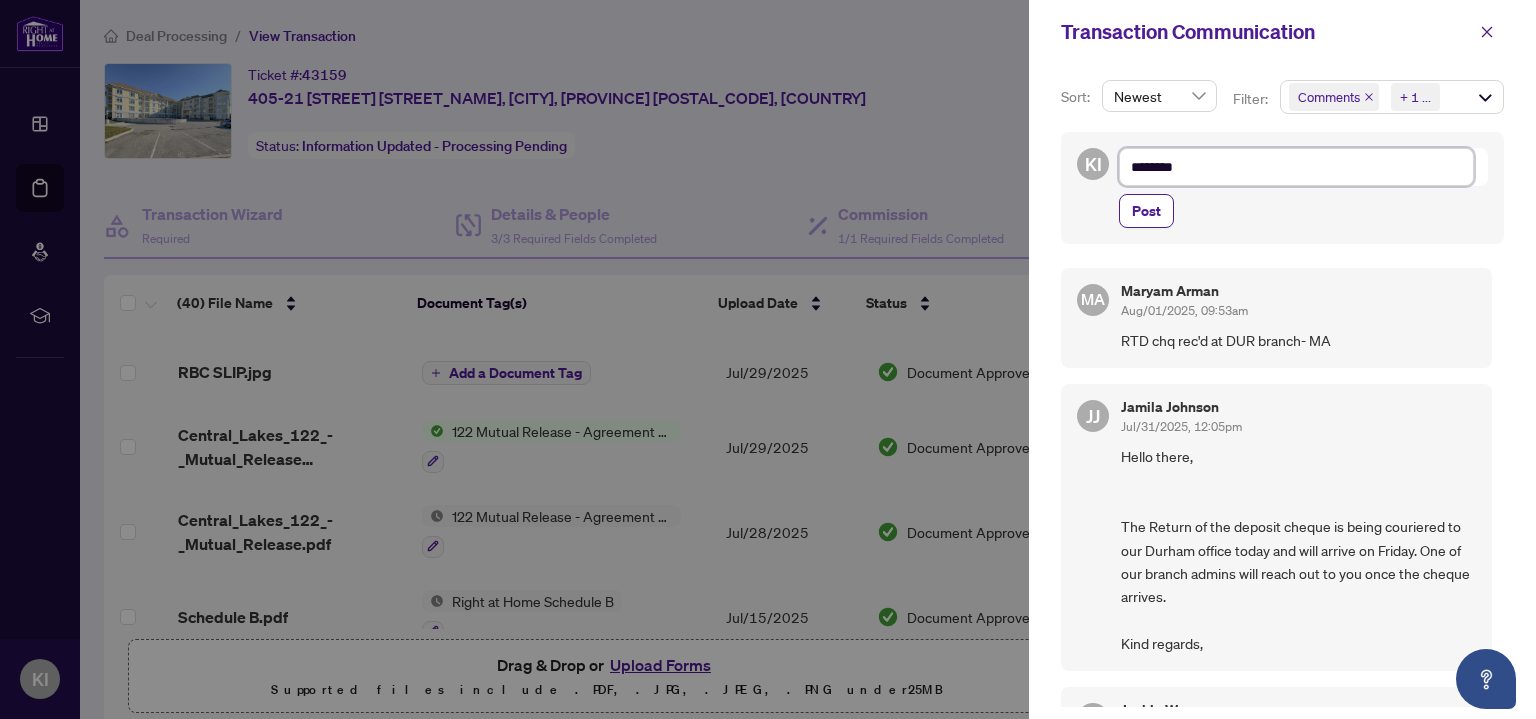 type on "*********" 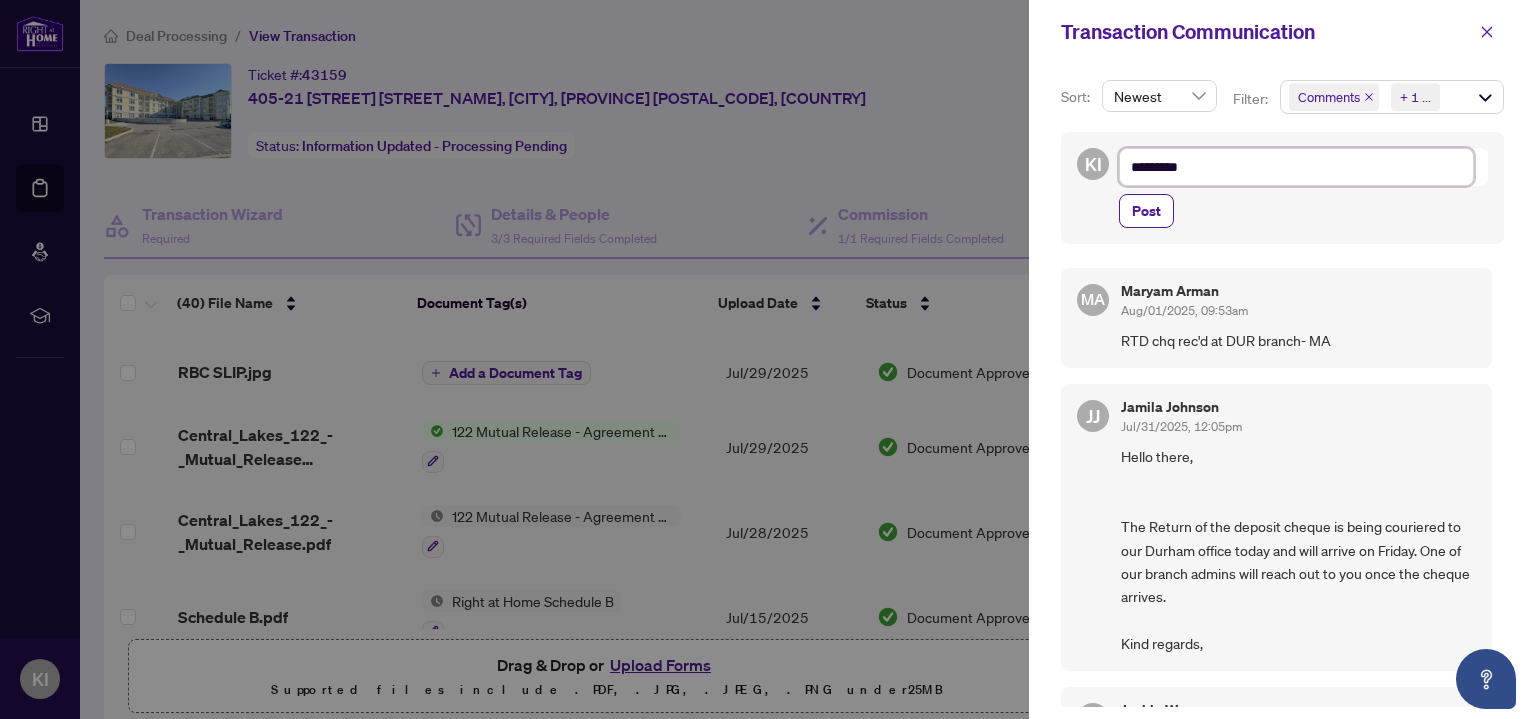 type on "**********" 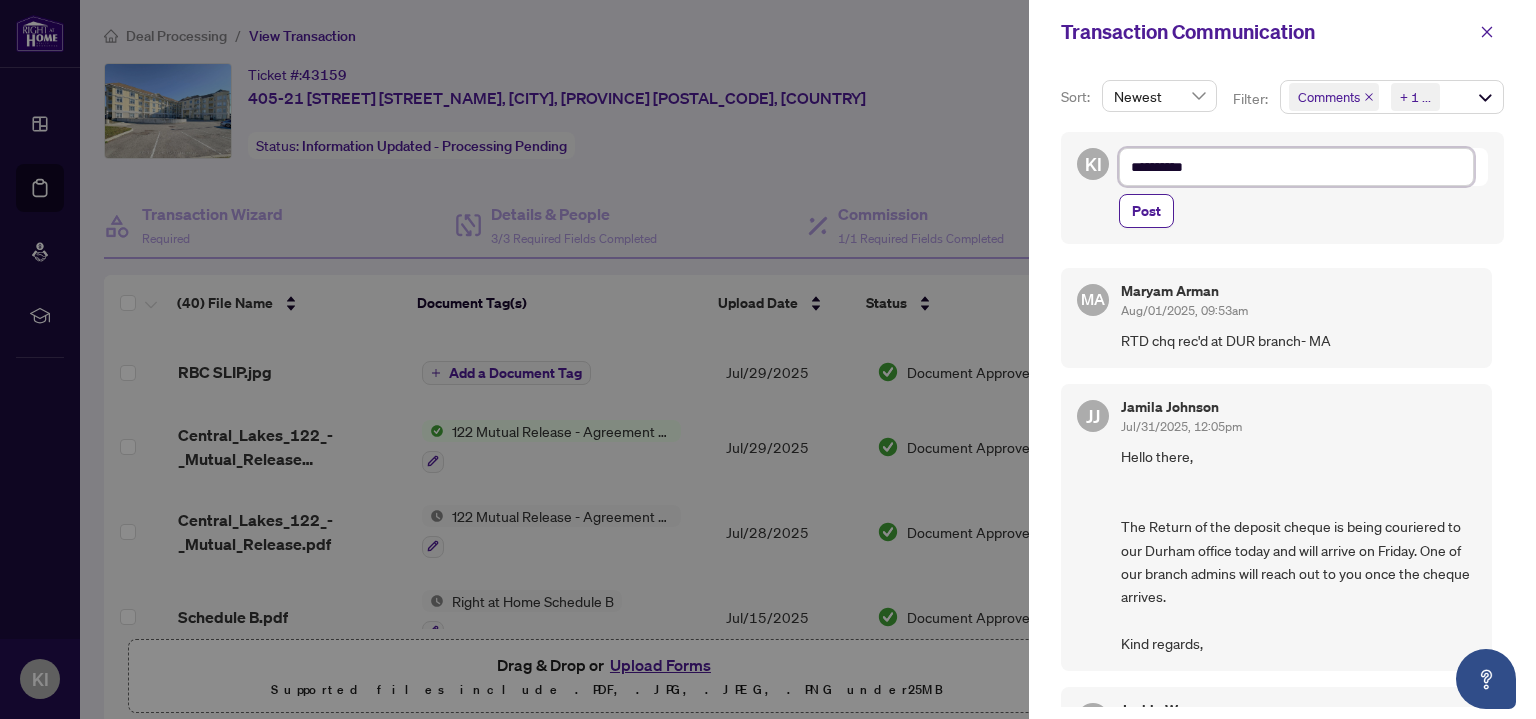 type on "**********" 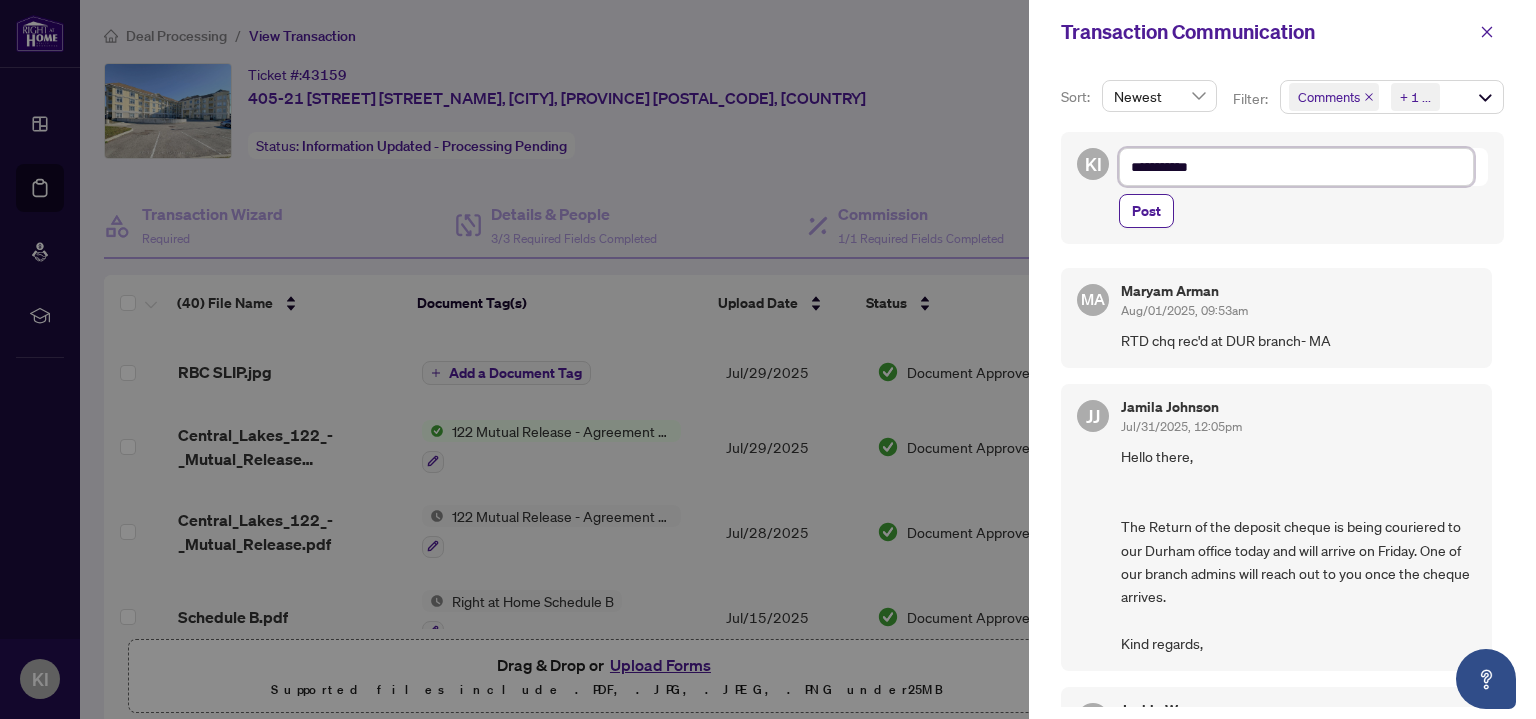 type on "**********" 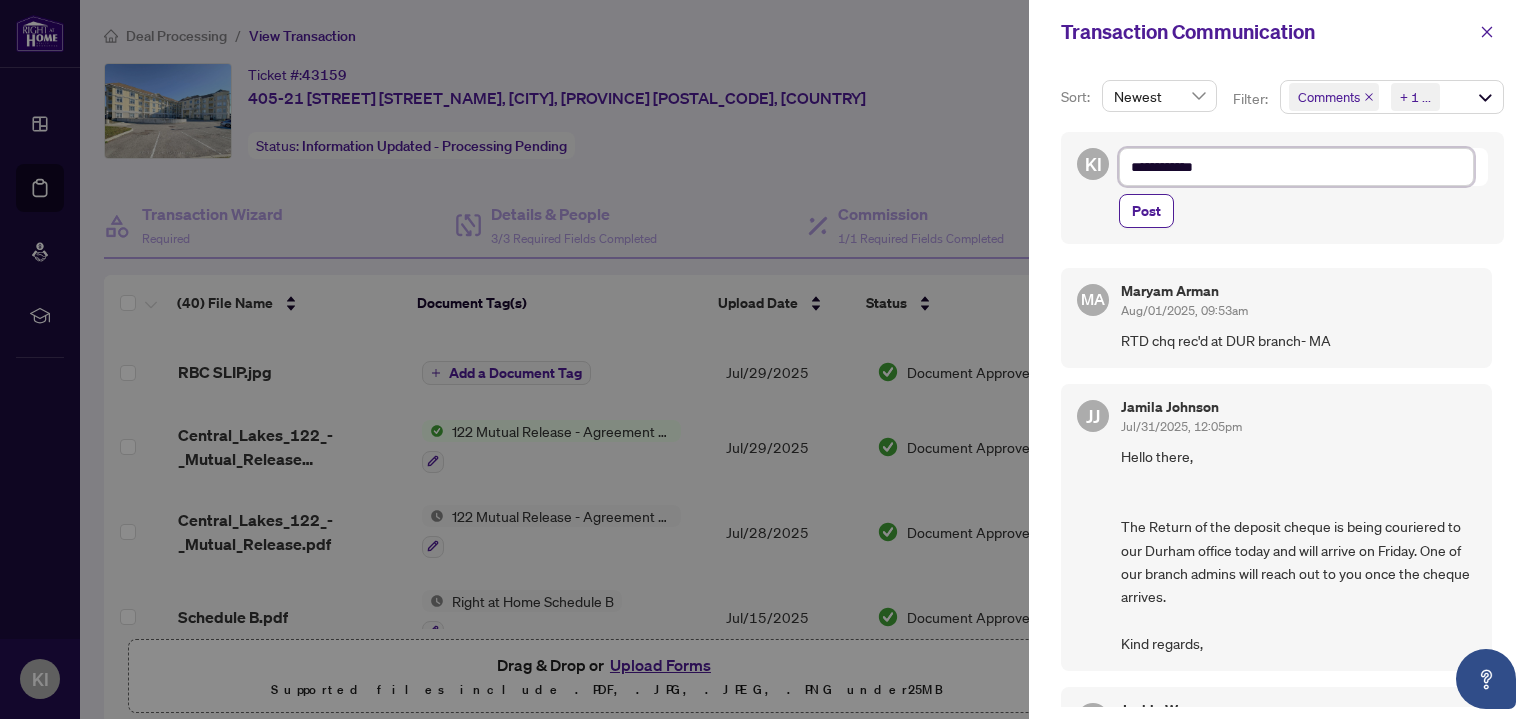 type on "**********" 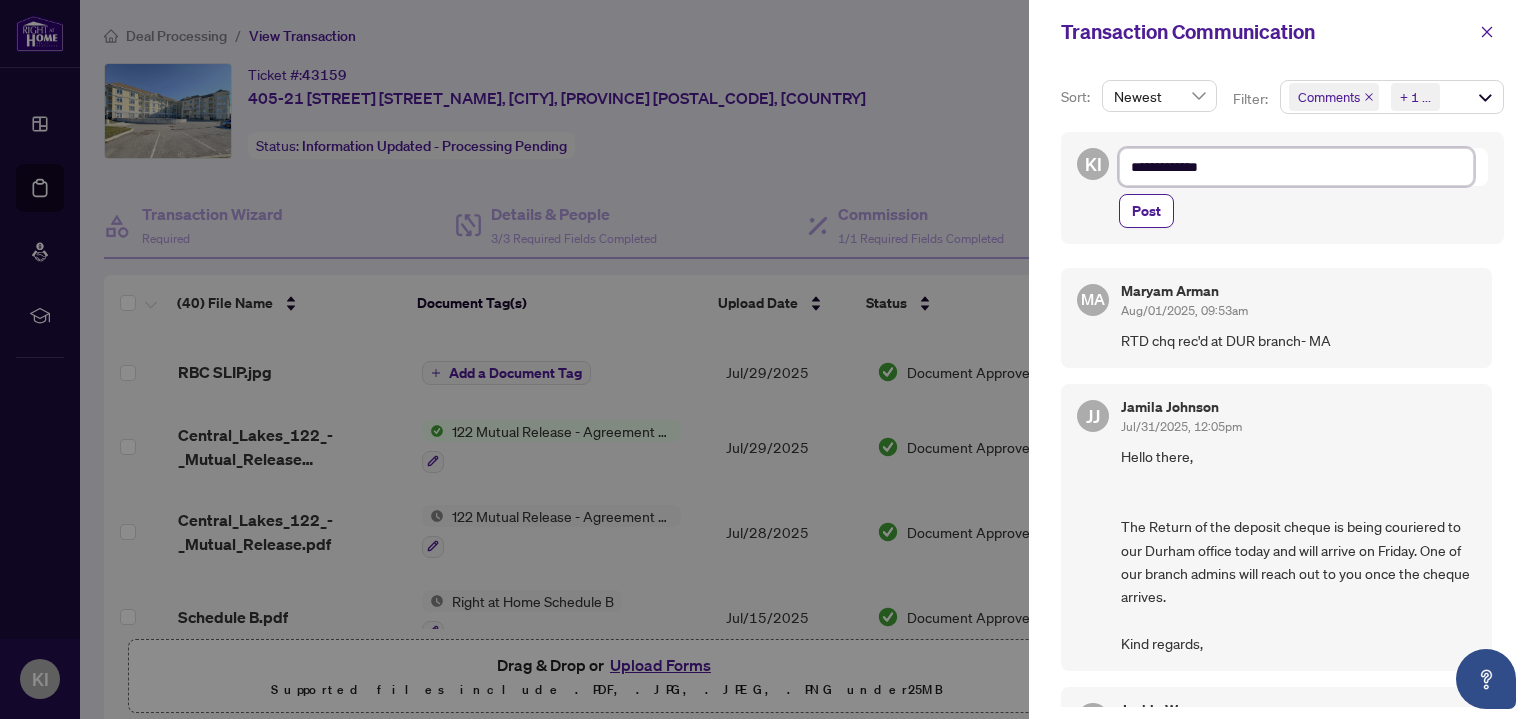 type on "**********" 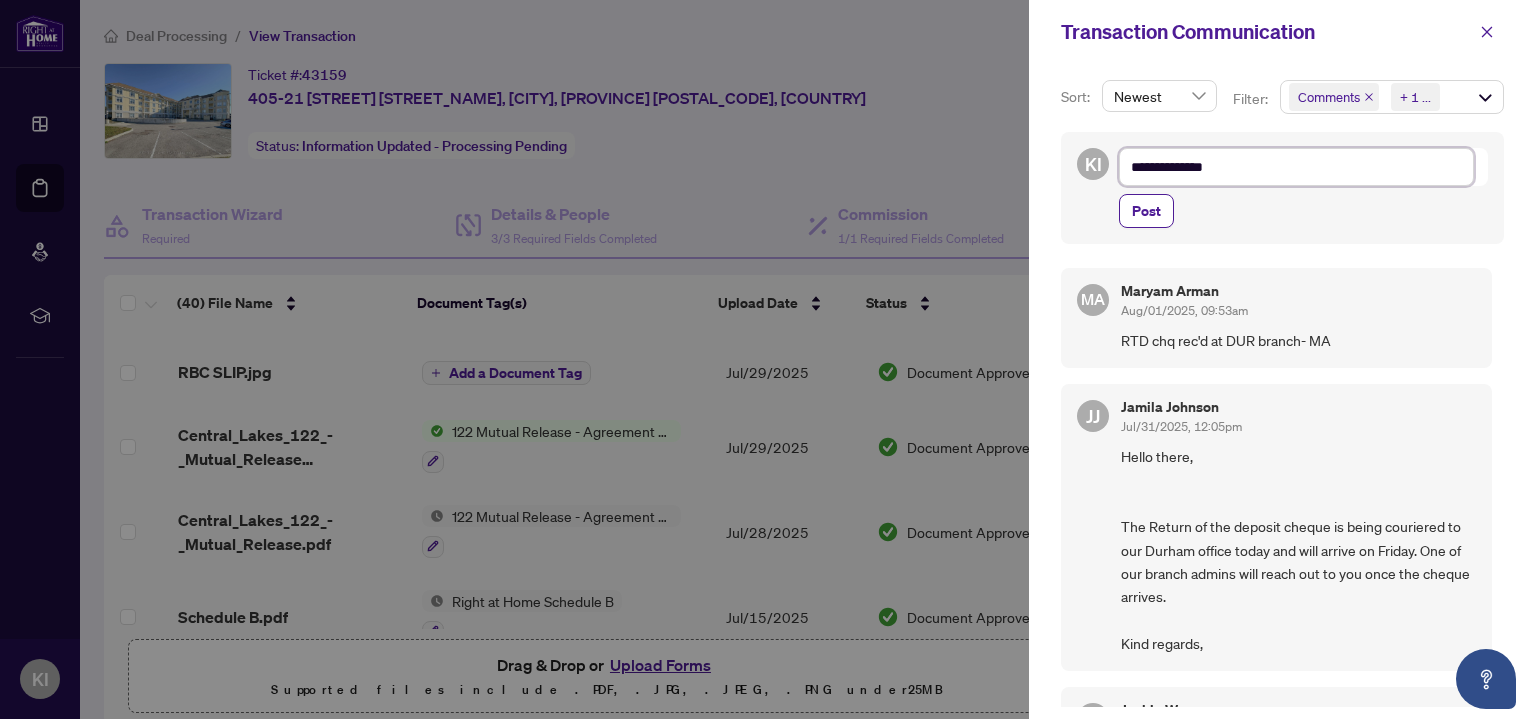 type on "**********" 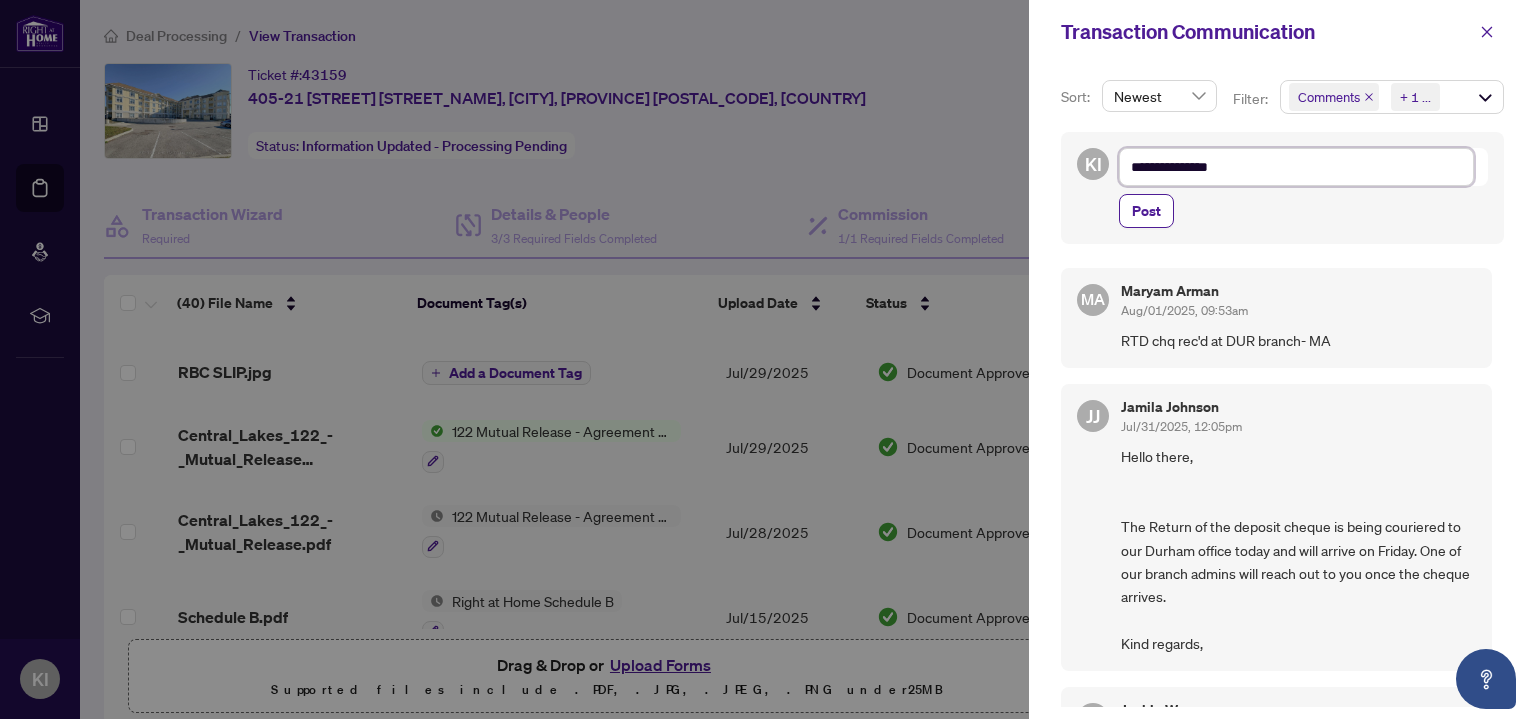 type on "**********" 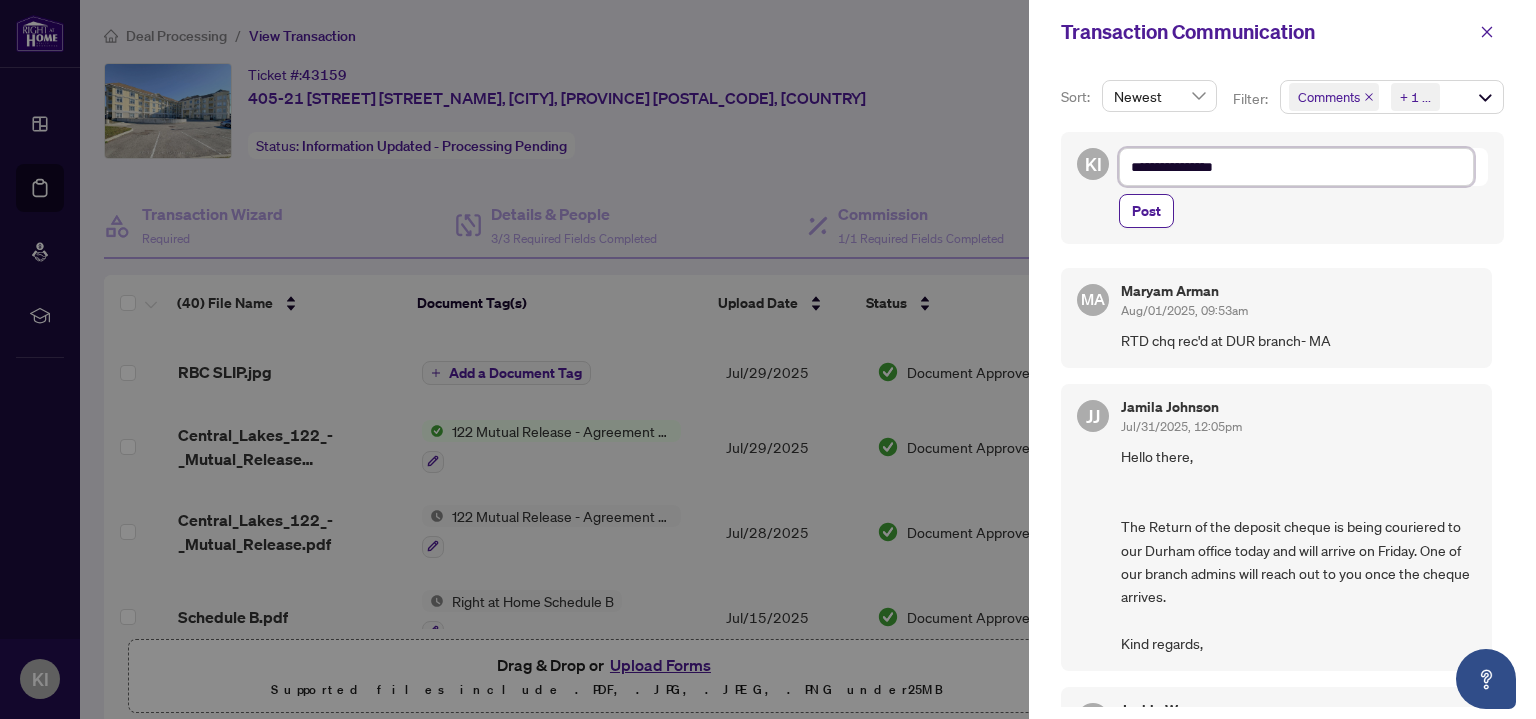 type on "**********" 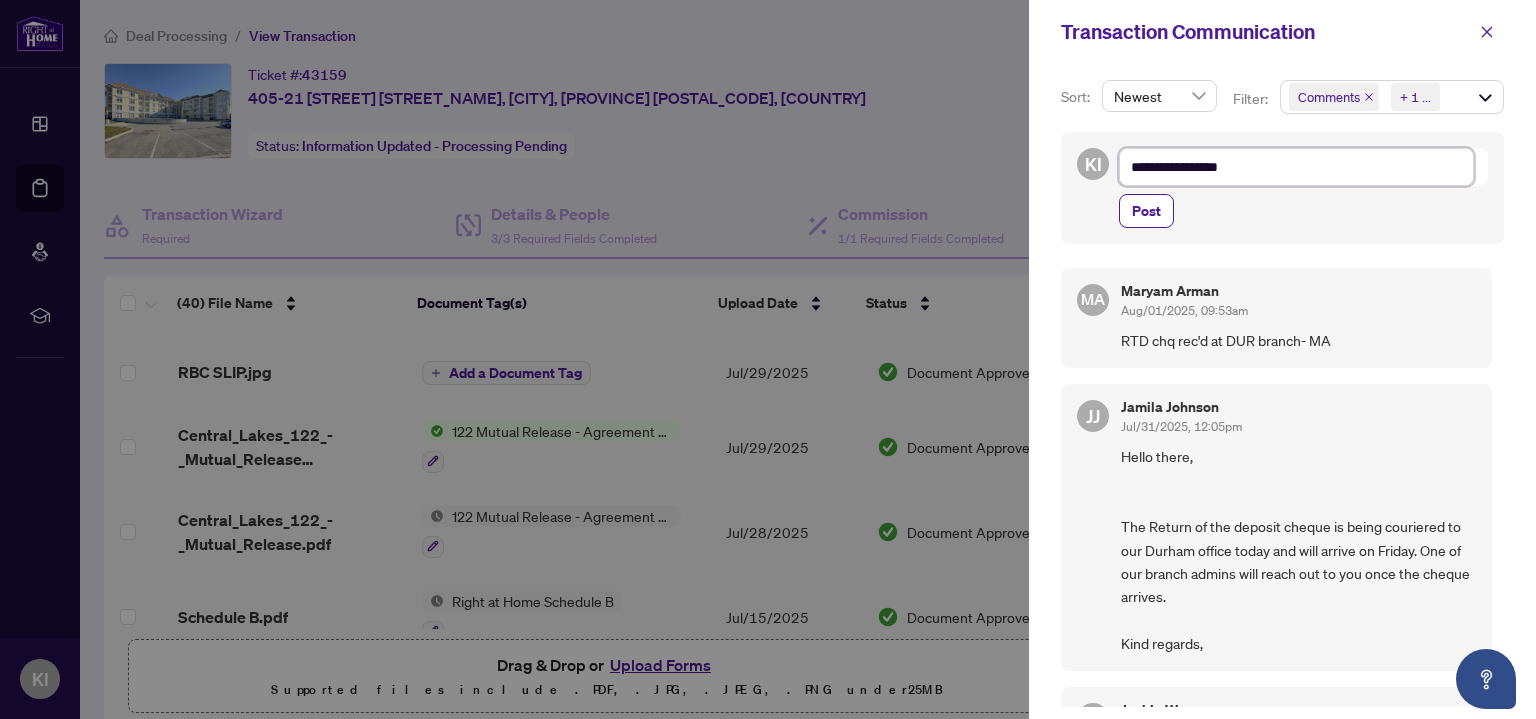 type on "**********" 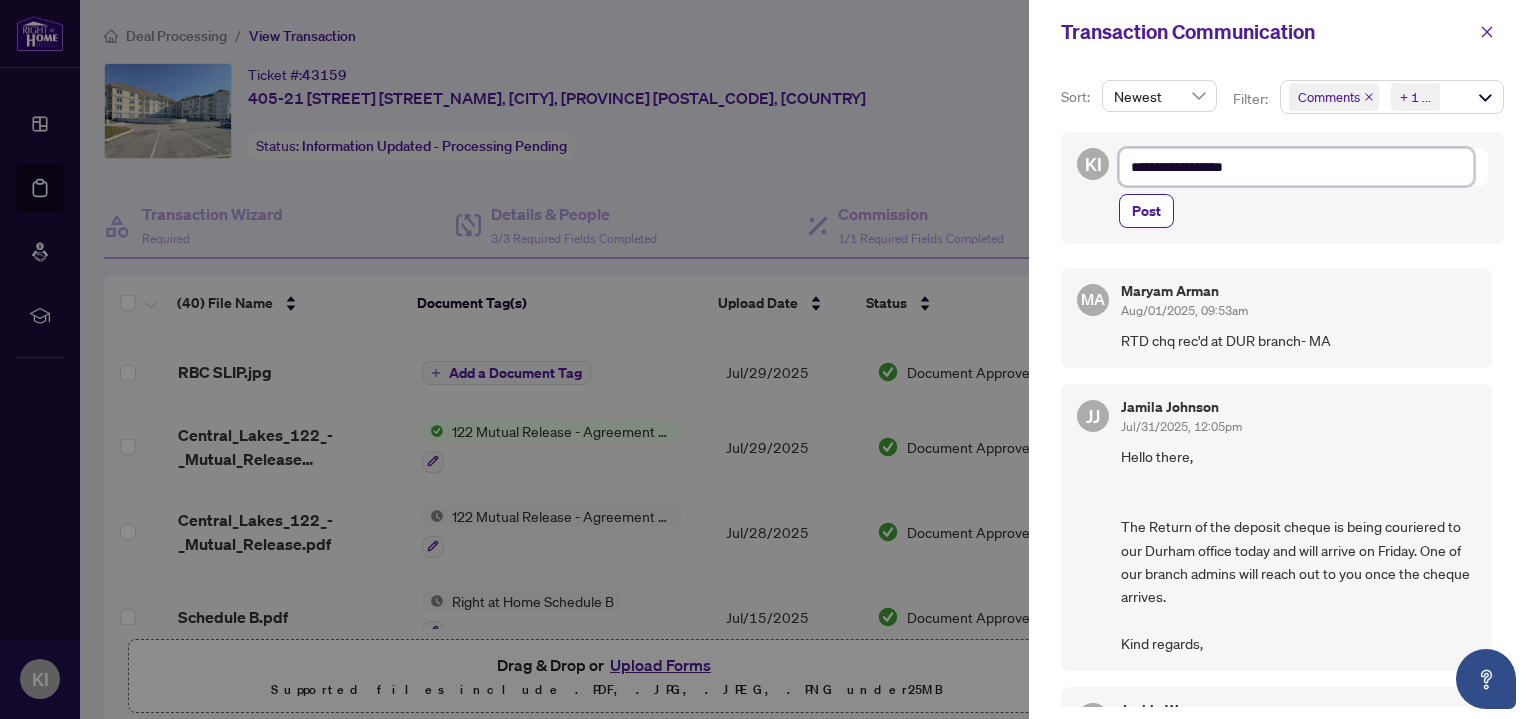 type on "**********" 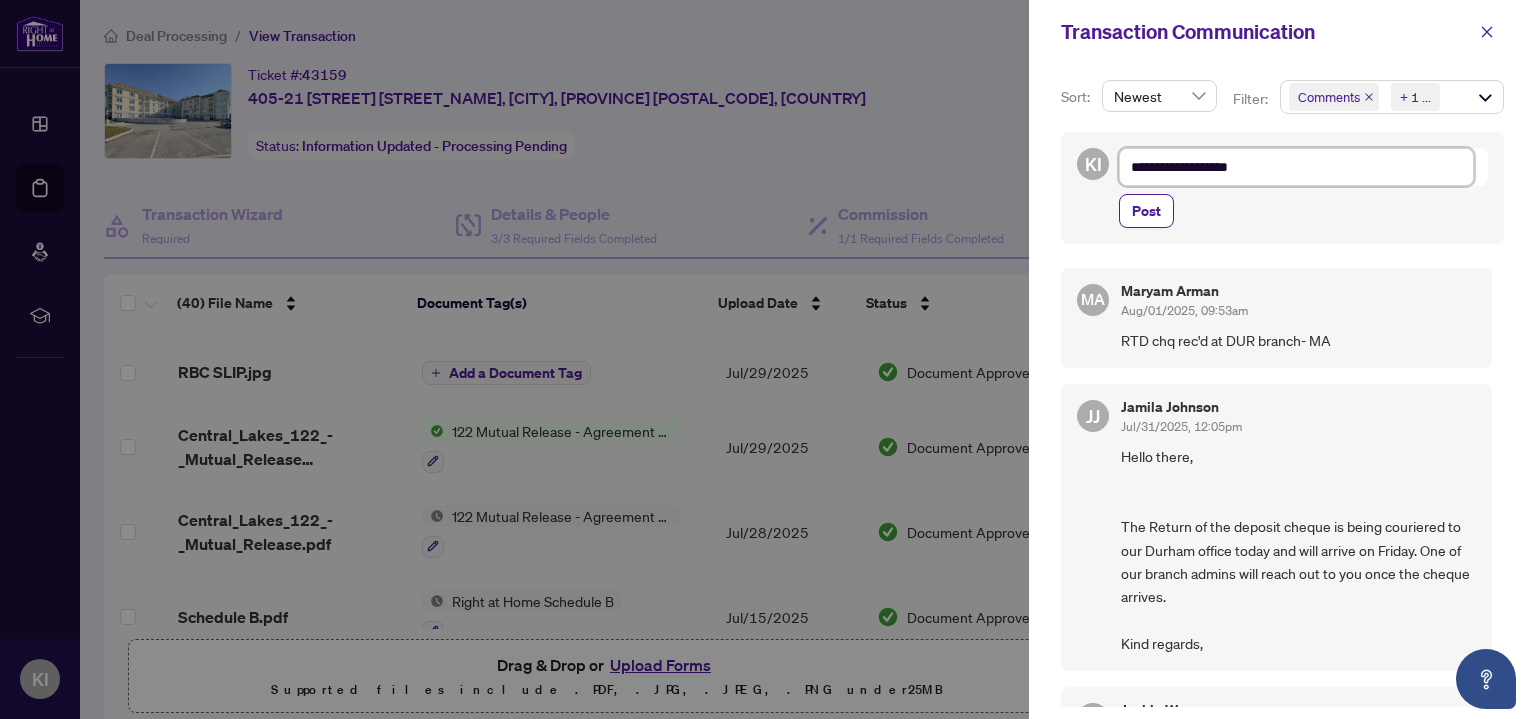 type on "**********" 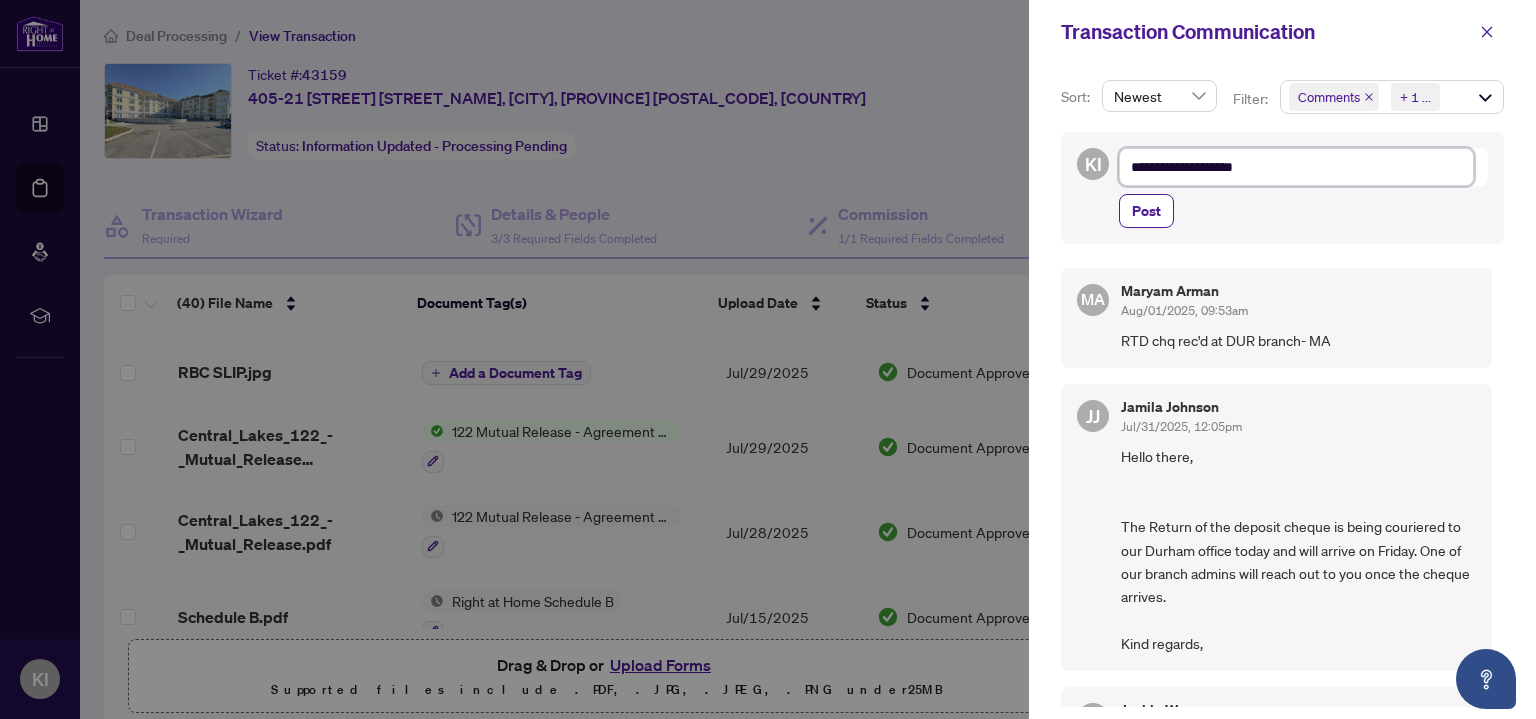 type on "**********" 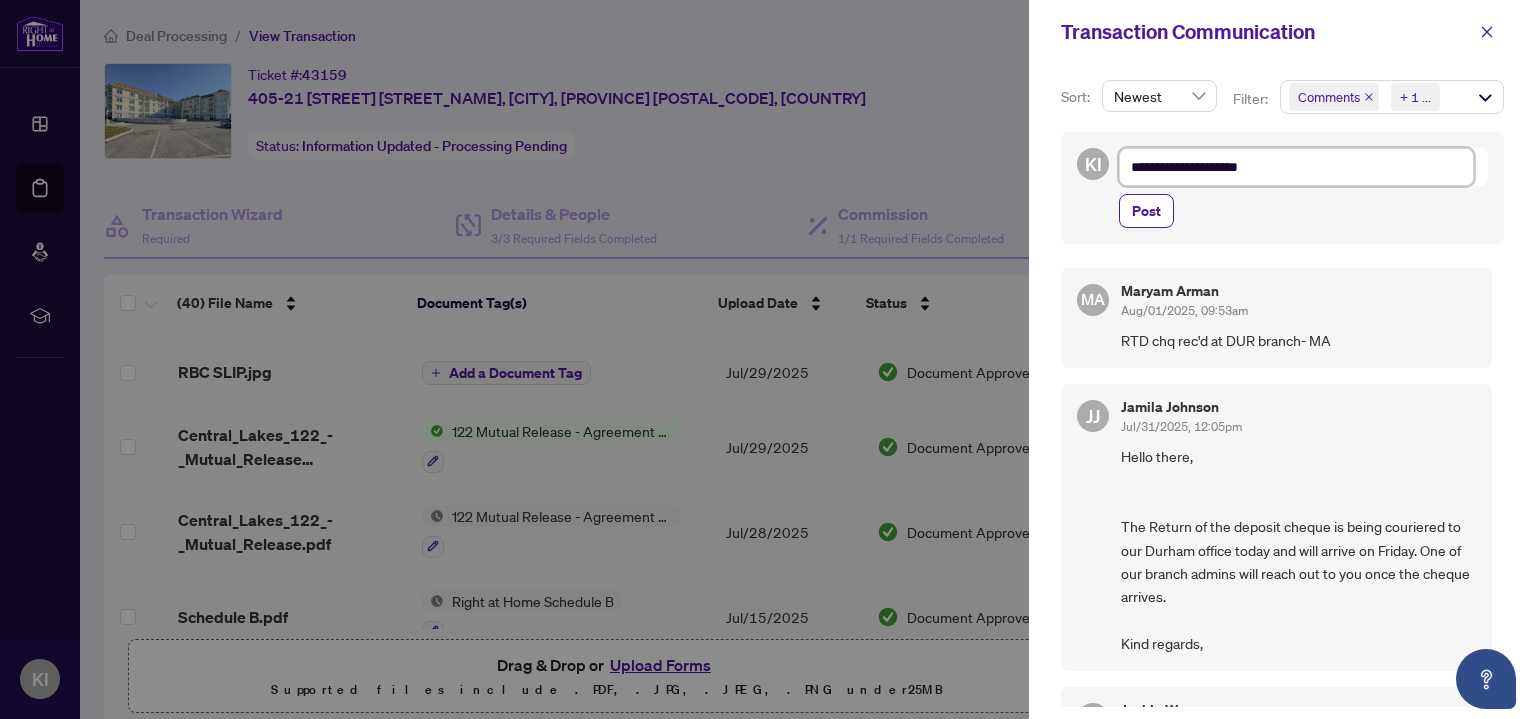 type on "**********" 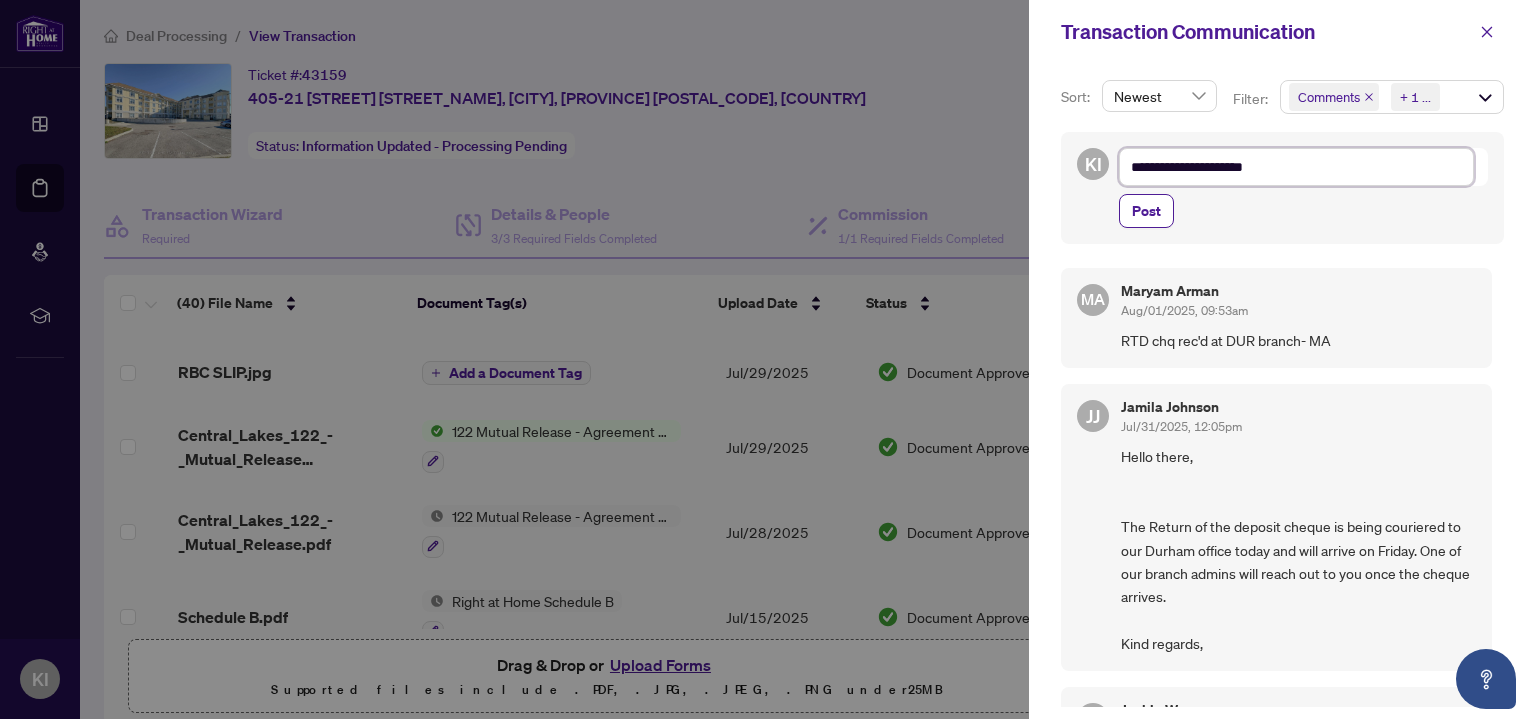 type on "**********" 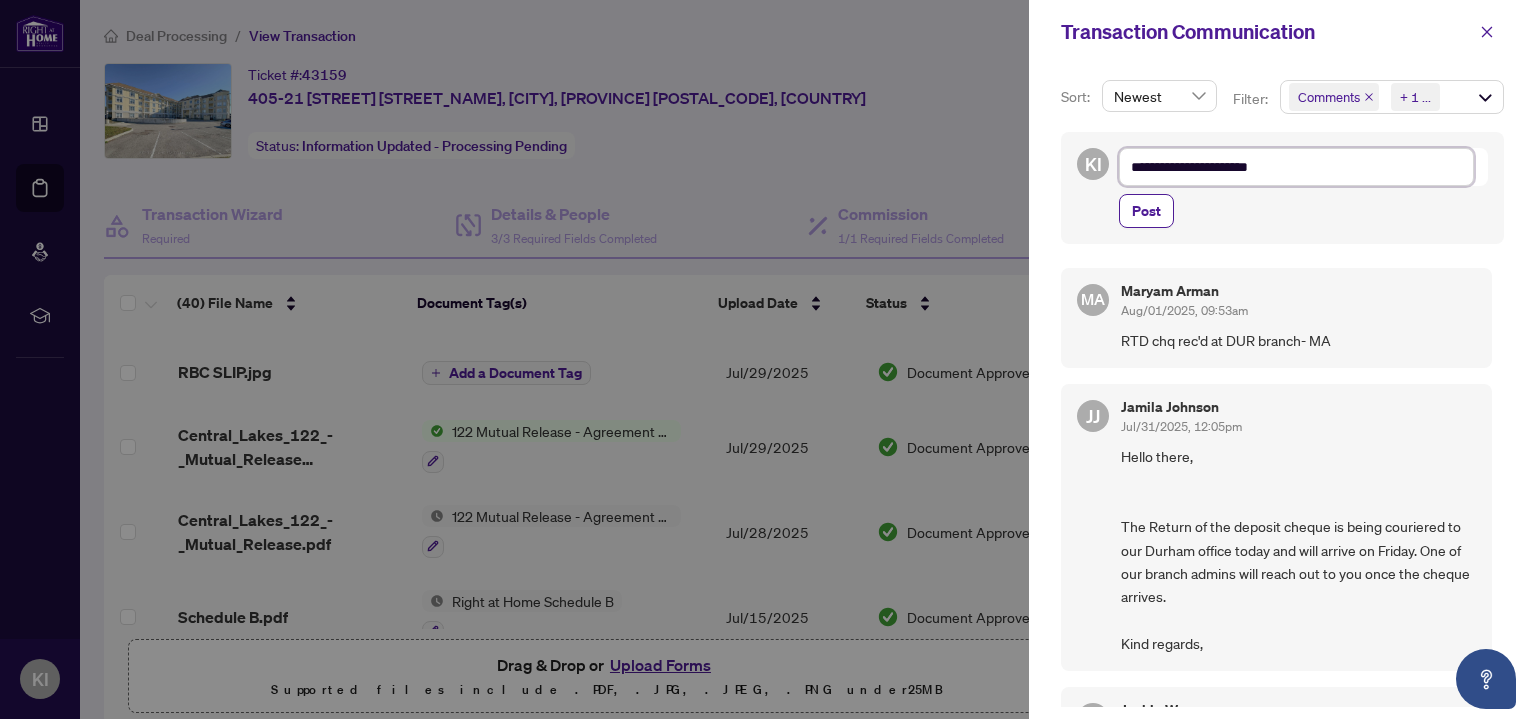 type on "**********" 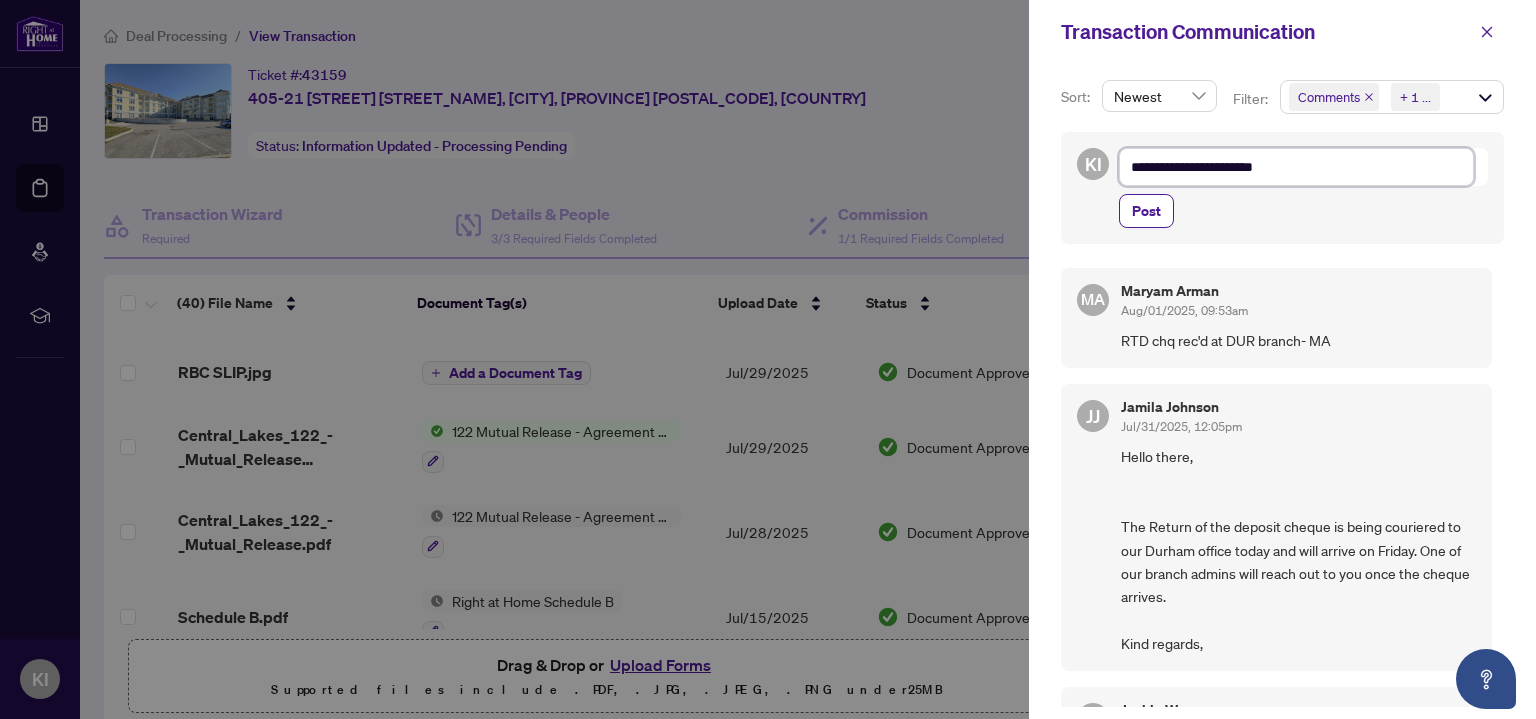type on "**********" 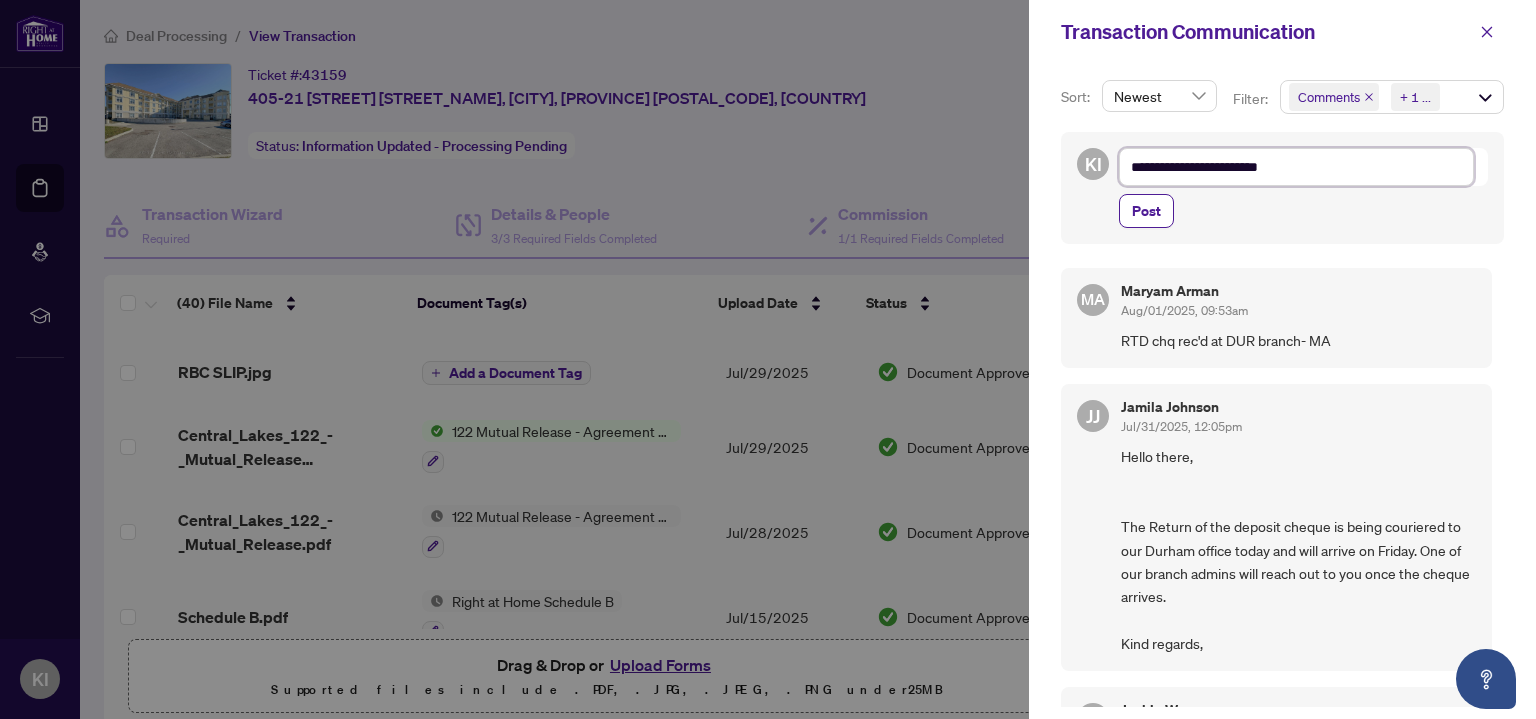 type on "**********" 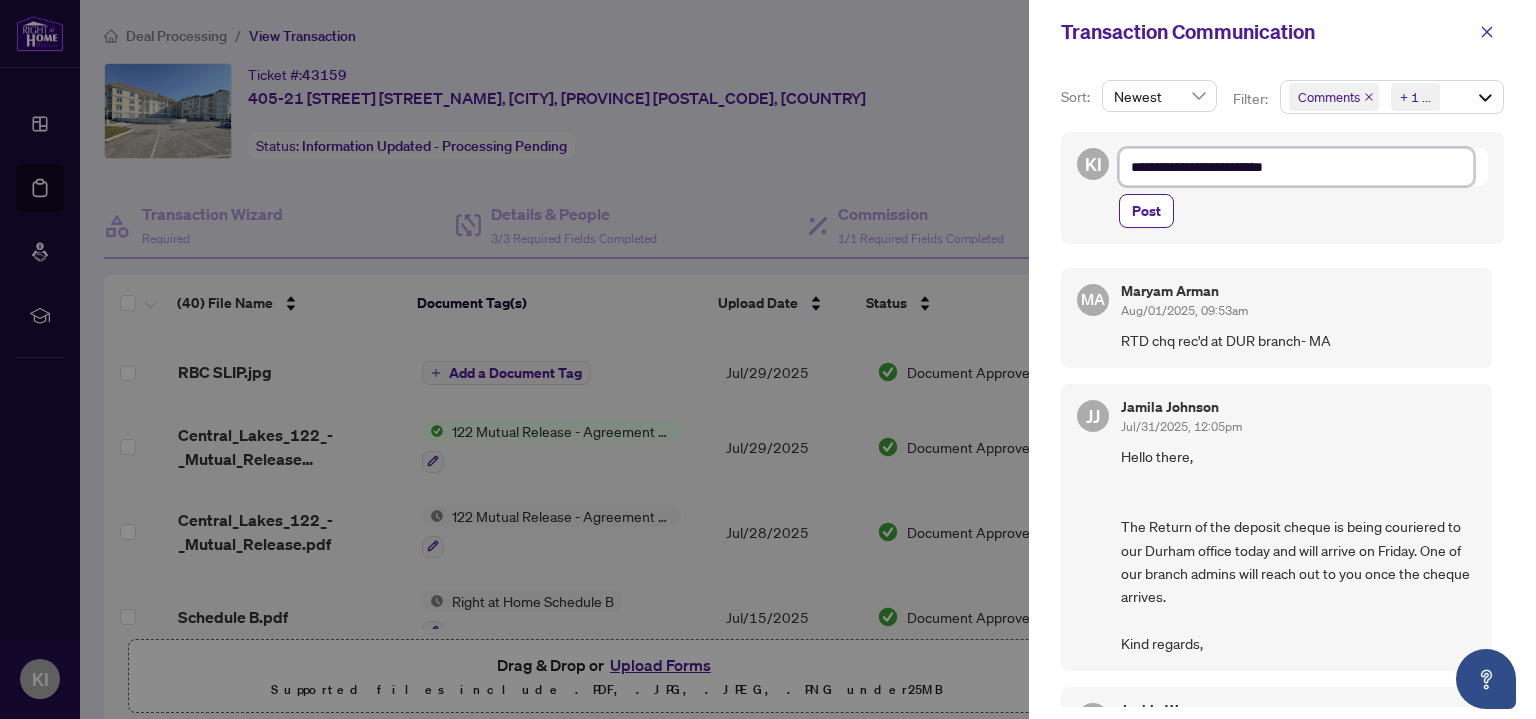 type on "**********" 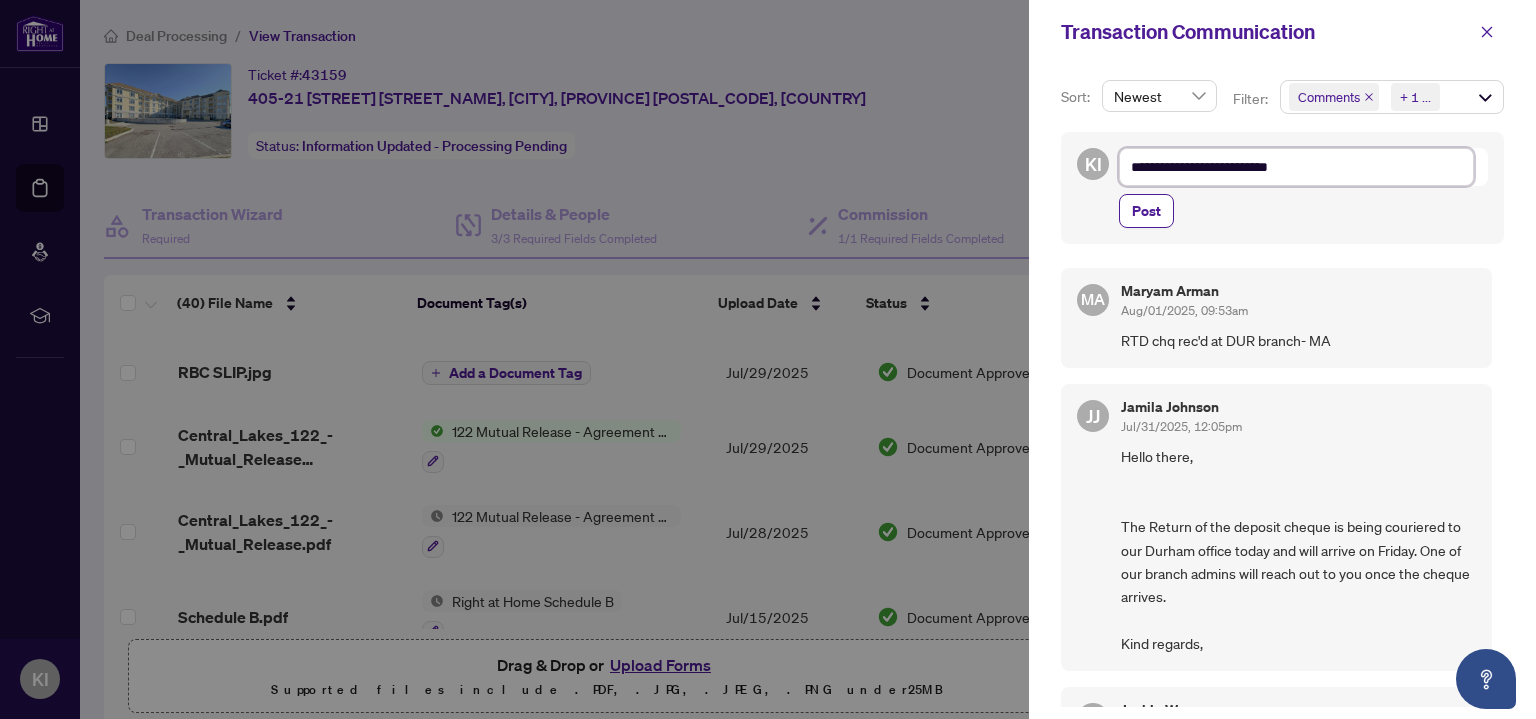 type on "**********" 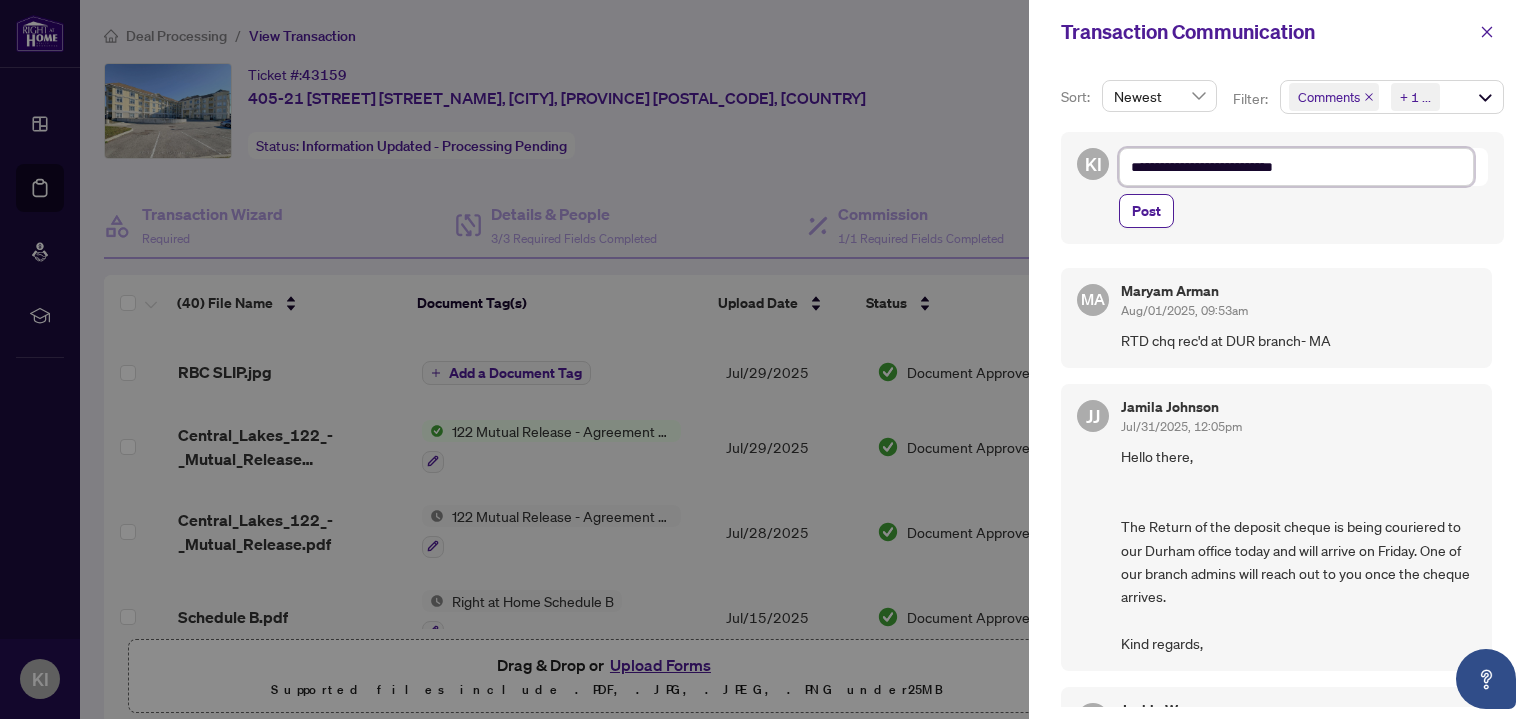 type on "**********" 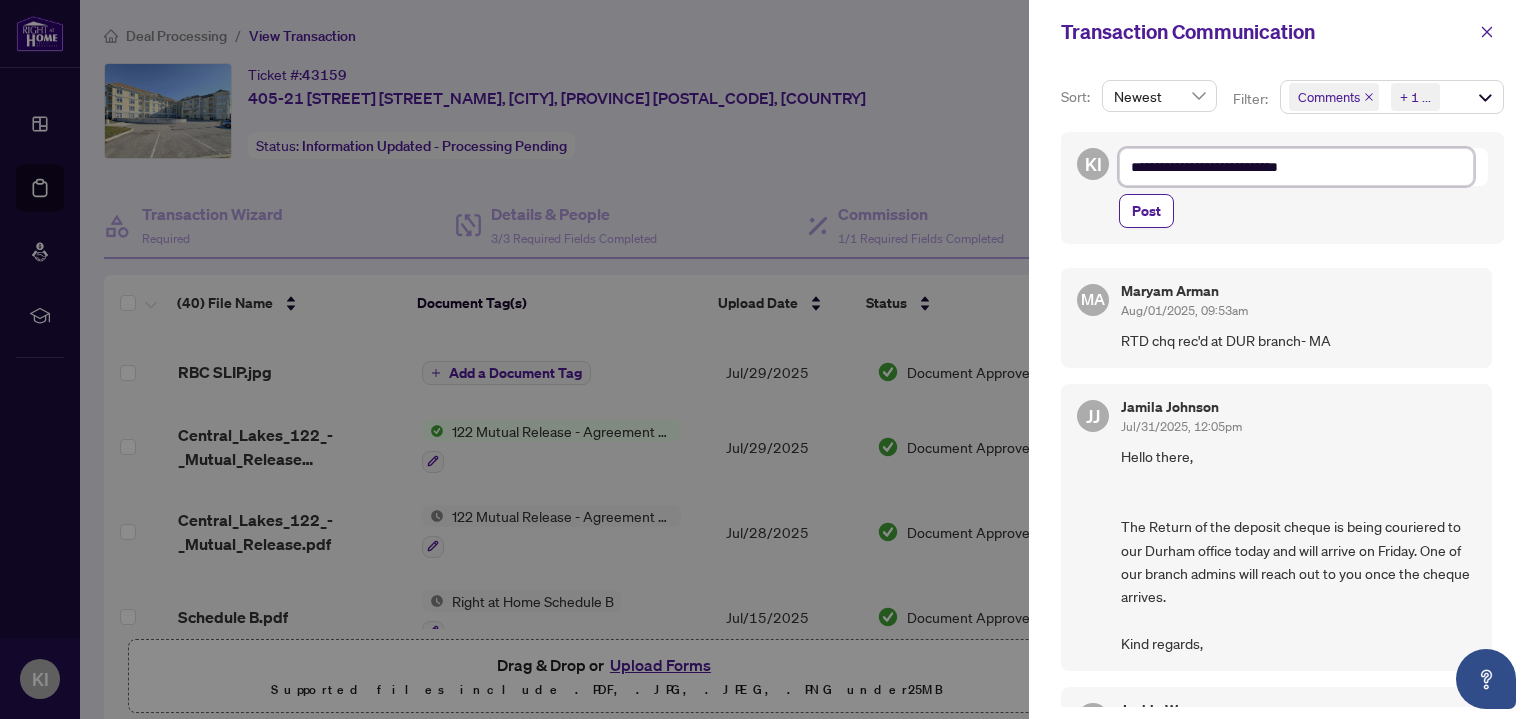 type on "**********" 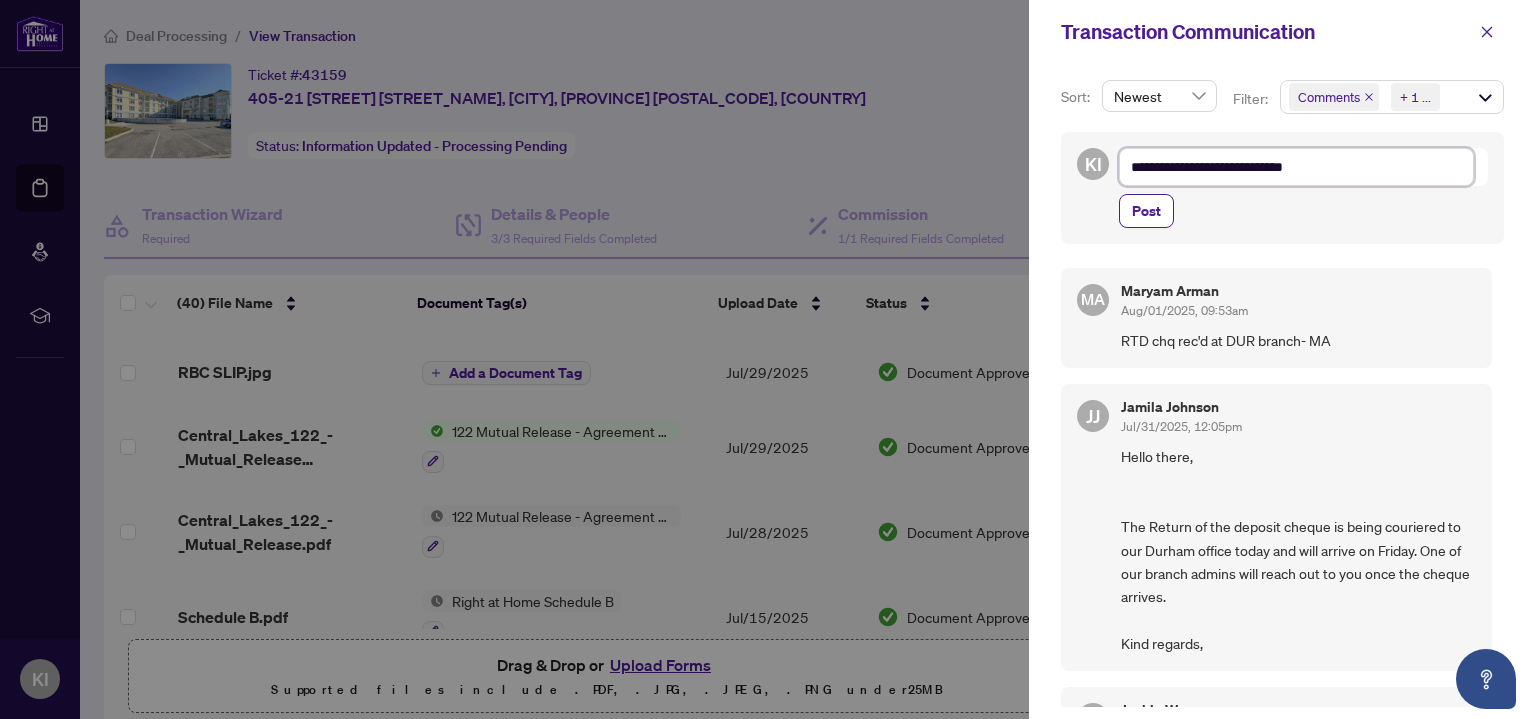 type on "**********" 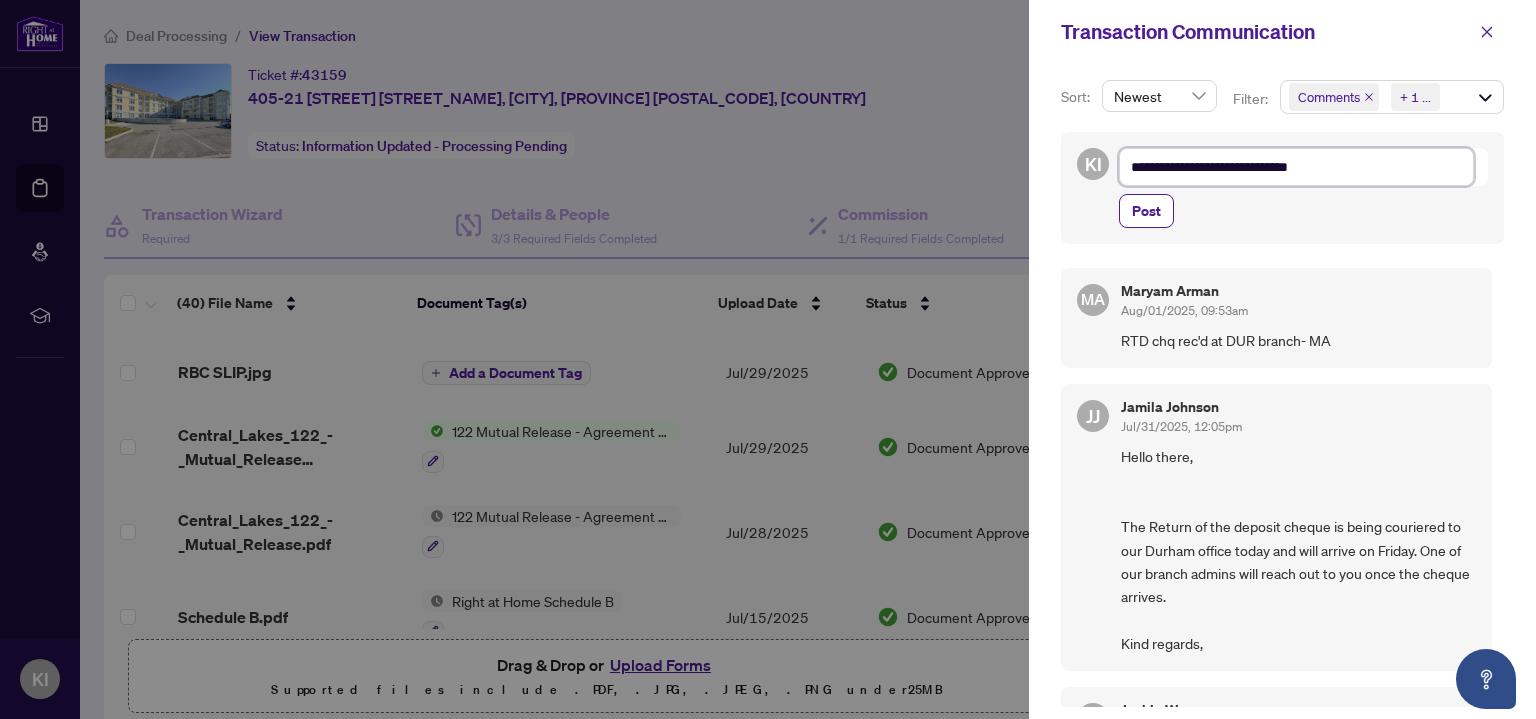 type on "**********" 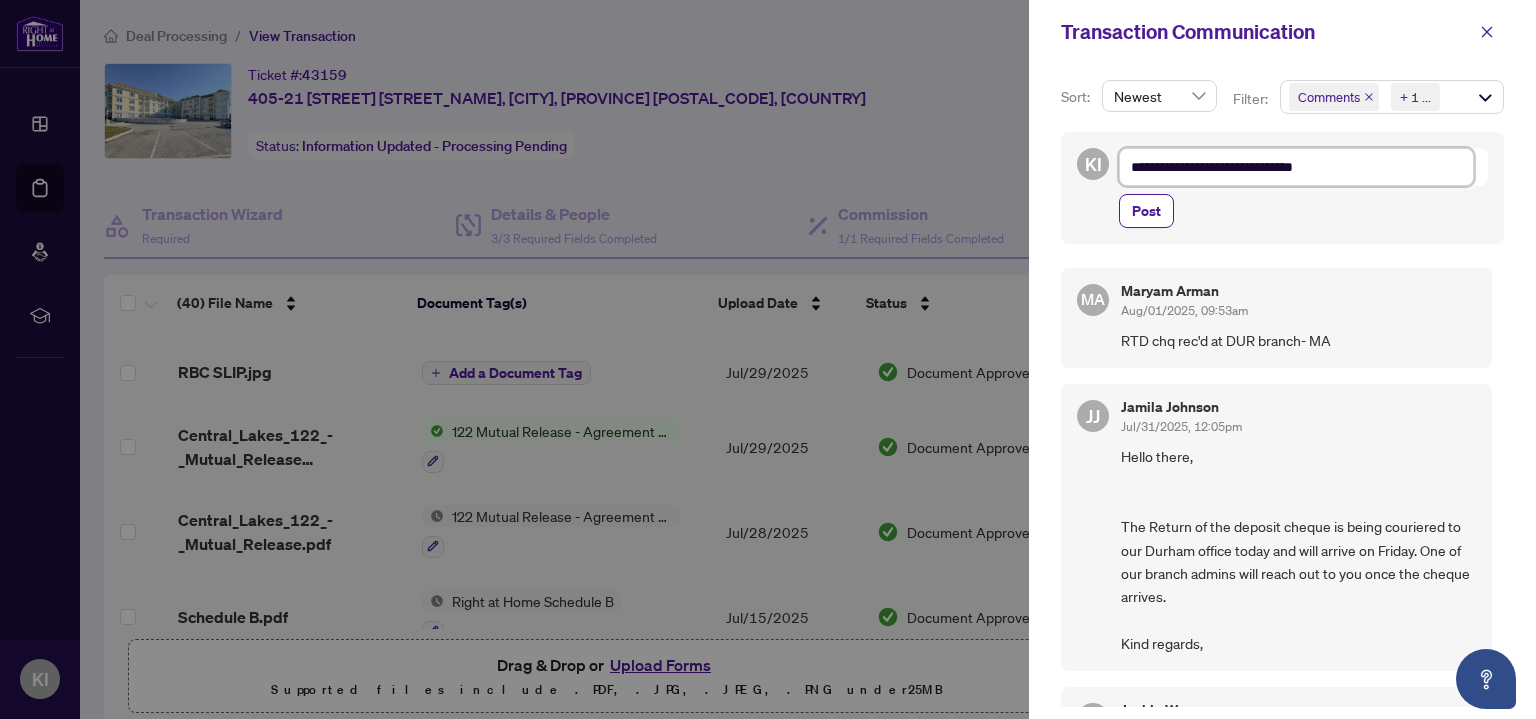 type on "**********" 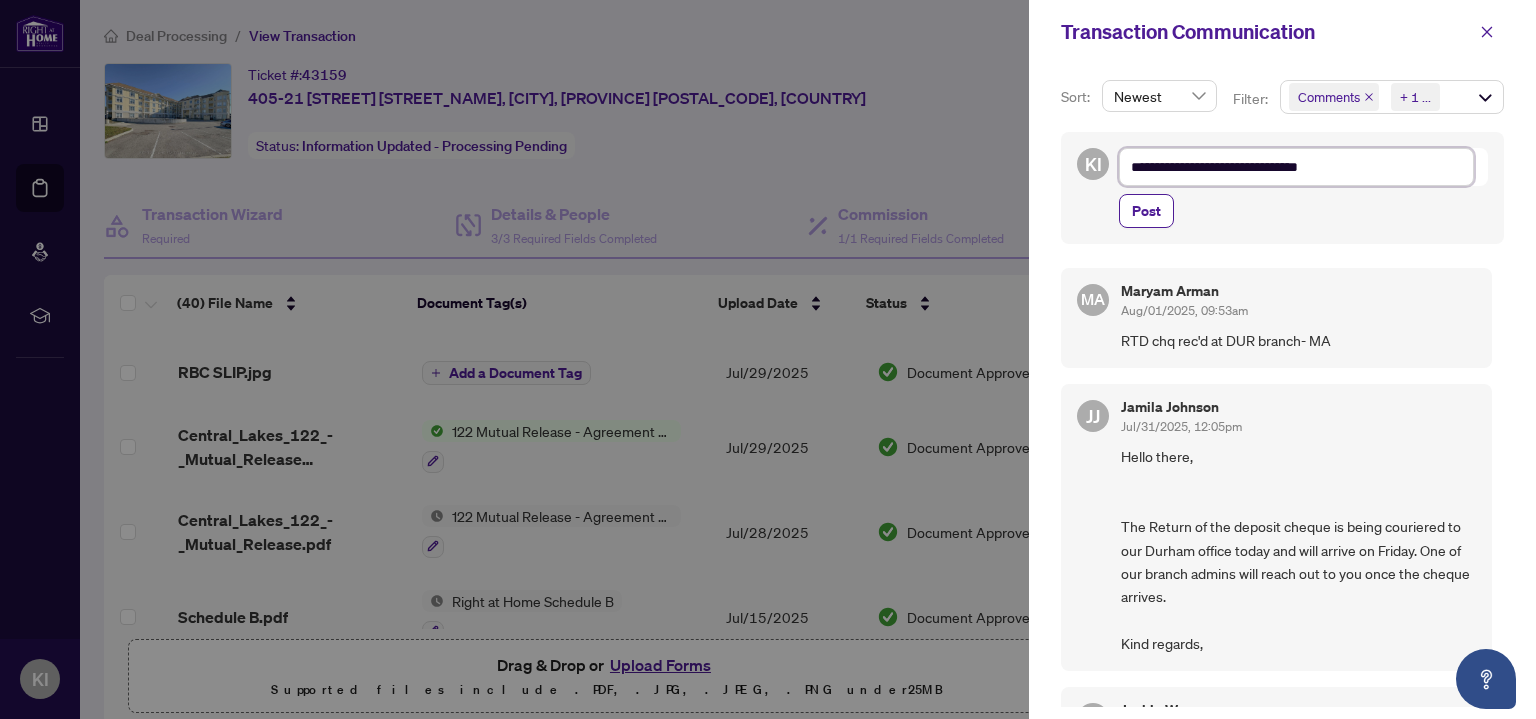 type on "**********" 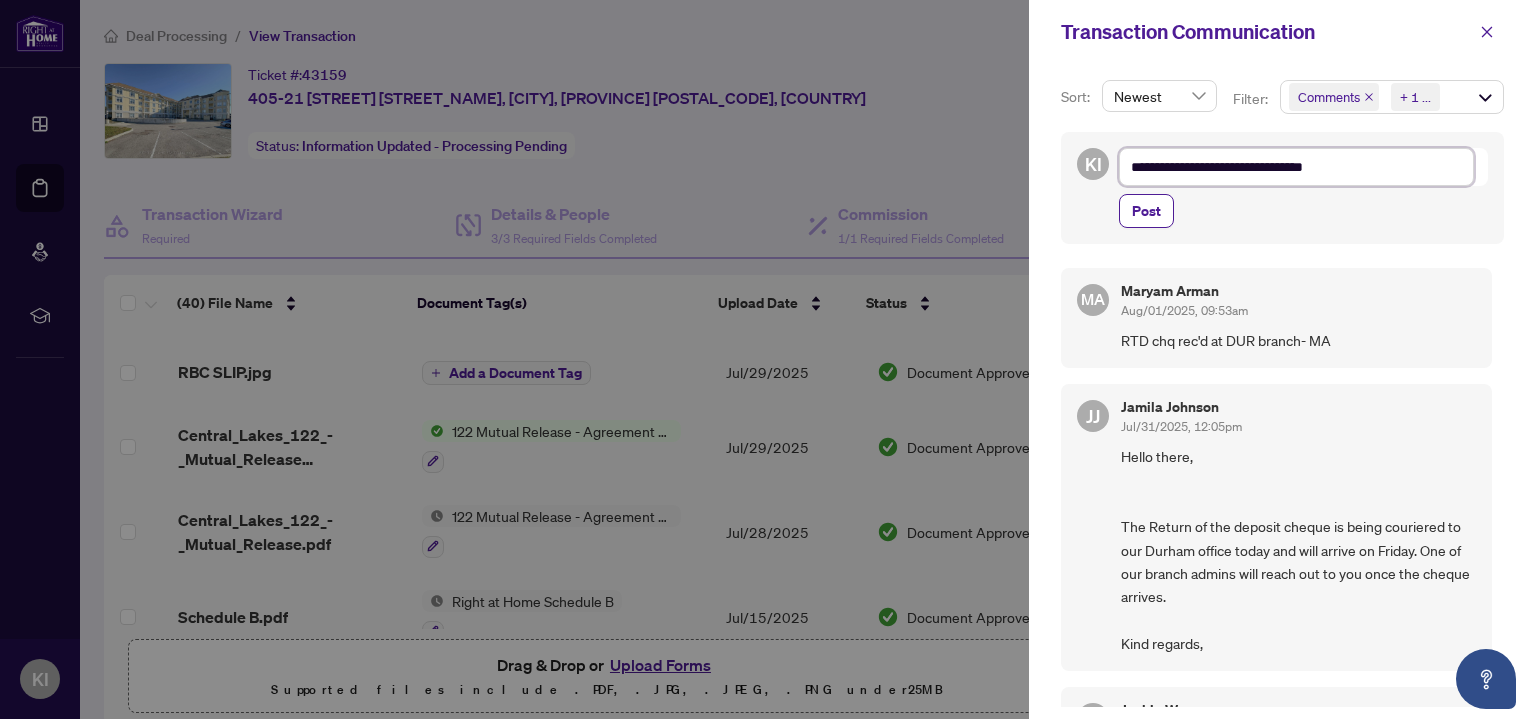 type on "**********" 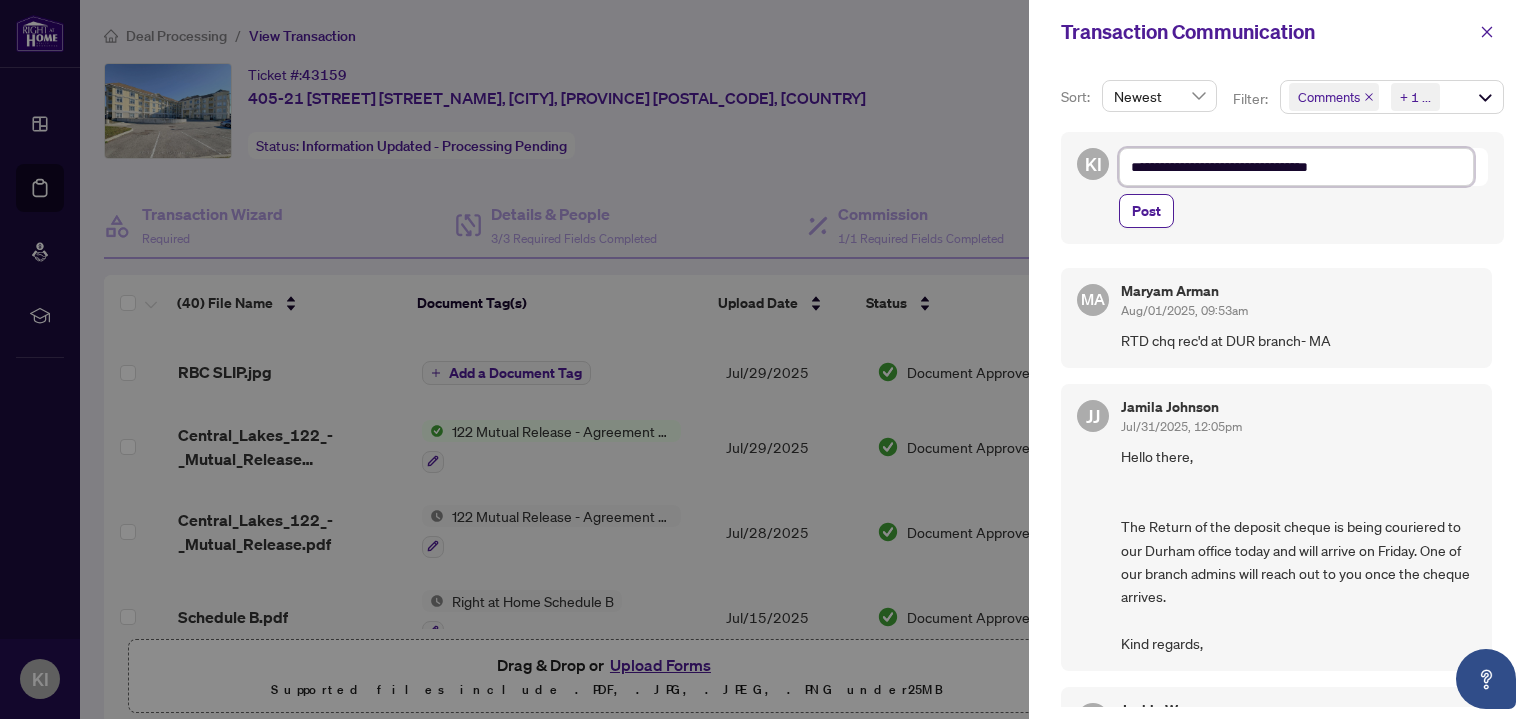 type on "**********" 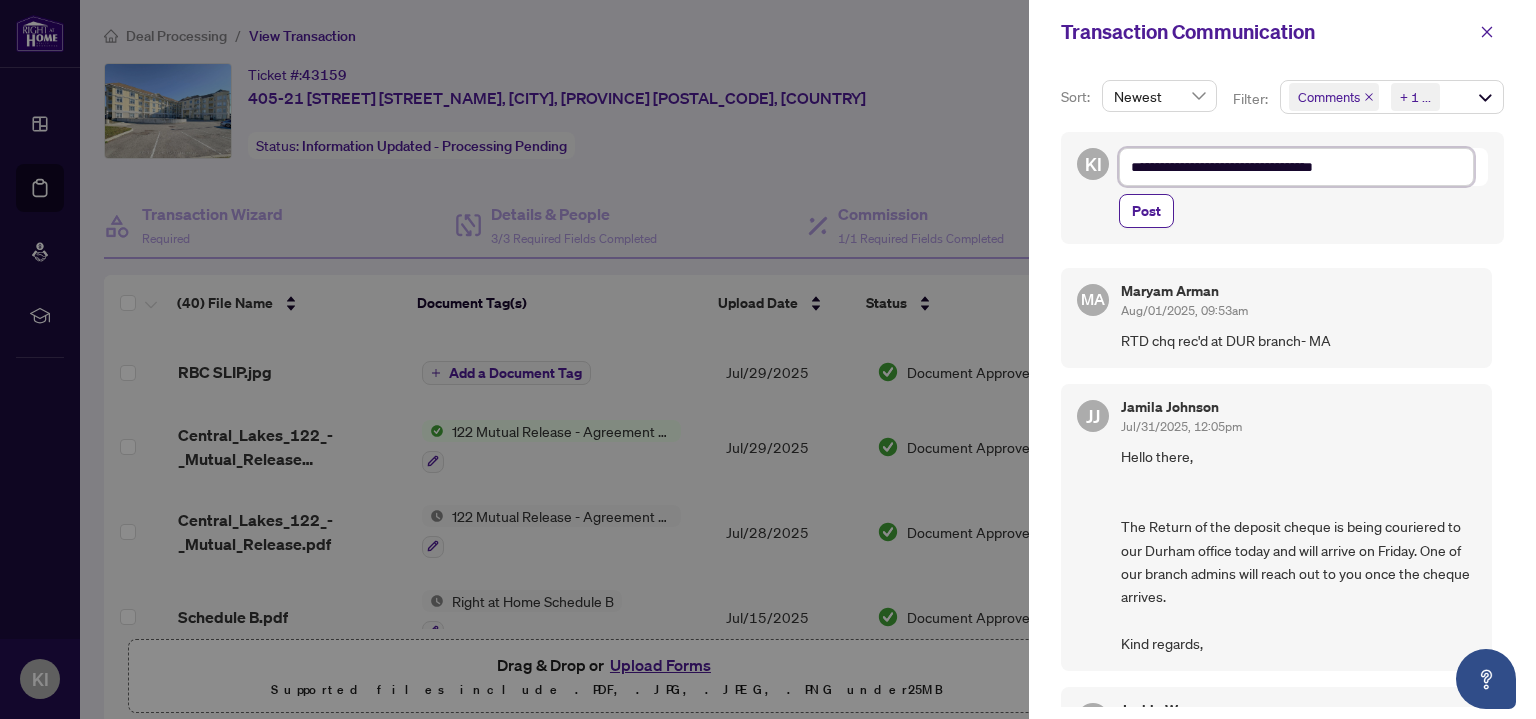 type on "**********" 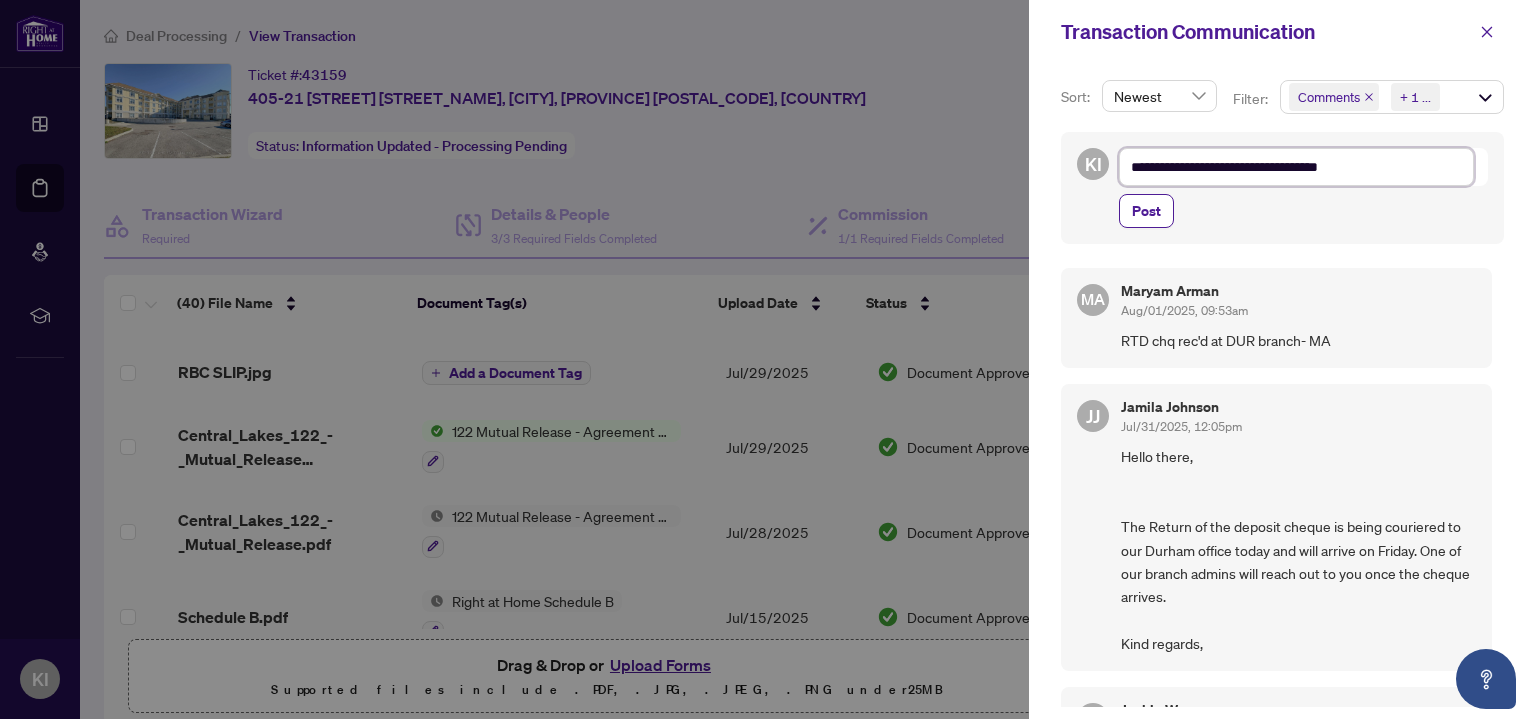 type on "**********" 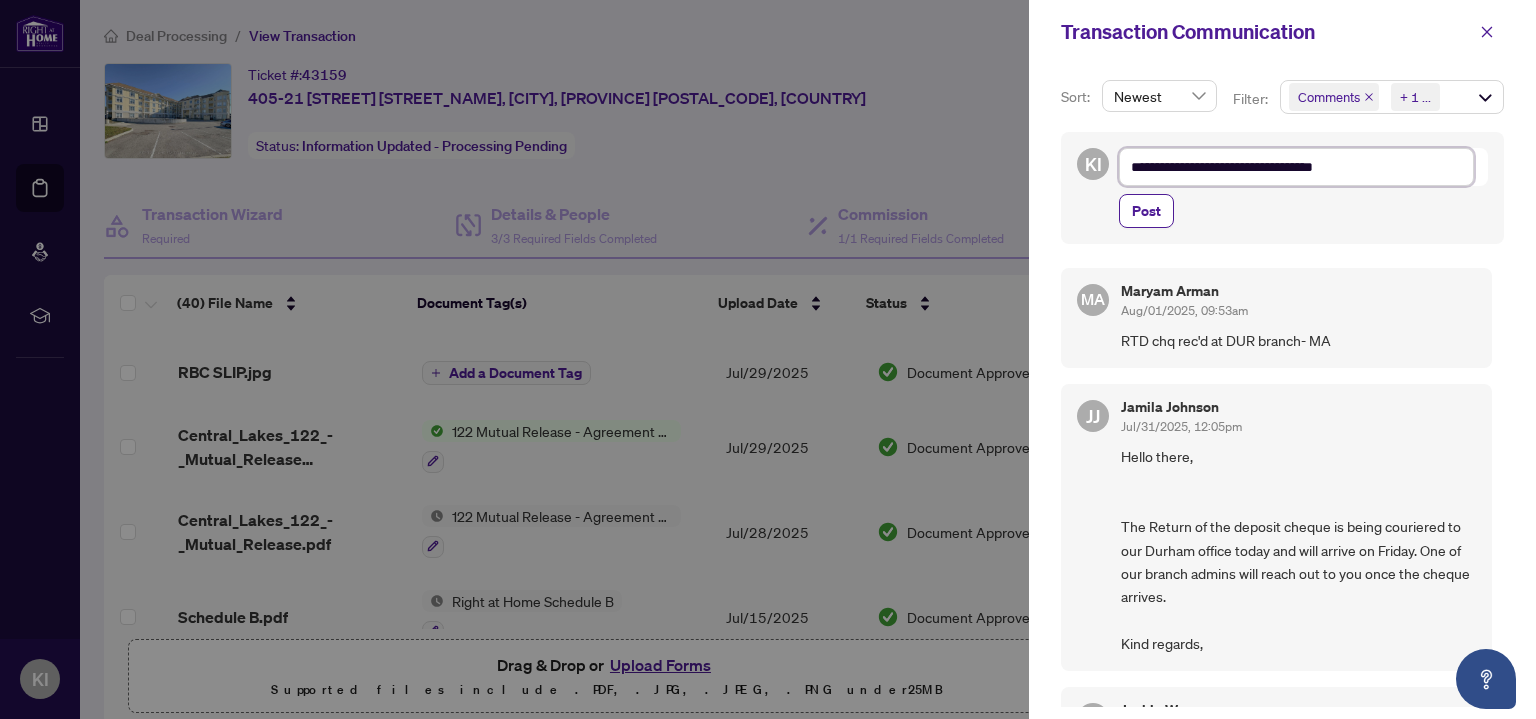 type on "**********" 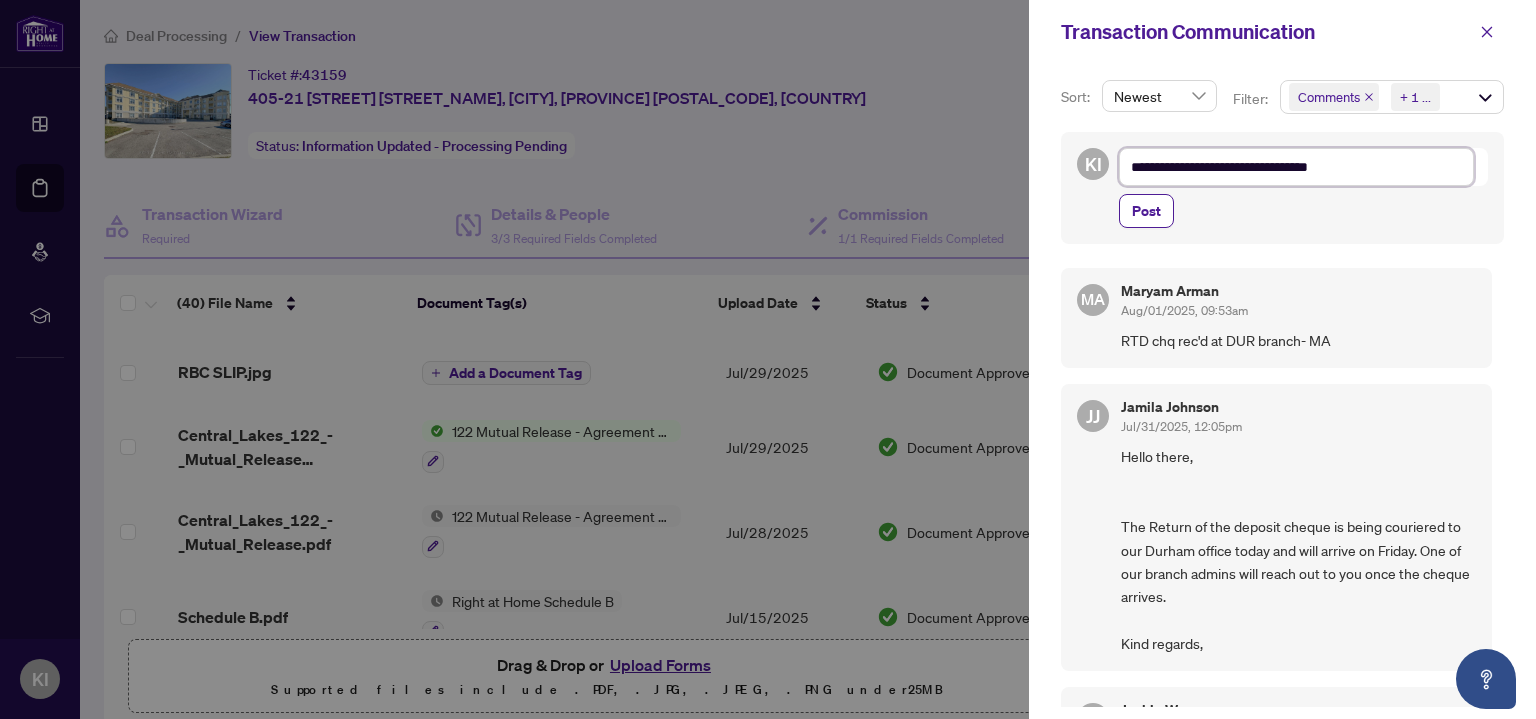type on "**********" 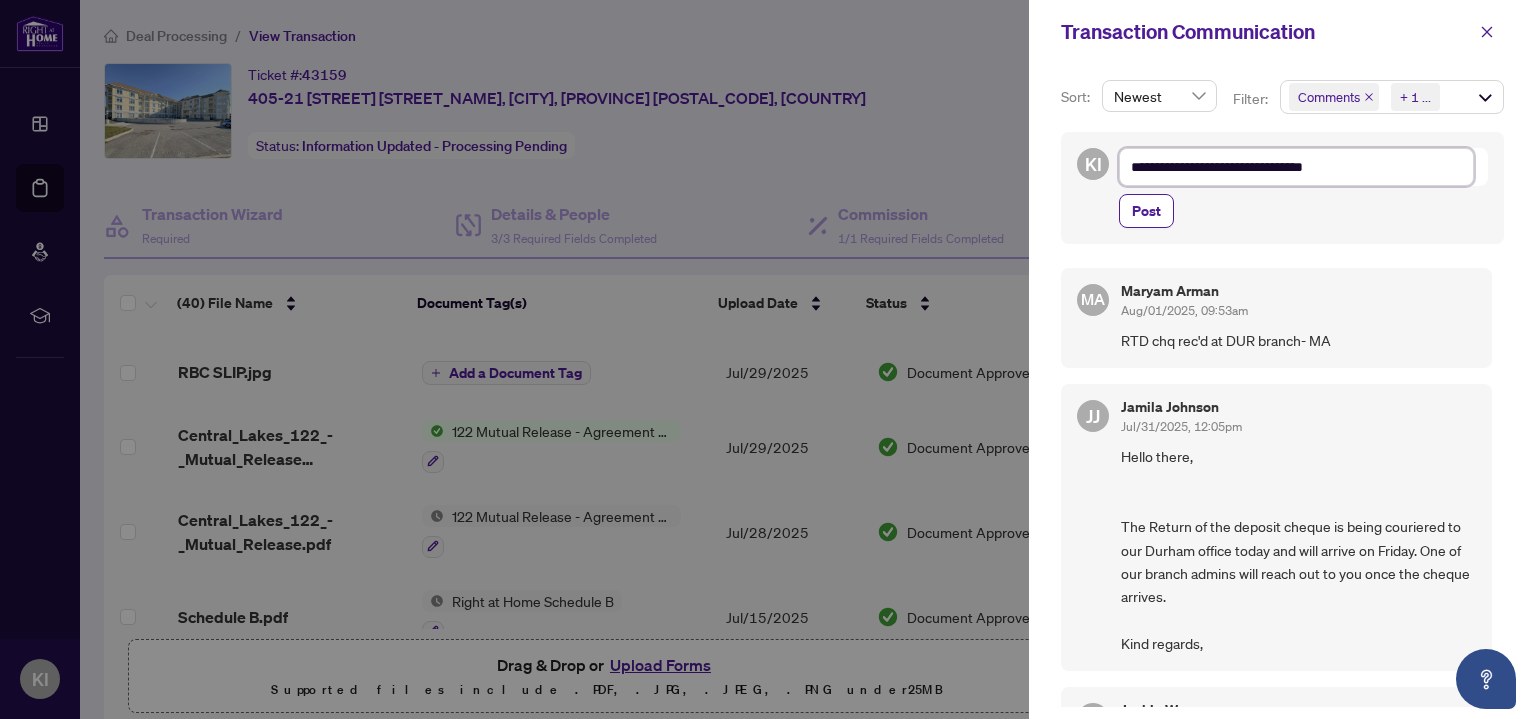 type on "**********" 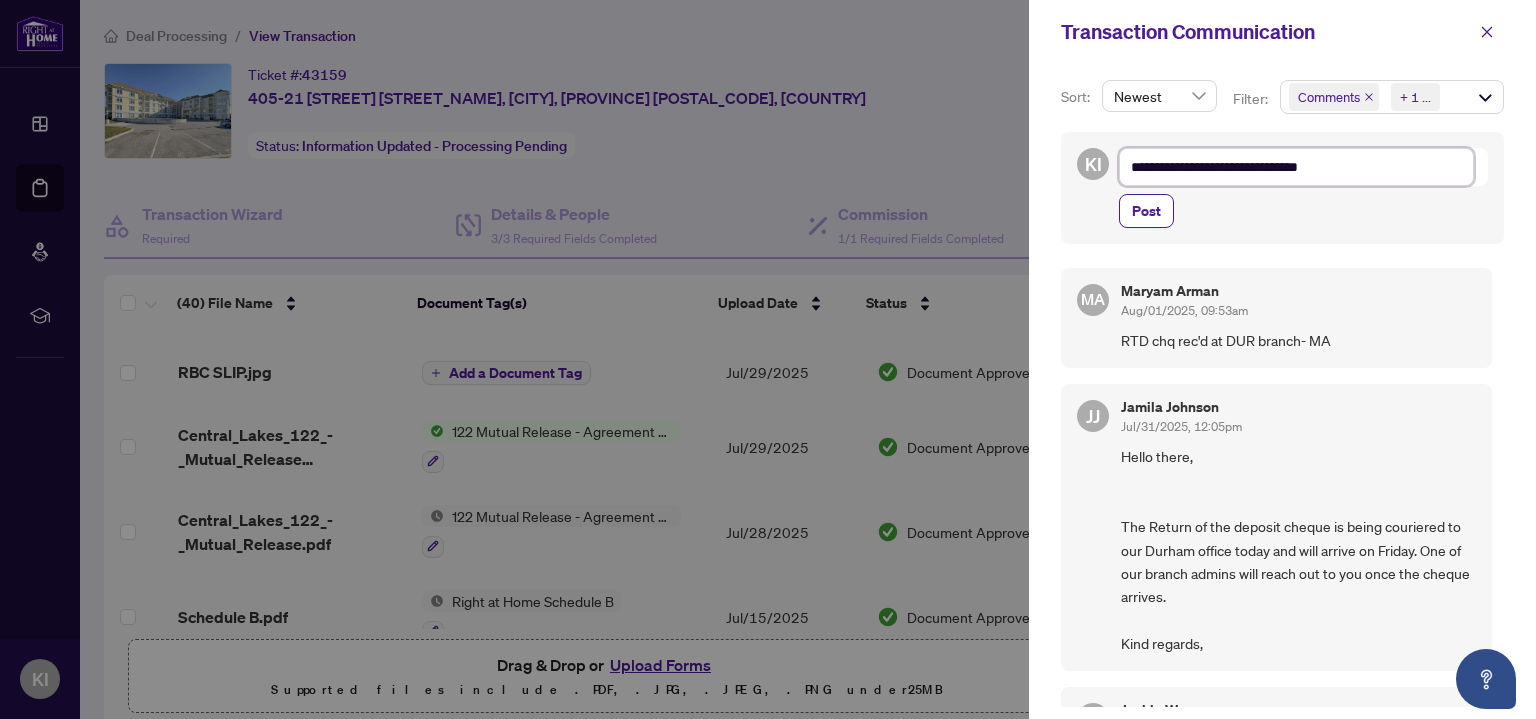 type on "**********" 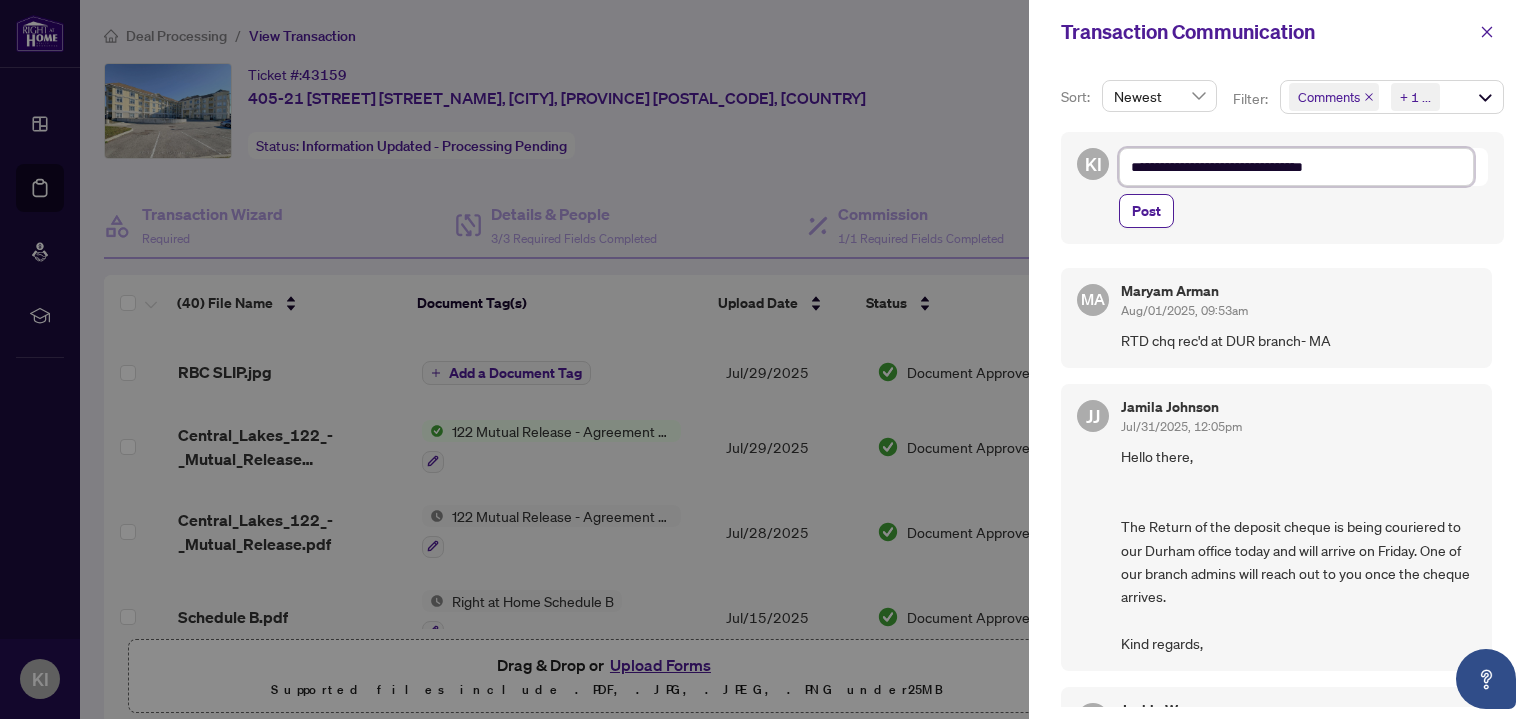 type on "**********" 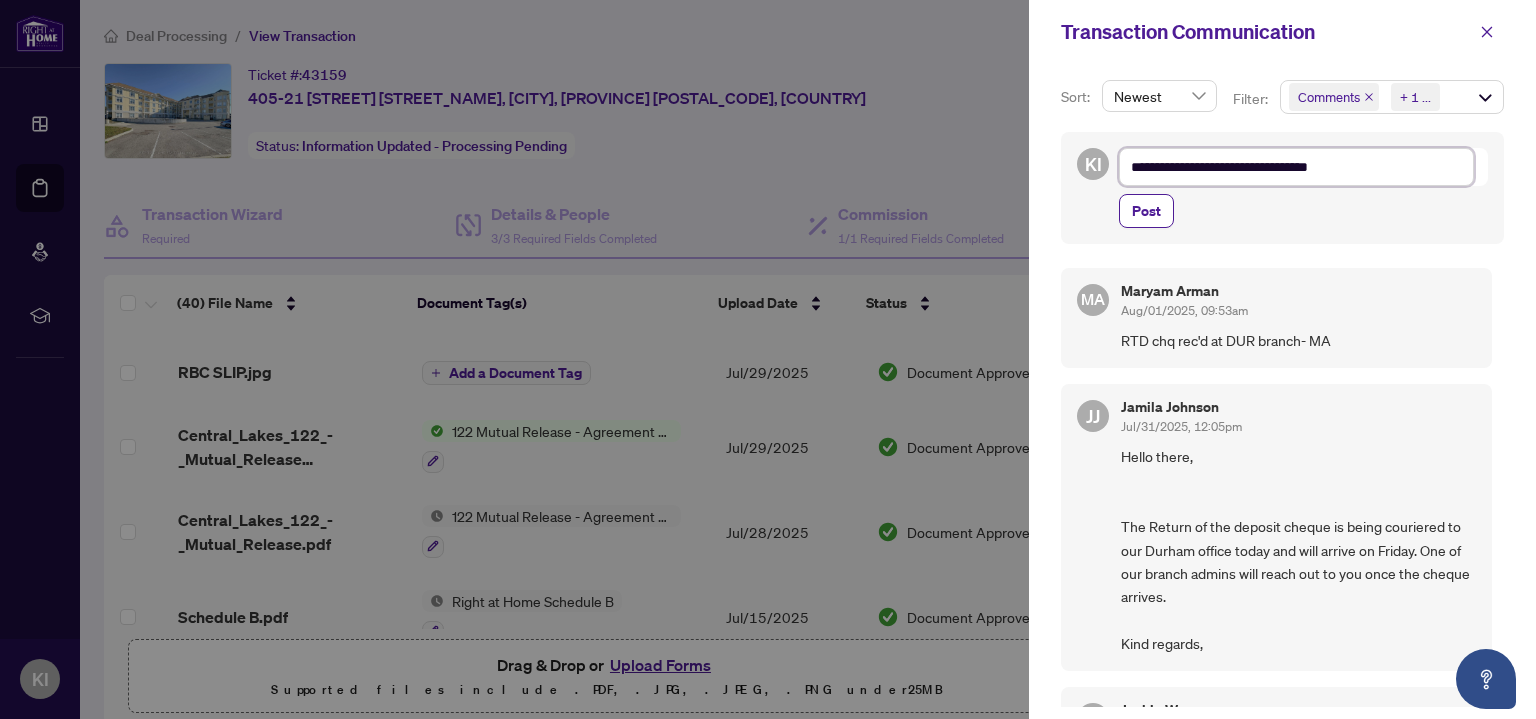 type on "**********" 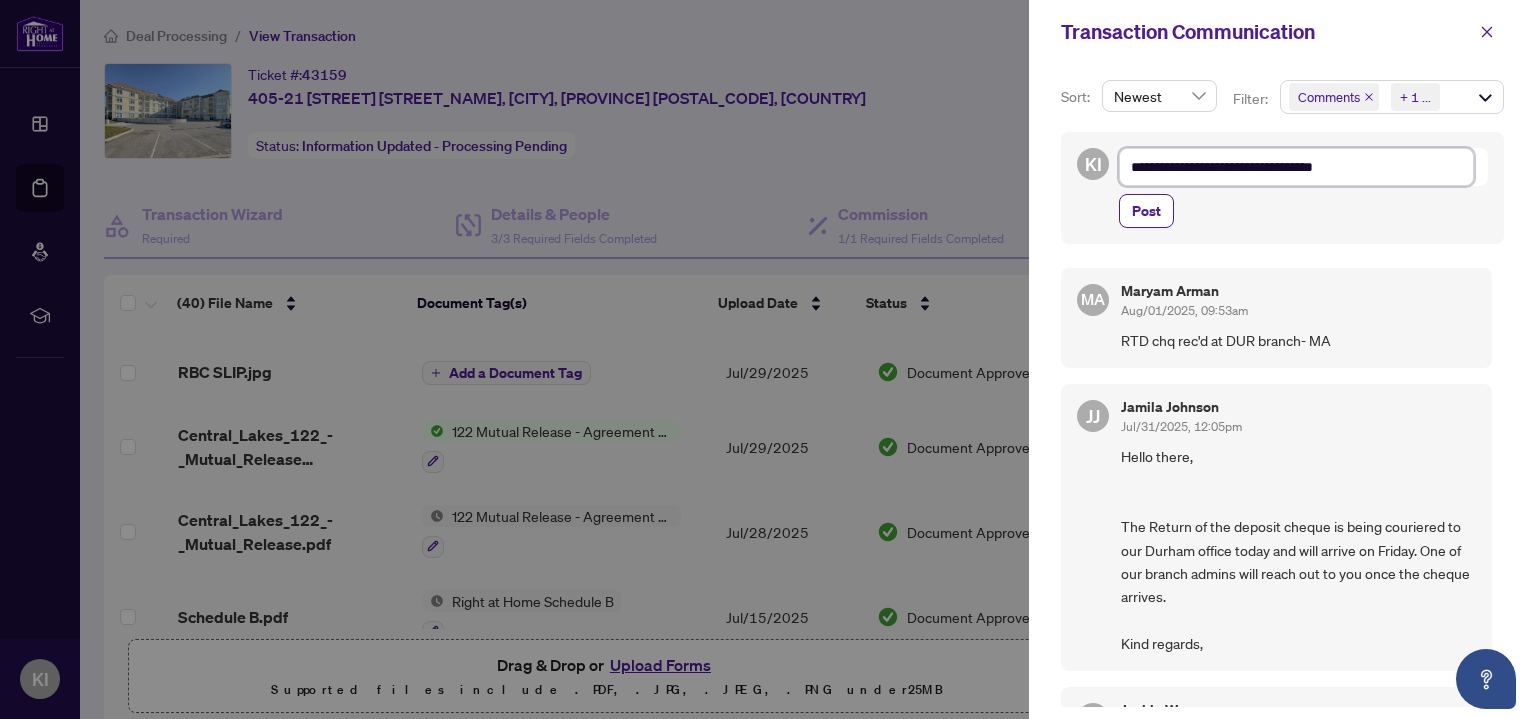 type on "**********" 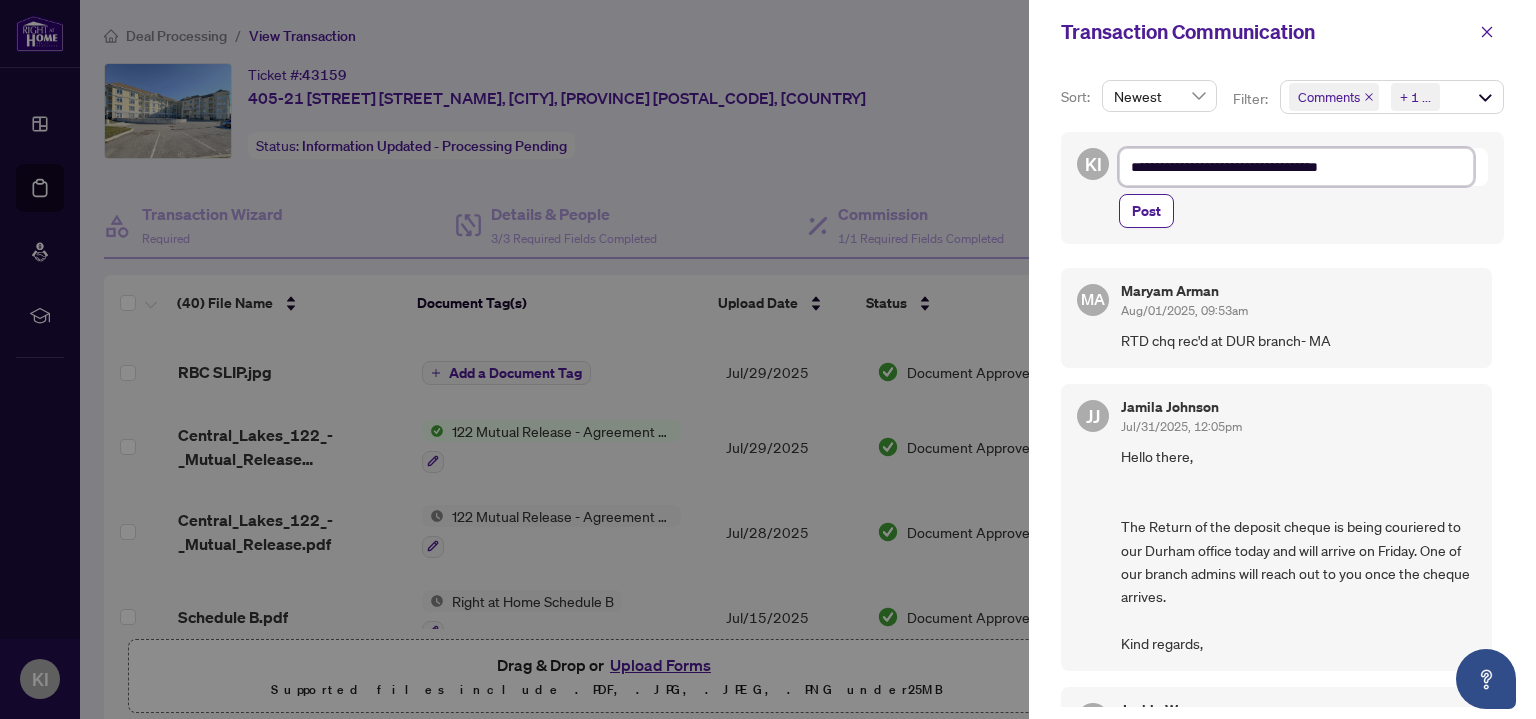 type on "**********" 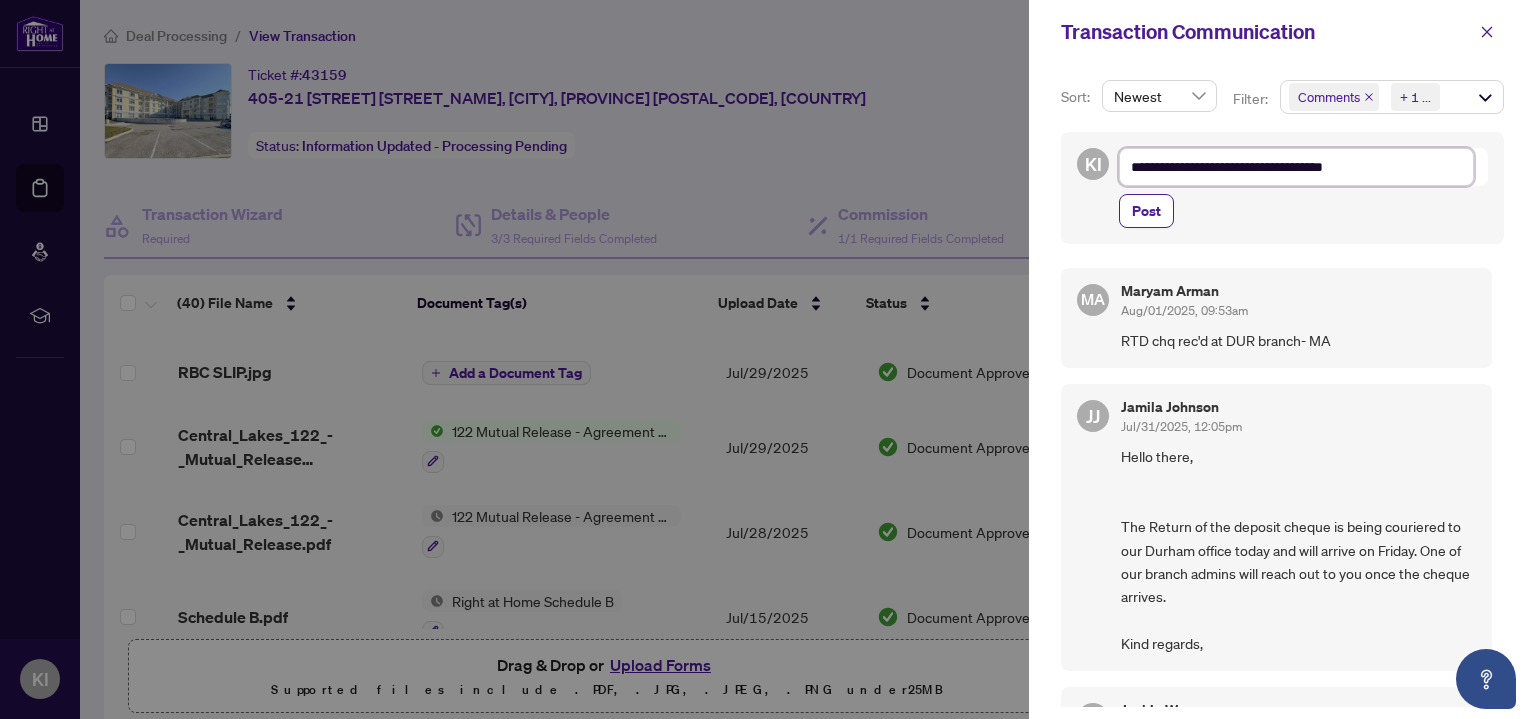 type on "**********" 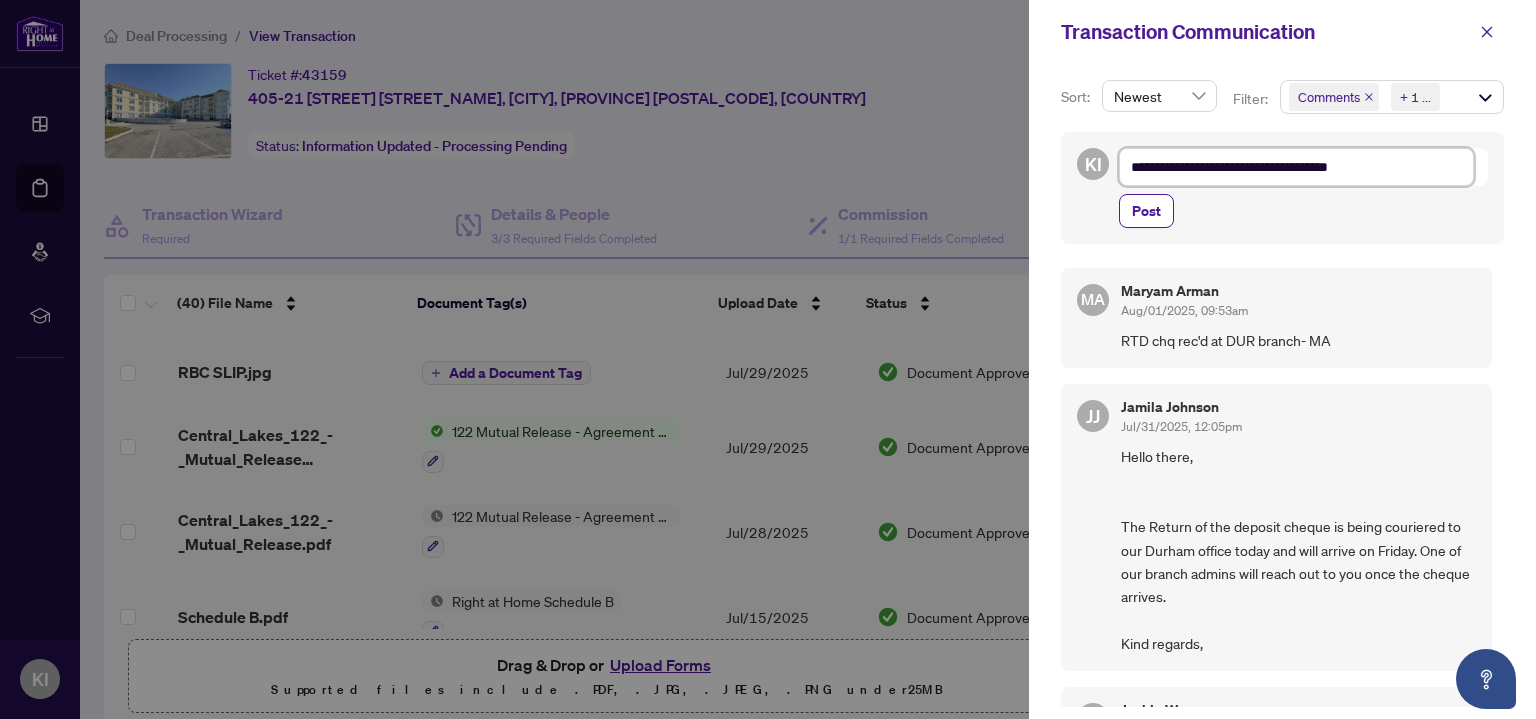 type on "**********" 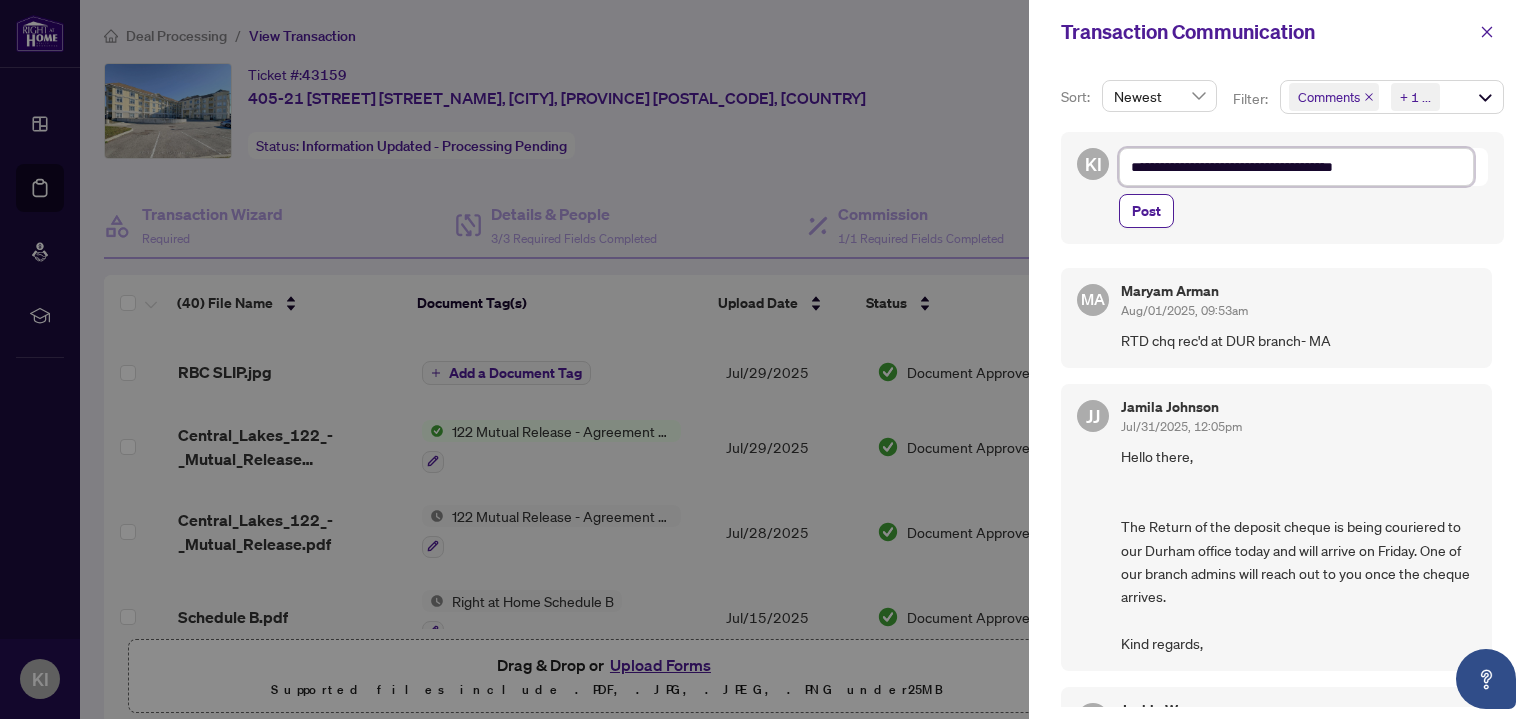 type on "**********" 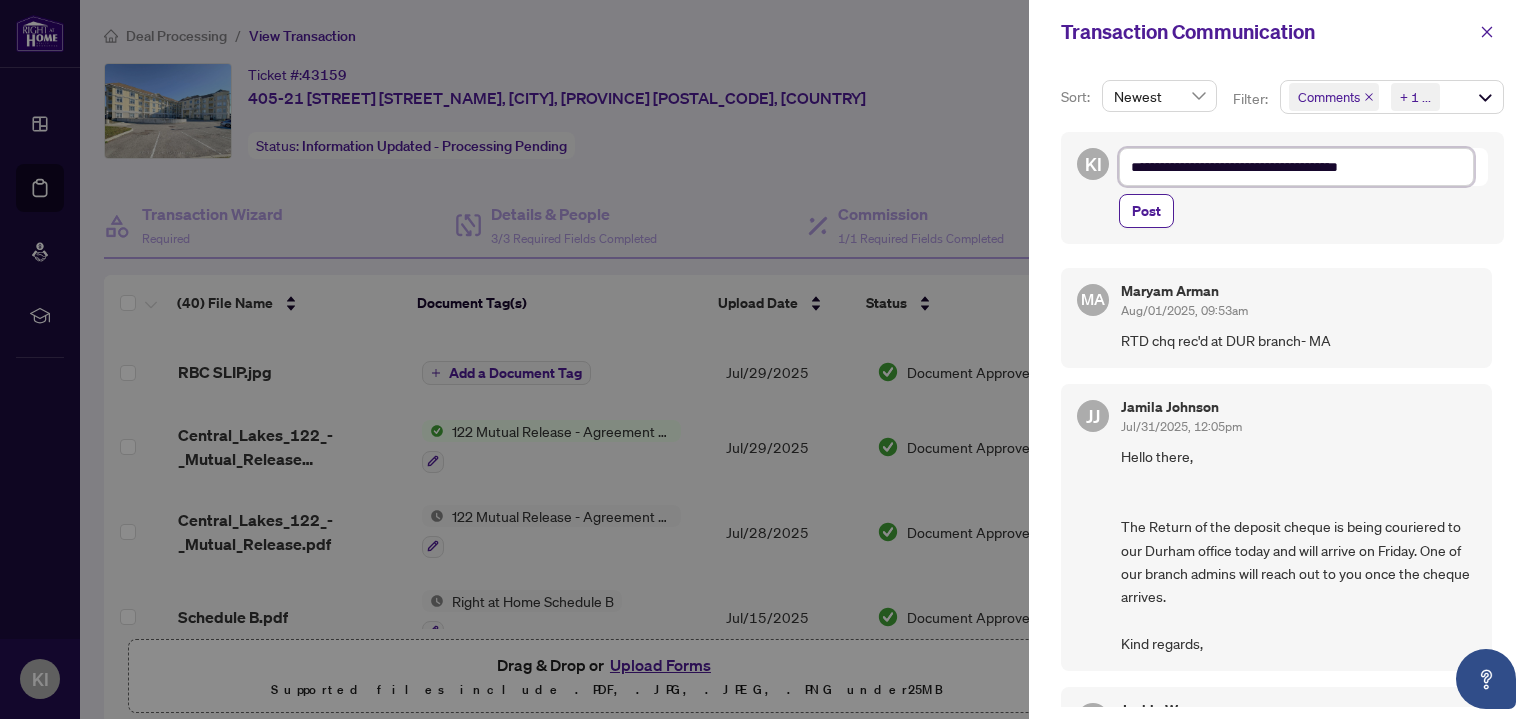 type on "**********" 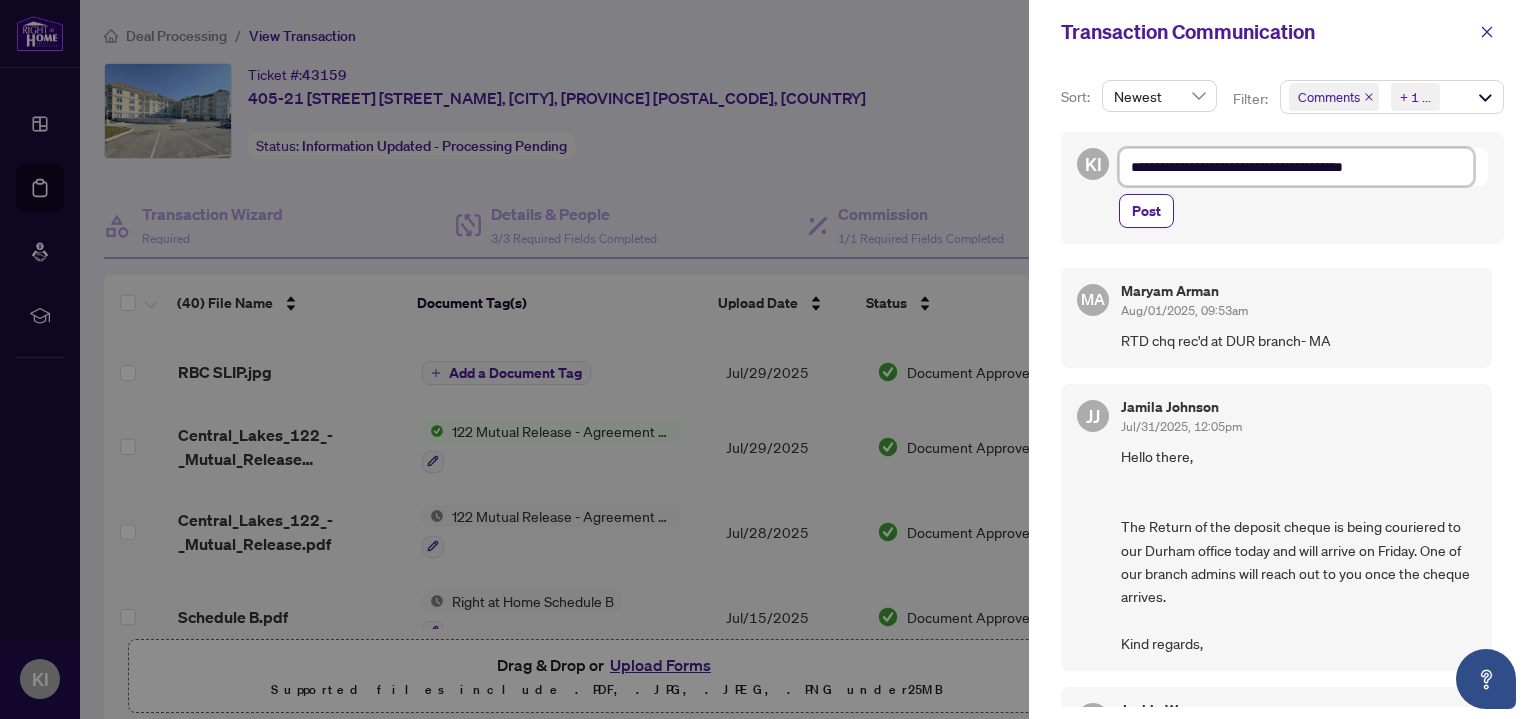 type on "**********" 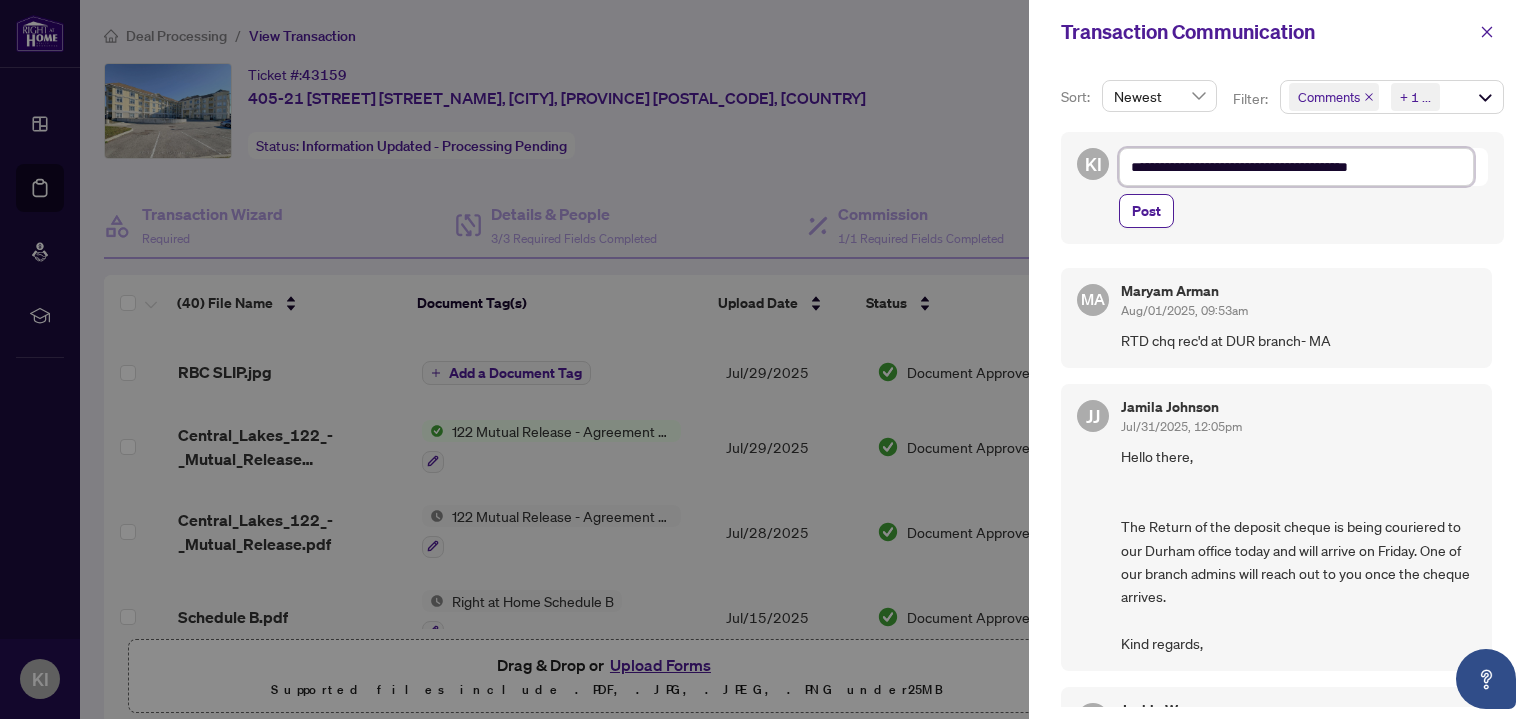 type on "**********" 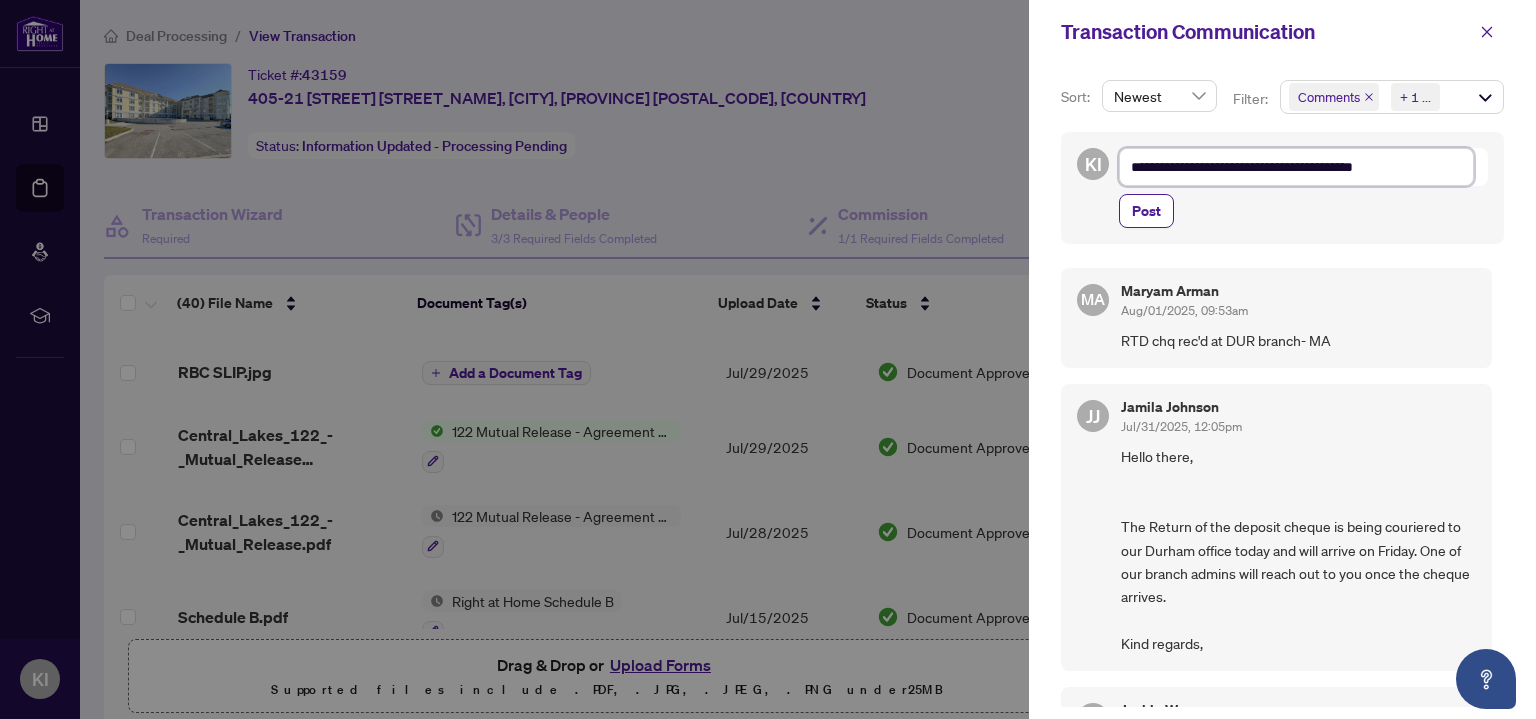 type on "**********" 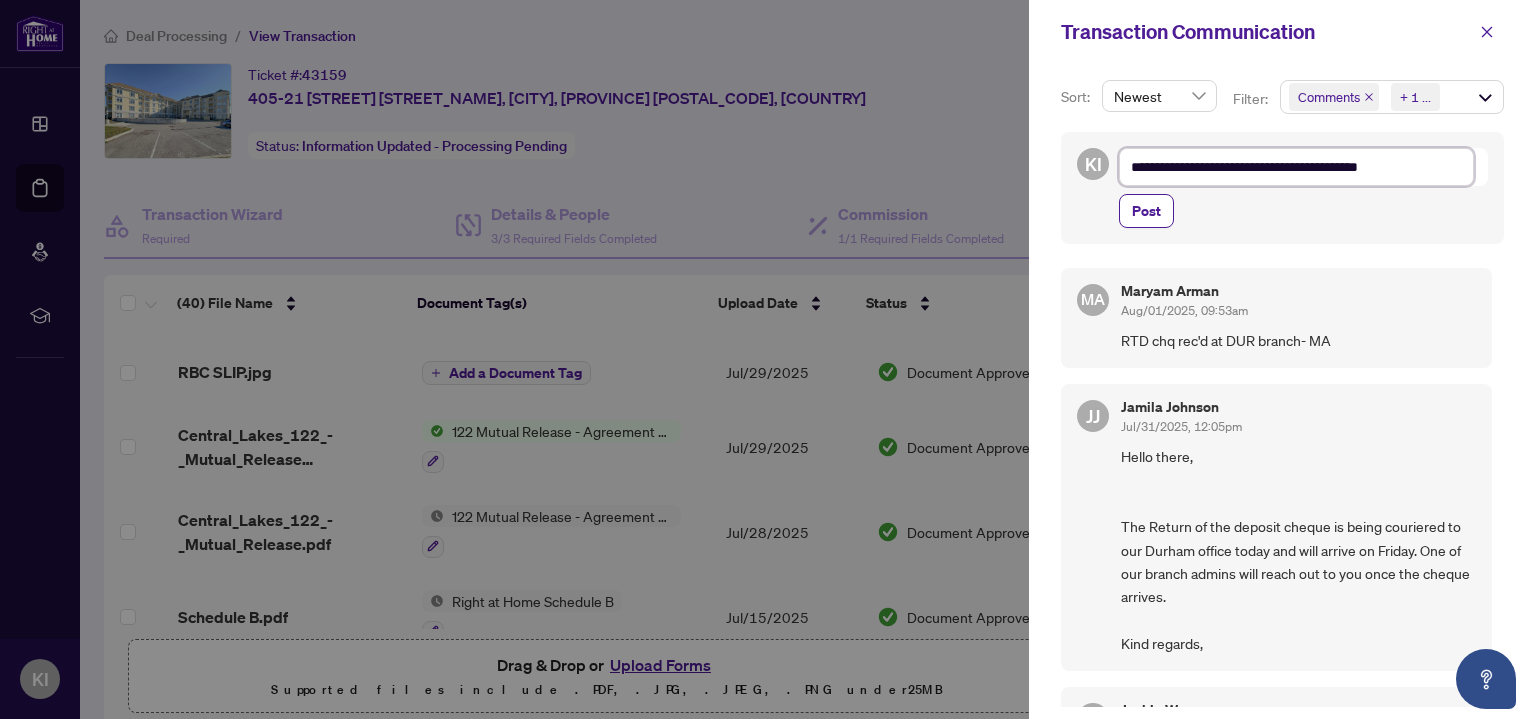 type on "**********" 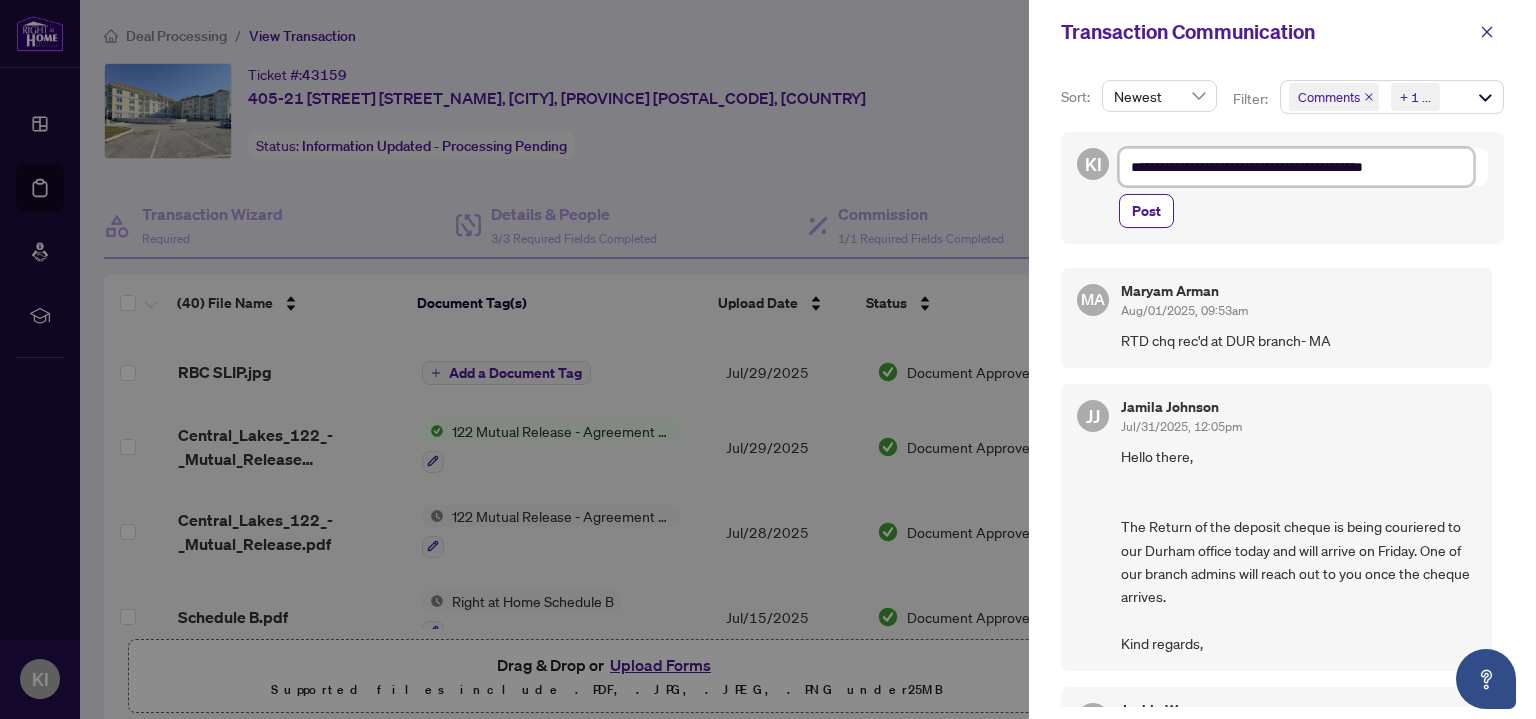 type on "**********" 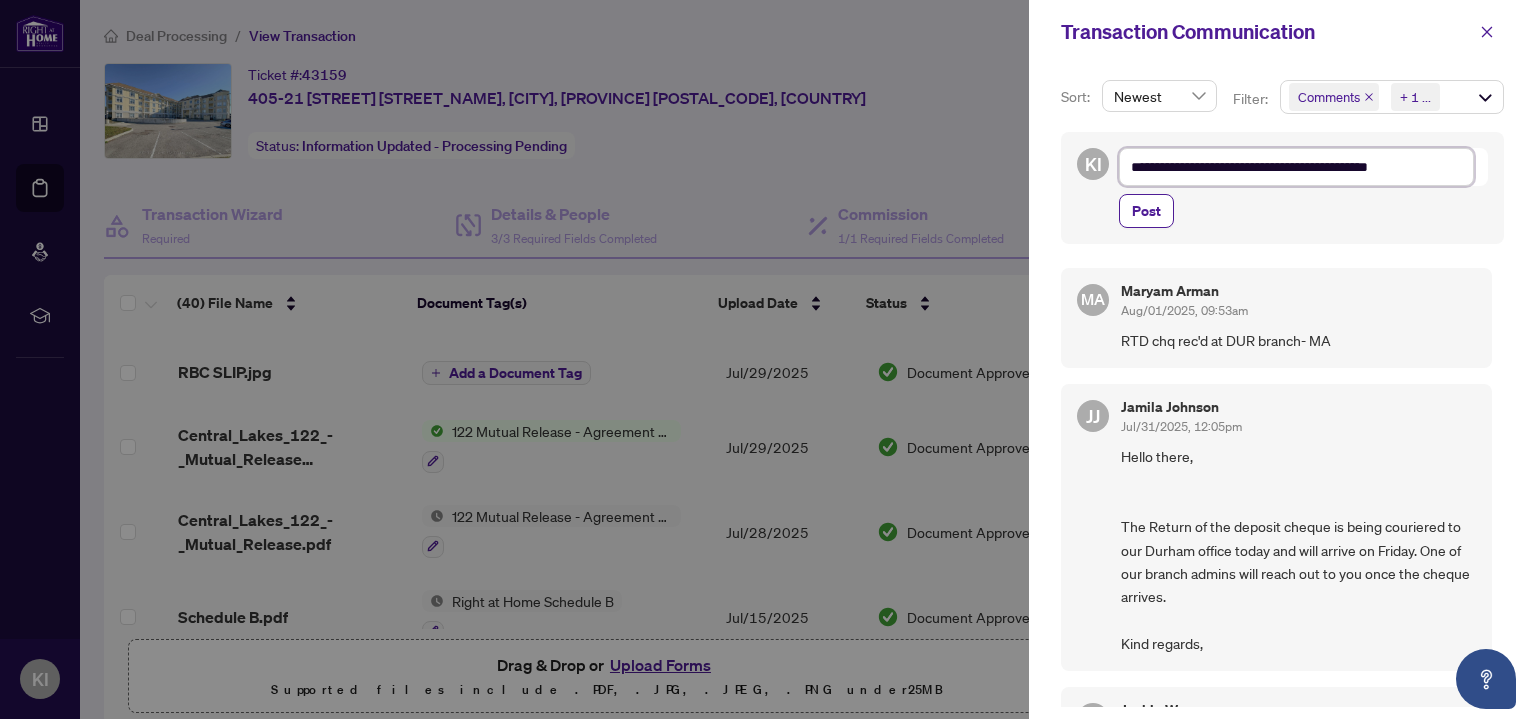 type on "**********" 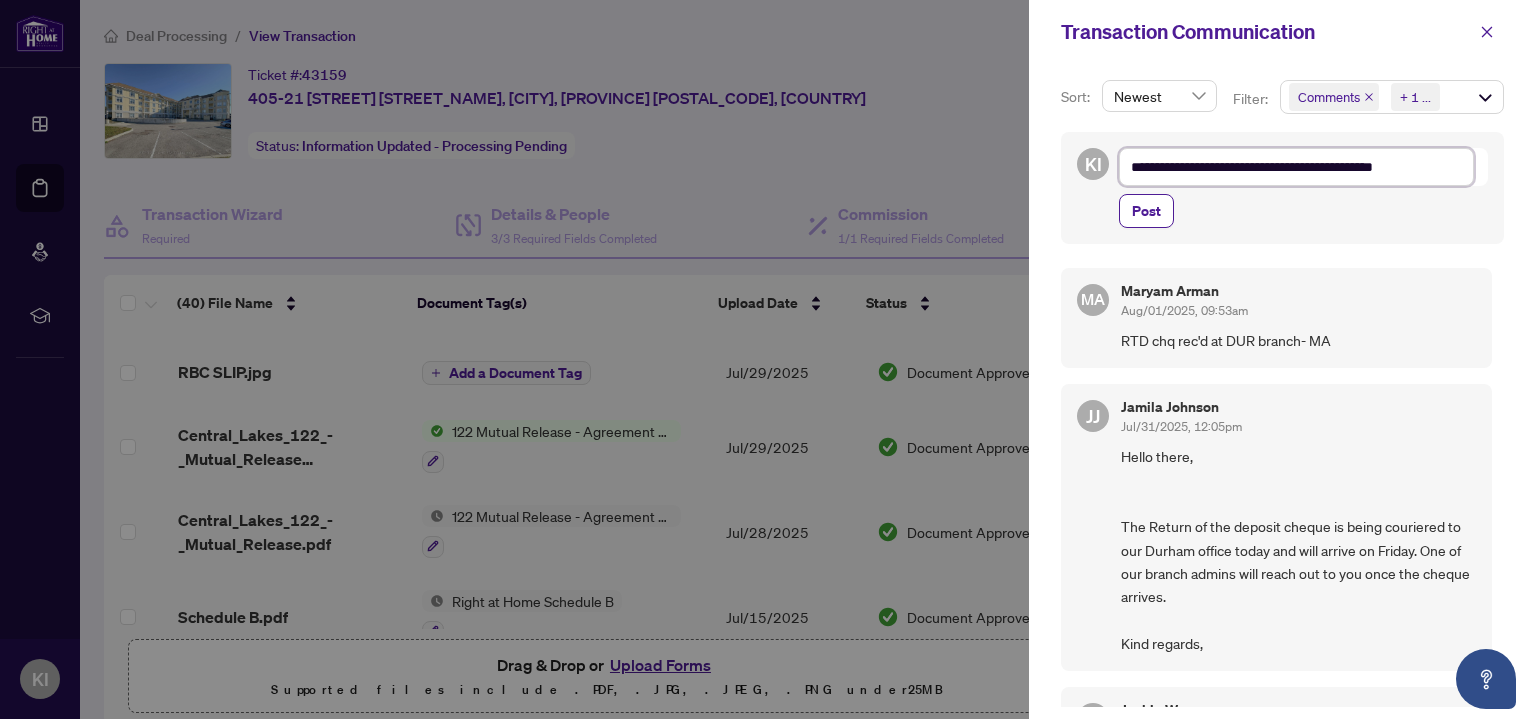 type on "**********" 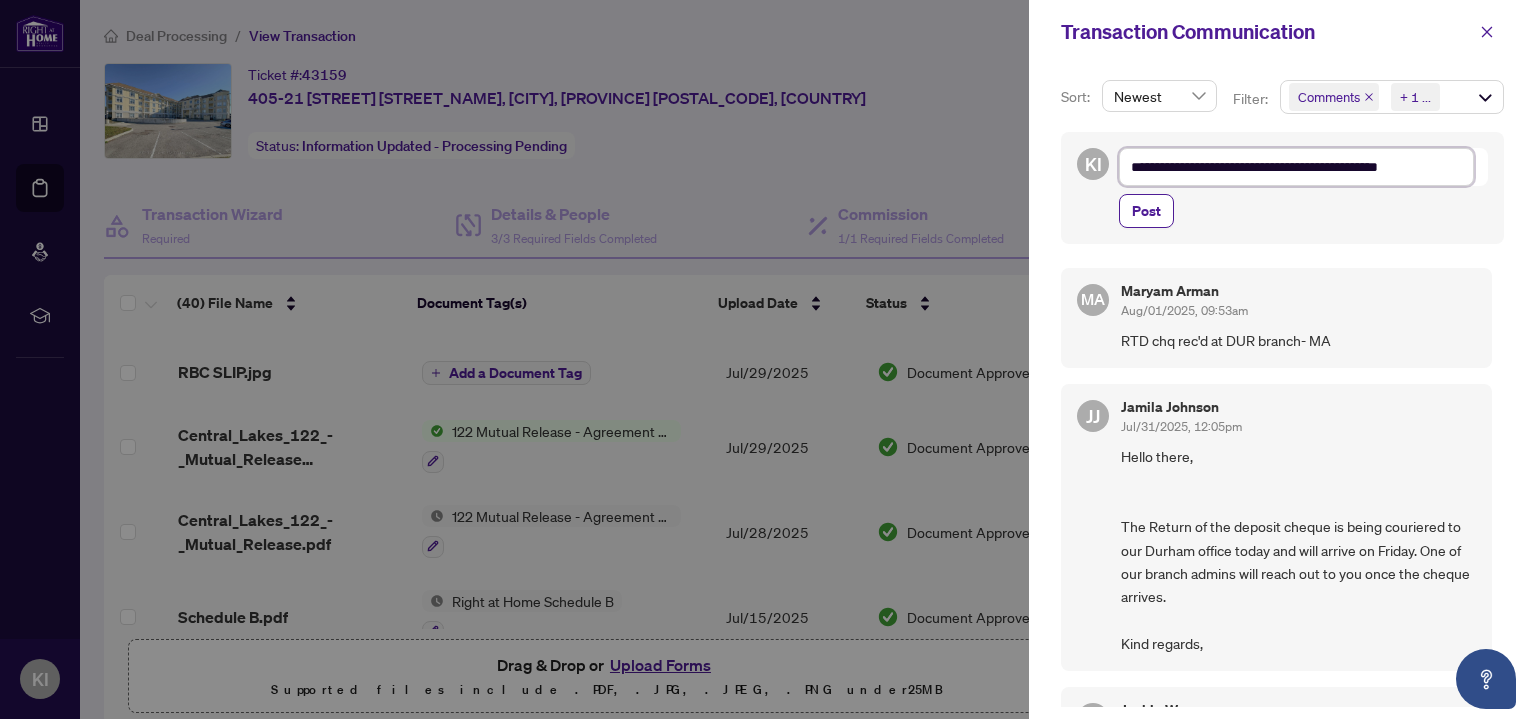 type on "**********" 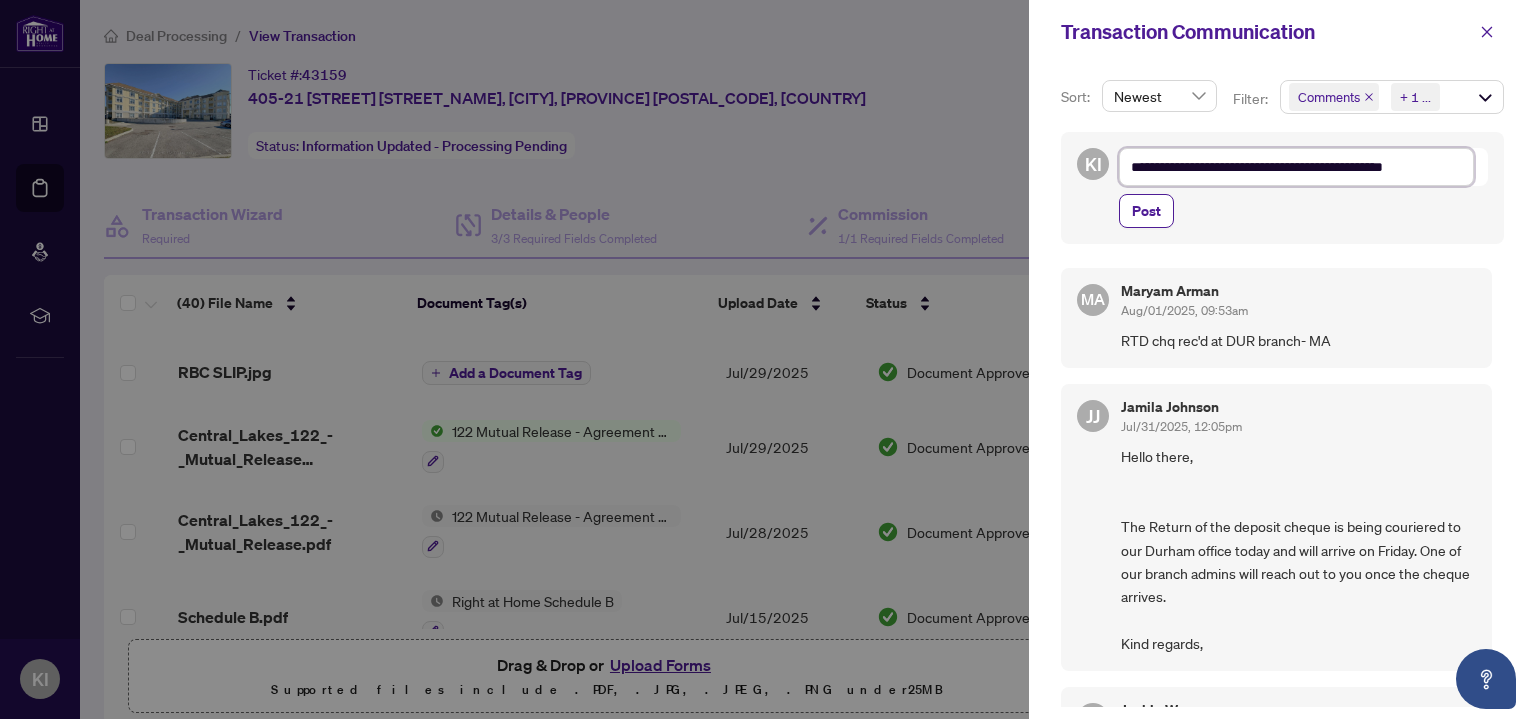 type on "**********" 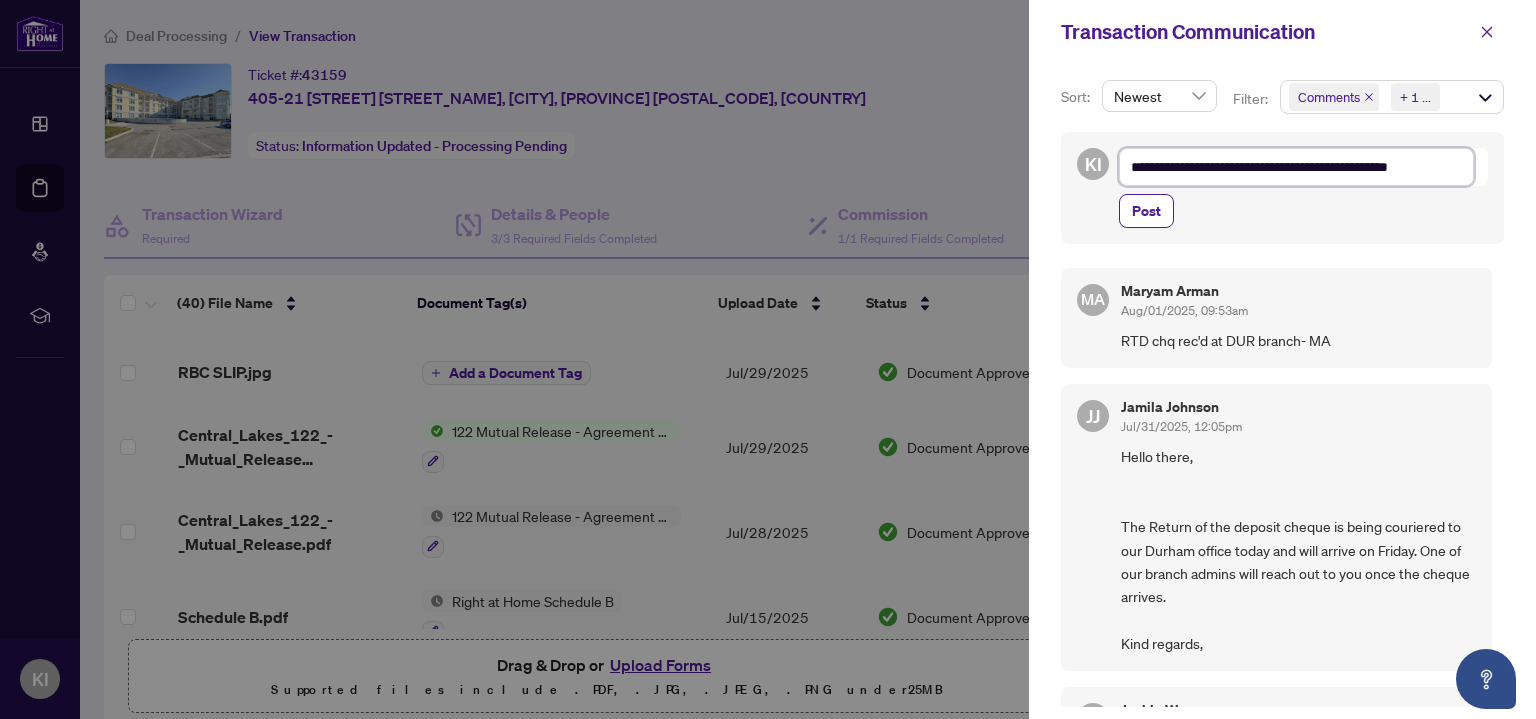 type on "**********" 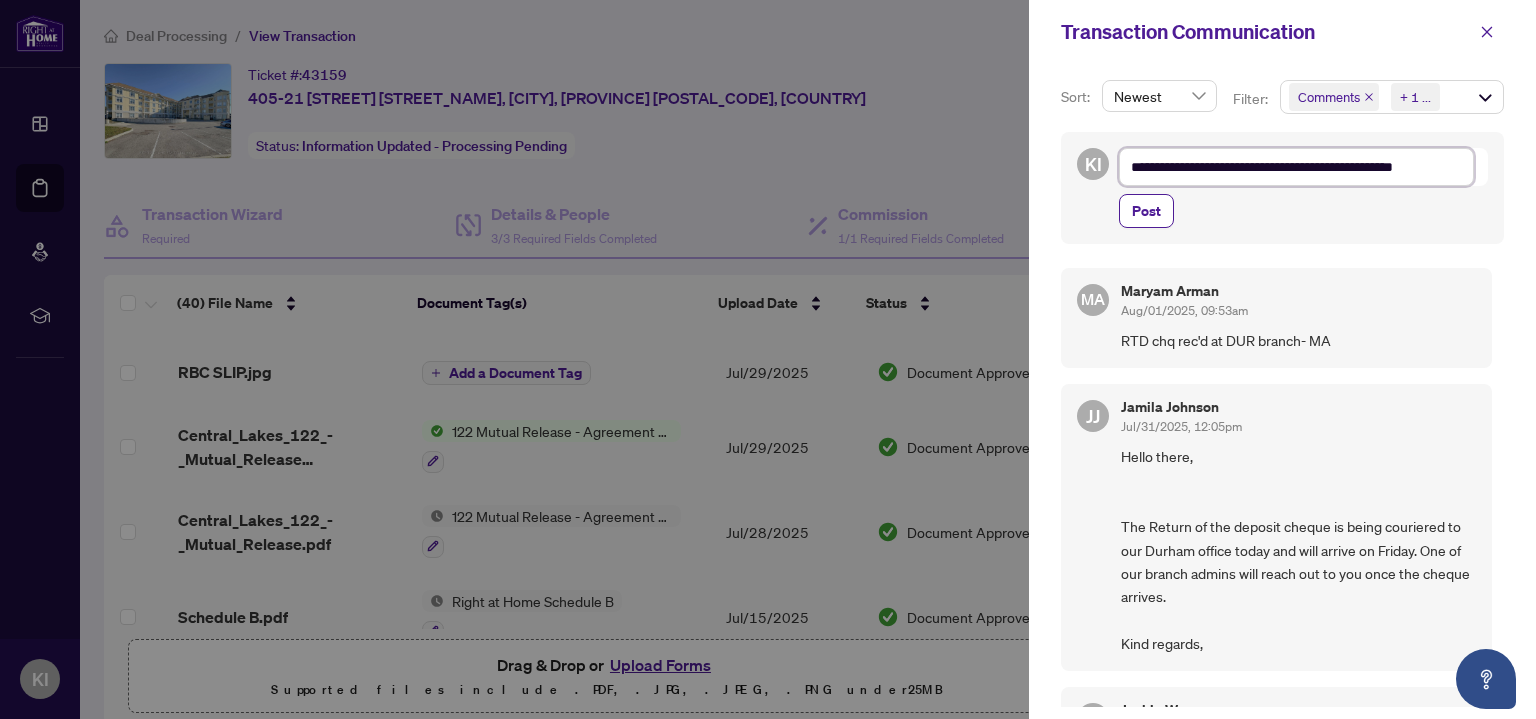 type on "**********" 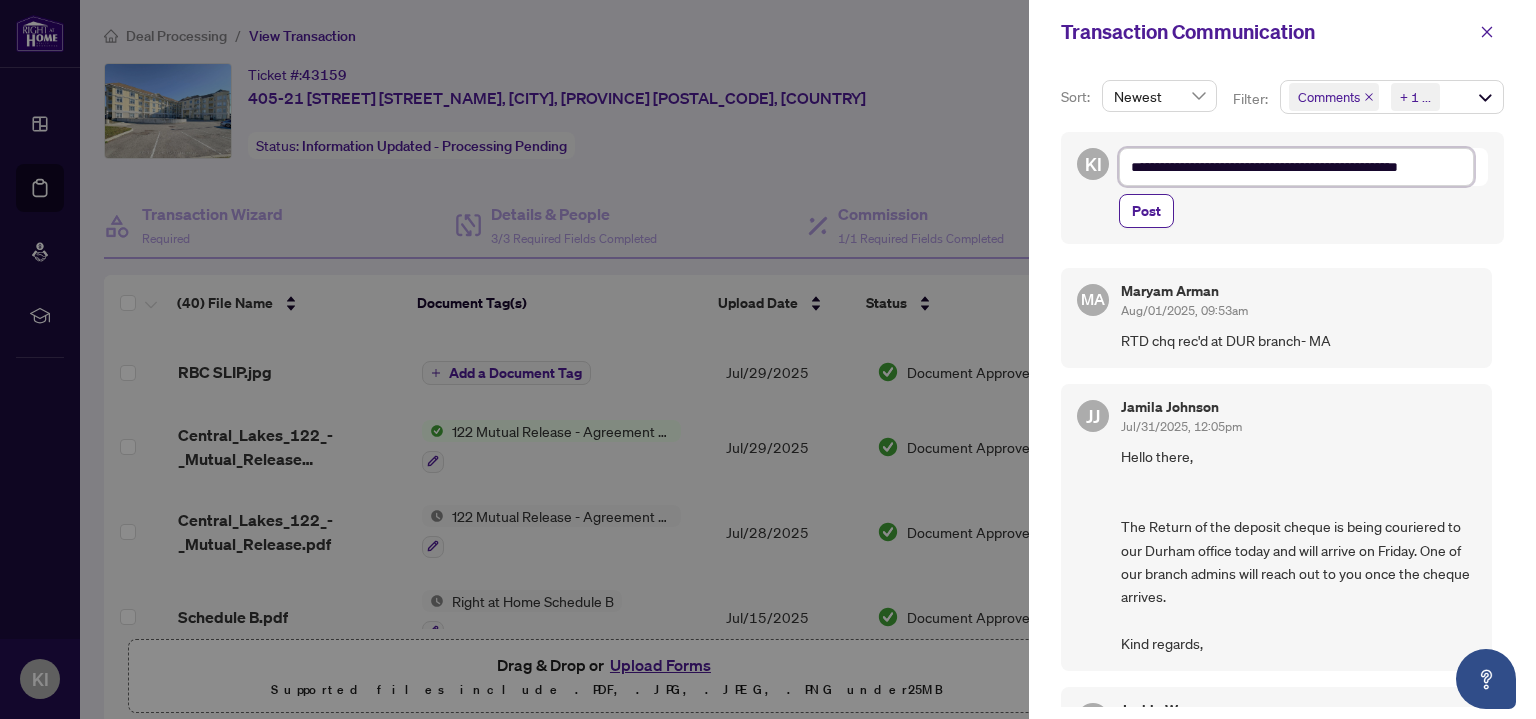 type on "**********" 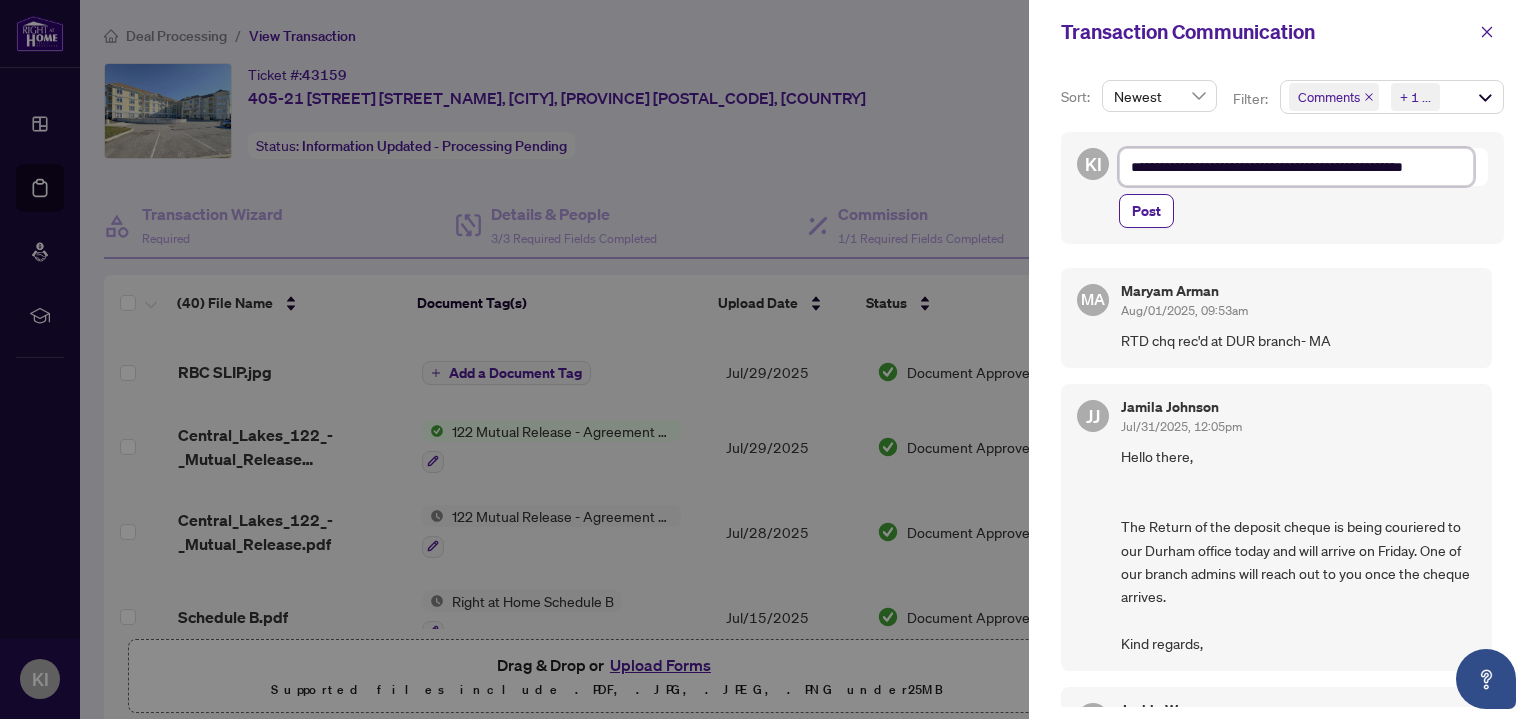 type on "**********" 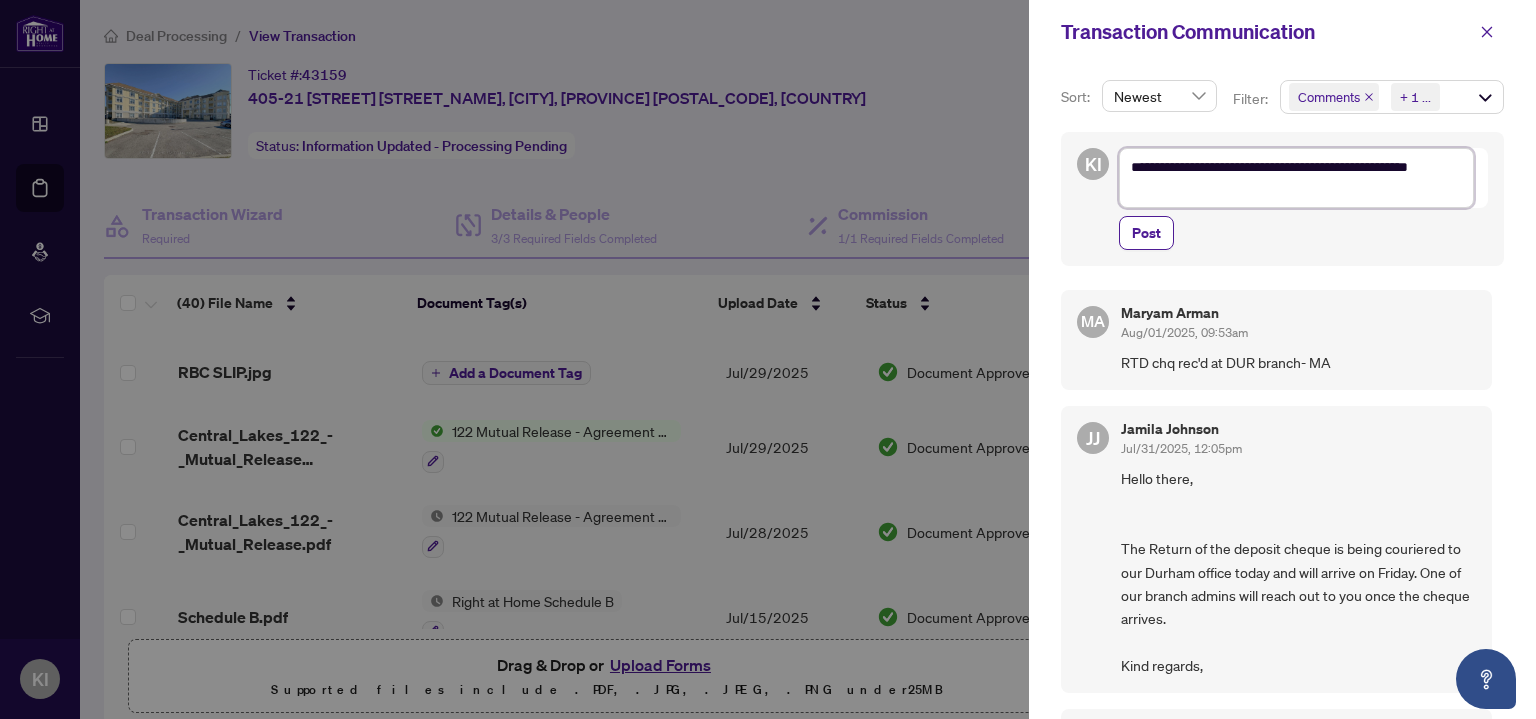 type 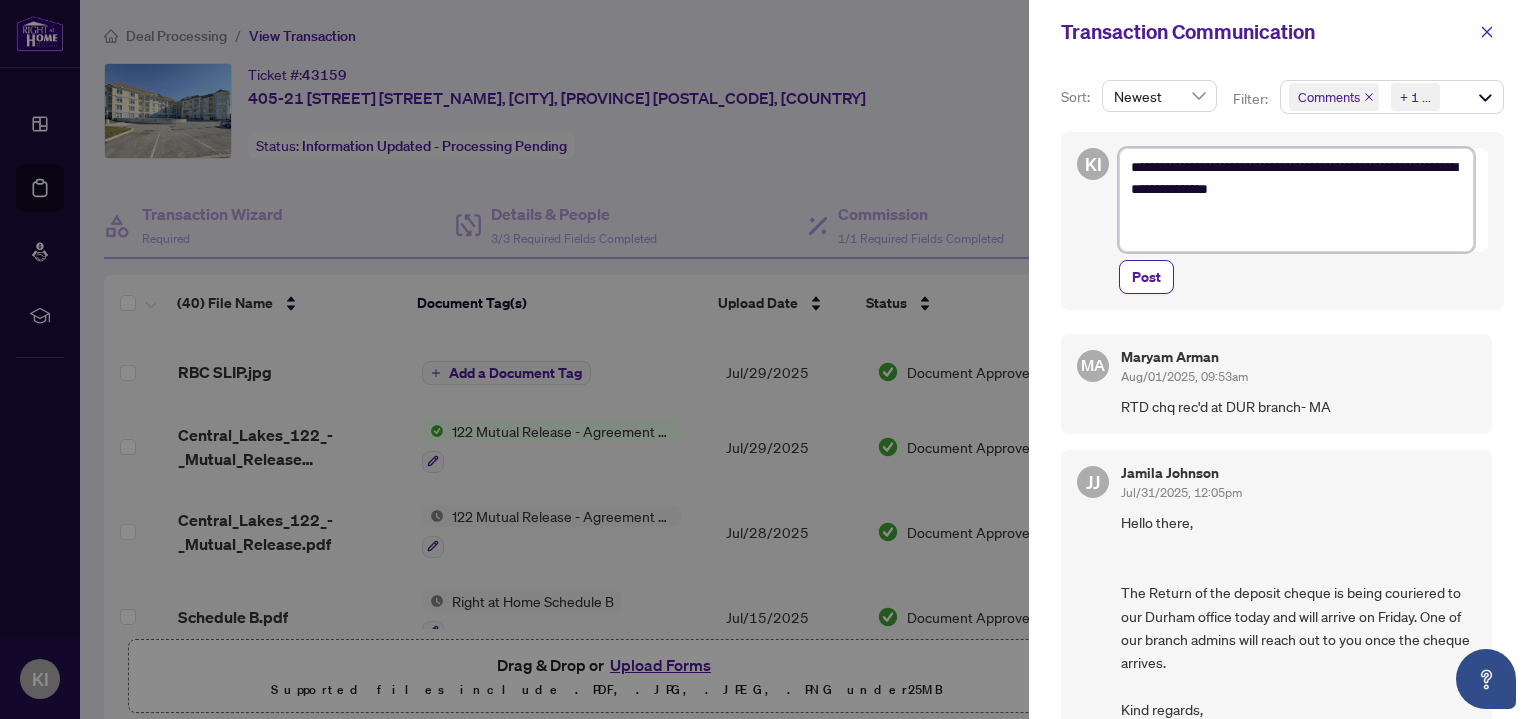 click on "**********" at bounding box center (1296, 200) 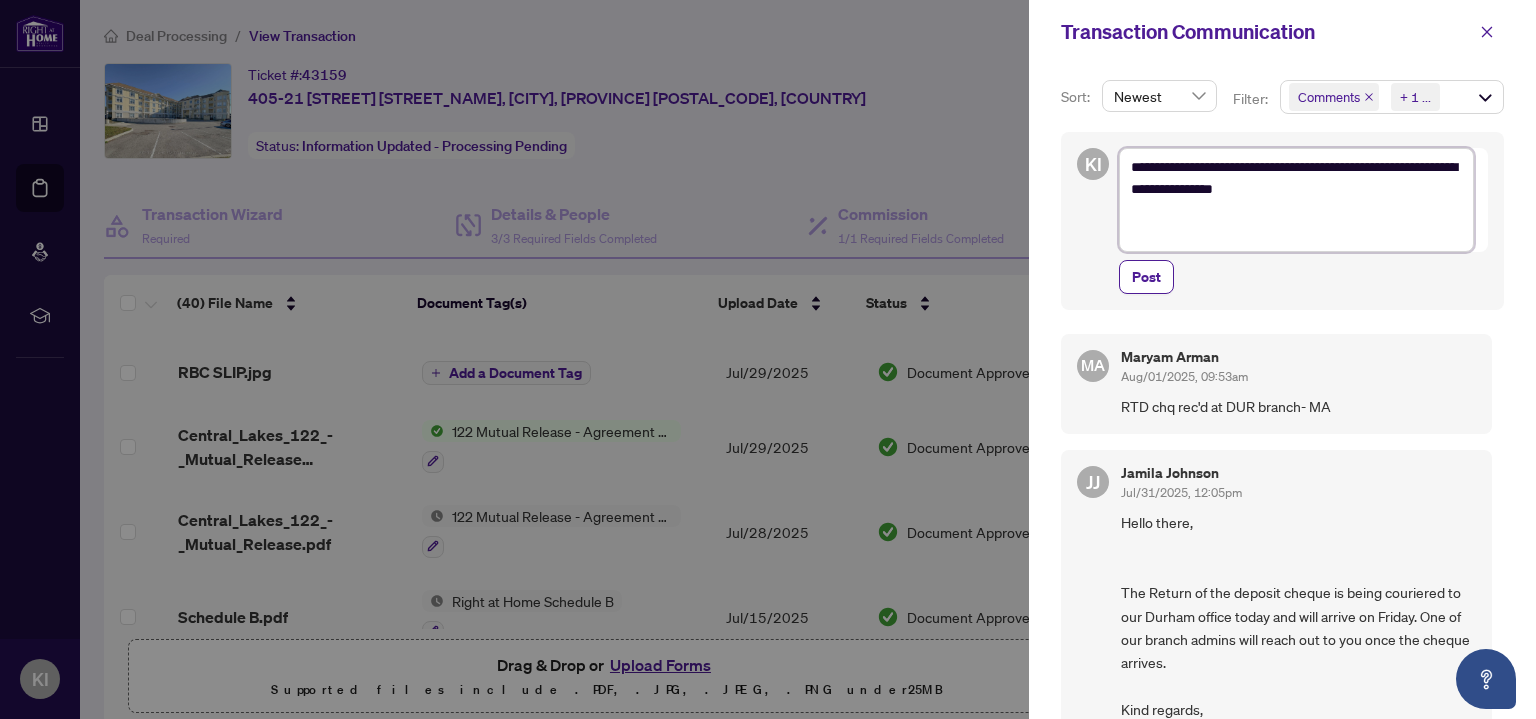 click on "**********" at bounding box center [1296, 200] 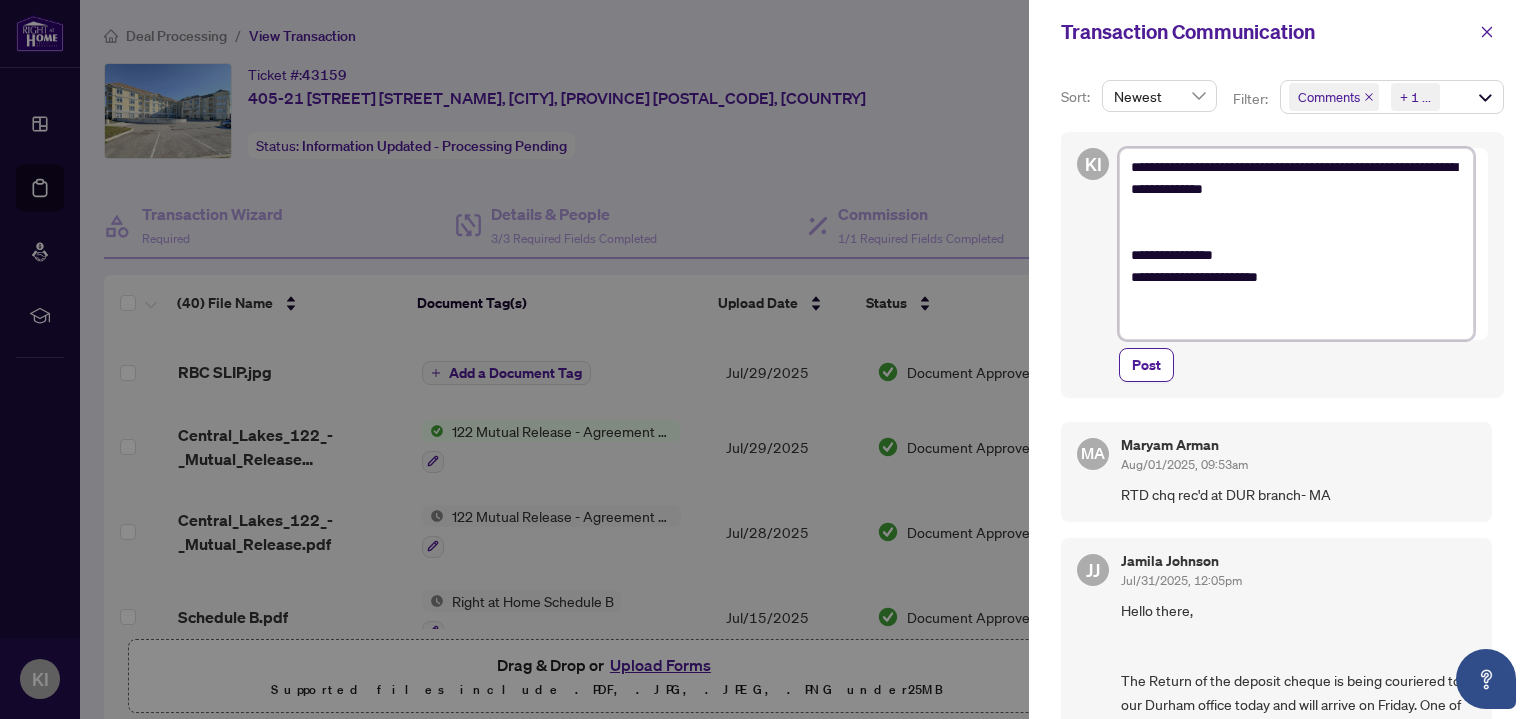 click on "**********" at bounding box center (1296, 244) 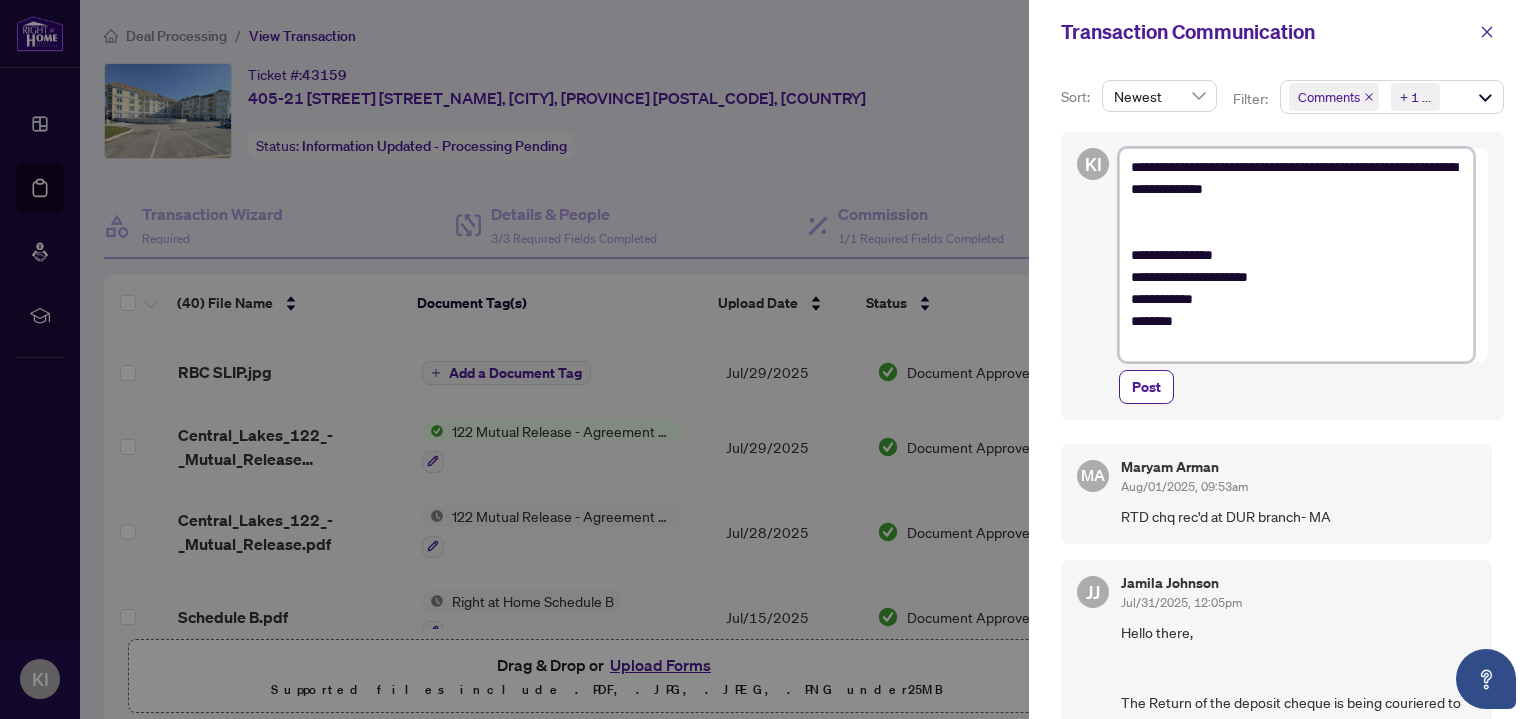 click on "**********" at bounding box center [1296, 255] 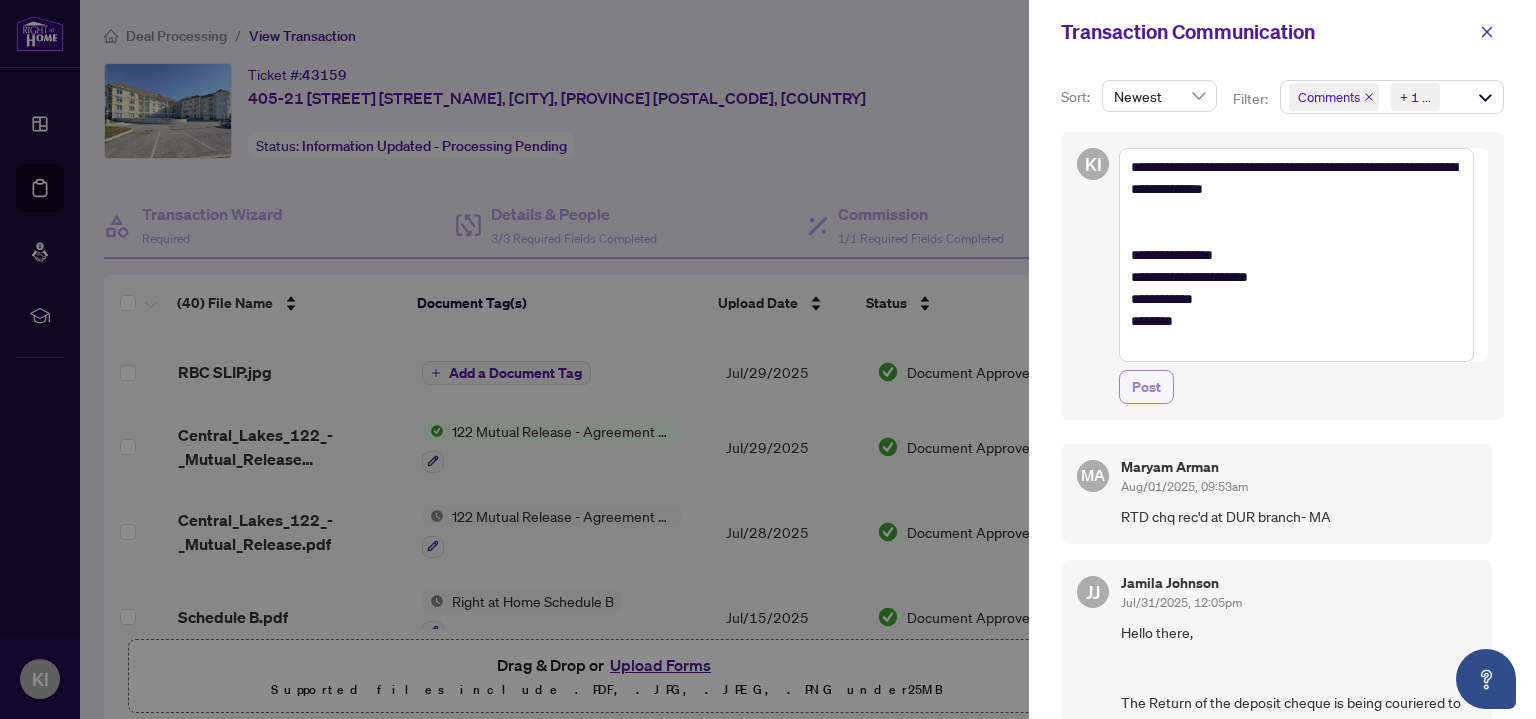 drag, startPoint x: 1139, startPoint y: 382, endPoint x: 1147, endPoint y: 371, distance: 13.601471 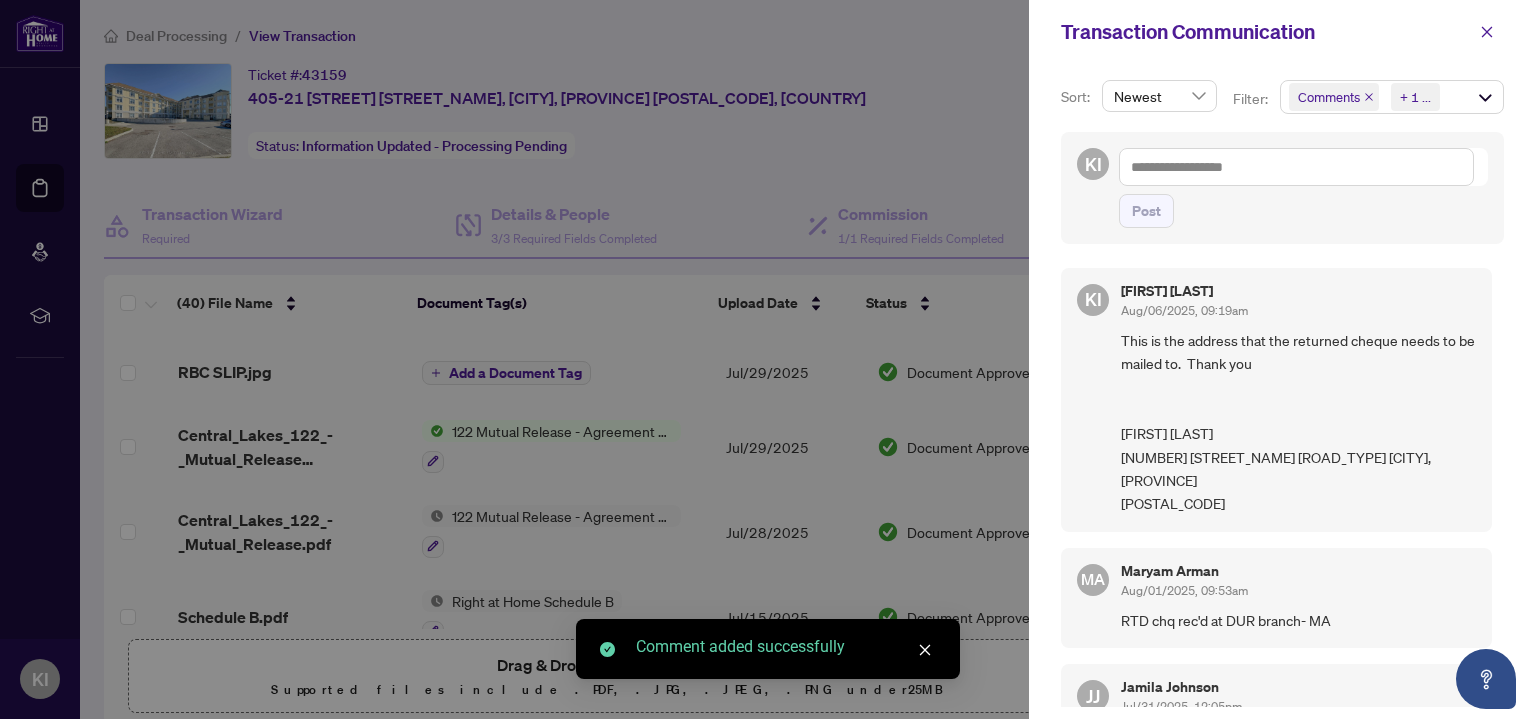 click 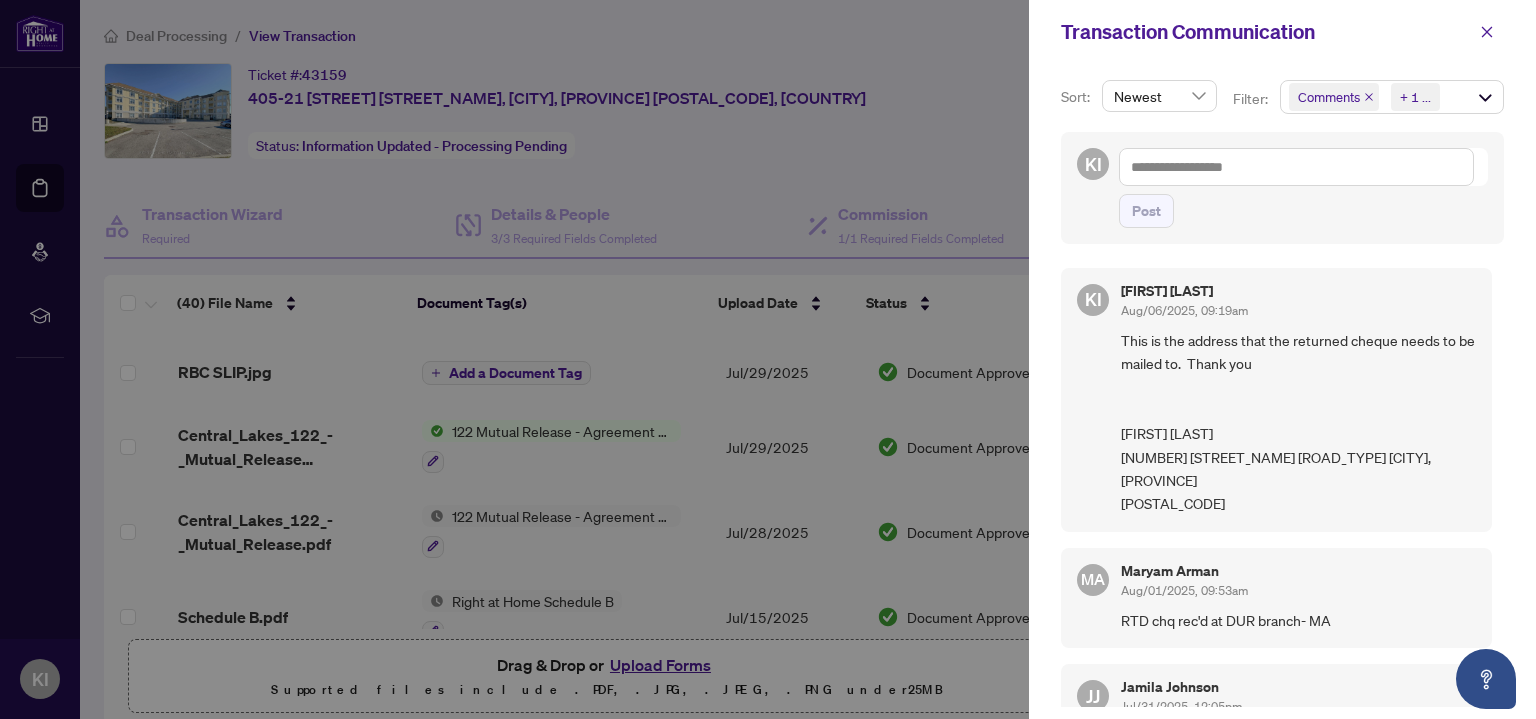 click at bounding box center [768, 359] 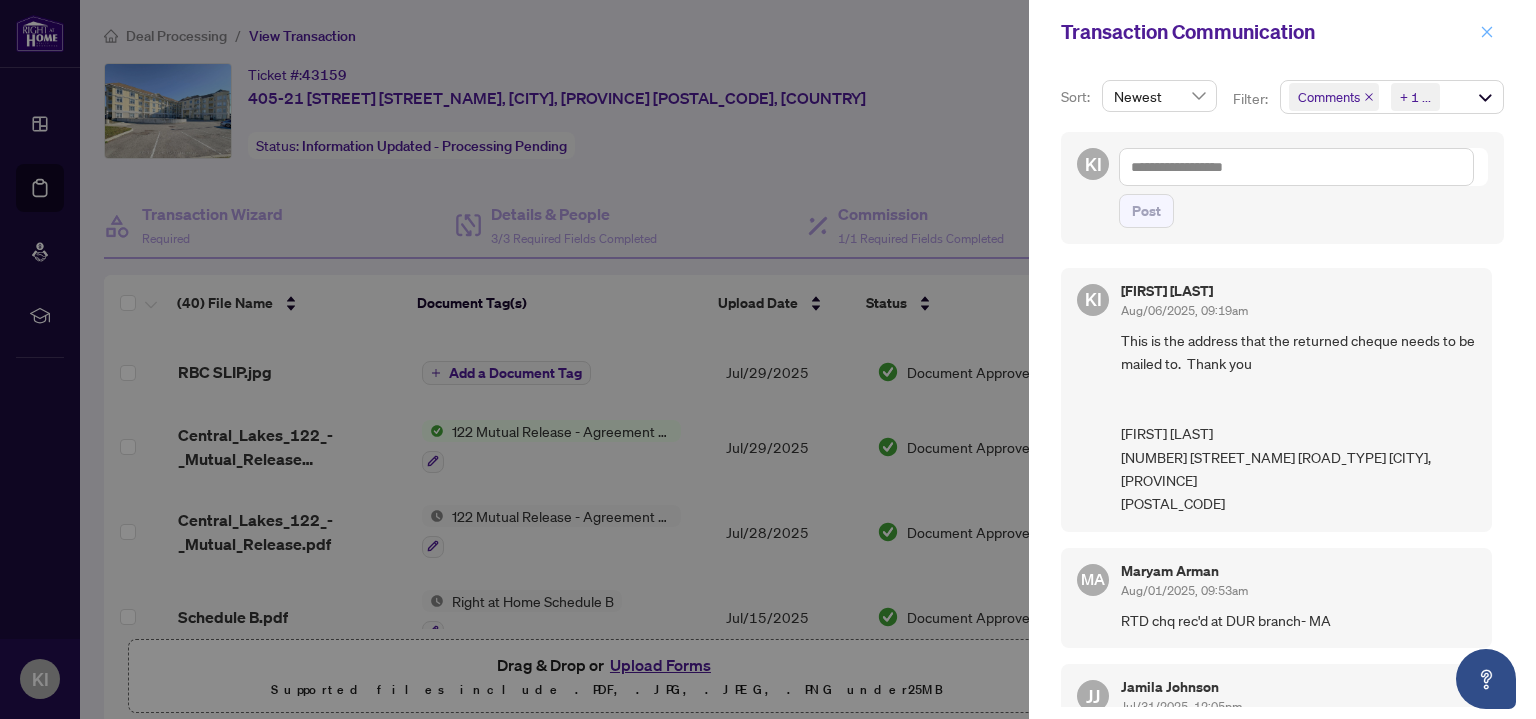 drag, startPoint x: 1482, startPoint y: 29, endPoint x: 1297, endPoint y: 30, distance: 185.0027 